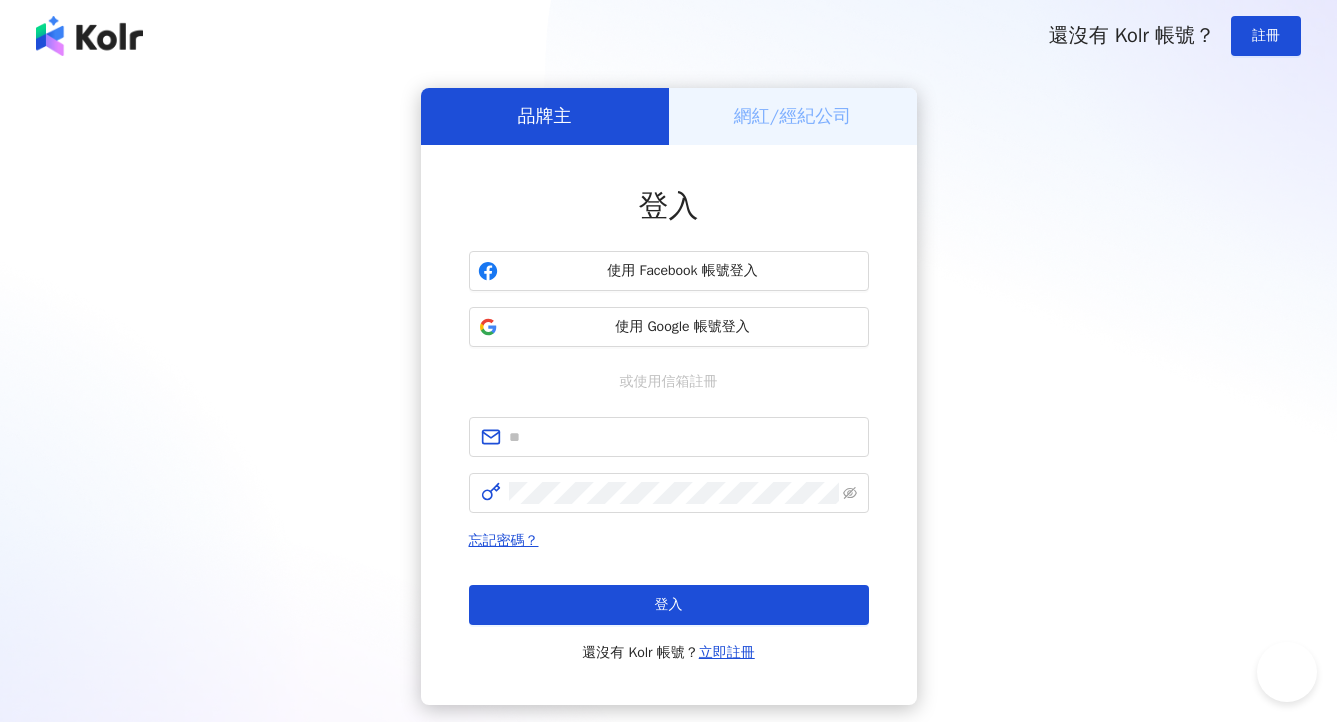scroll, scrollTop: 0, scrollLeft: 0, axis: both 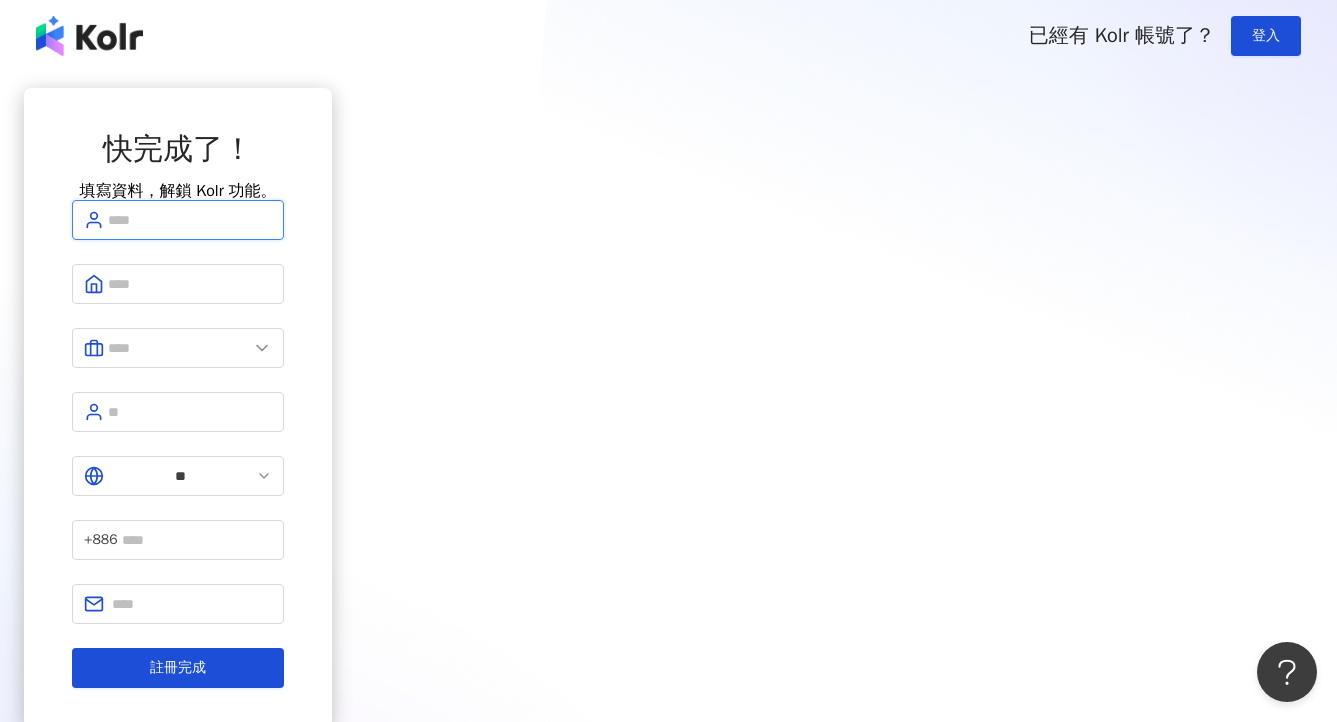 click at bounding box center [190, 220] 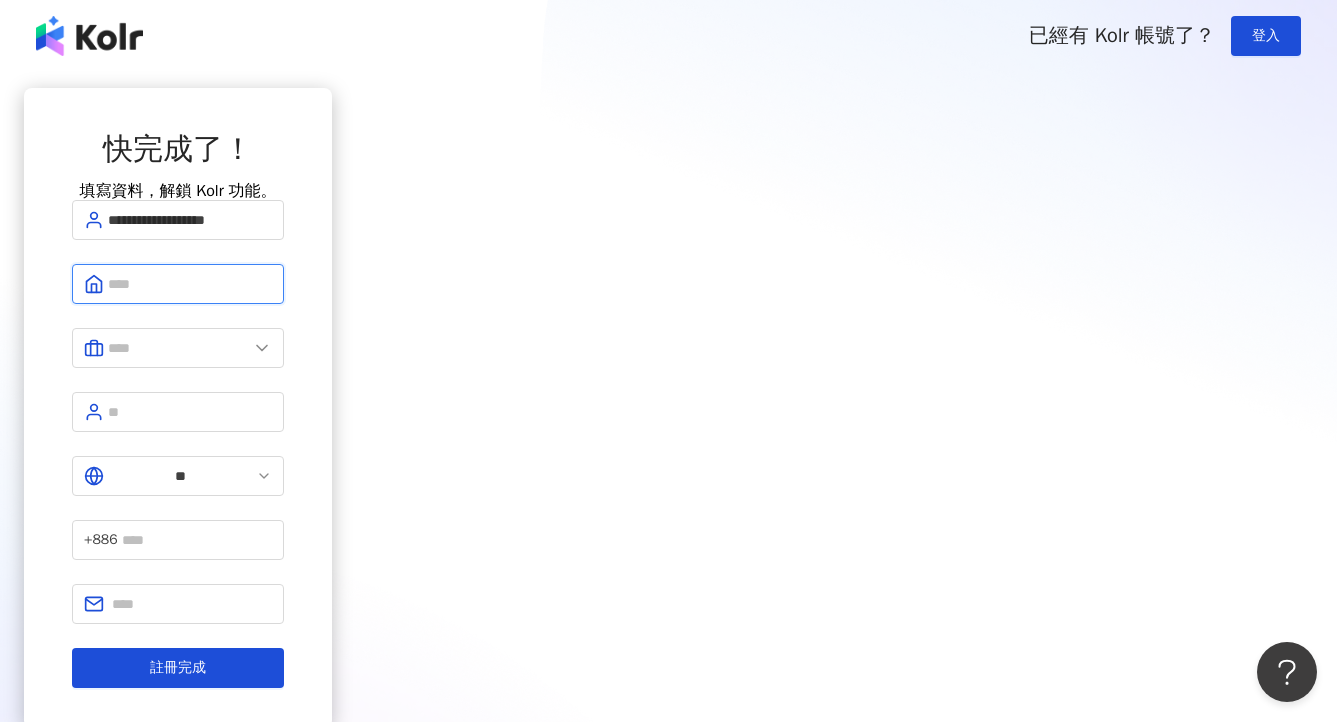 click at bounding box center (190, 284) 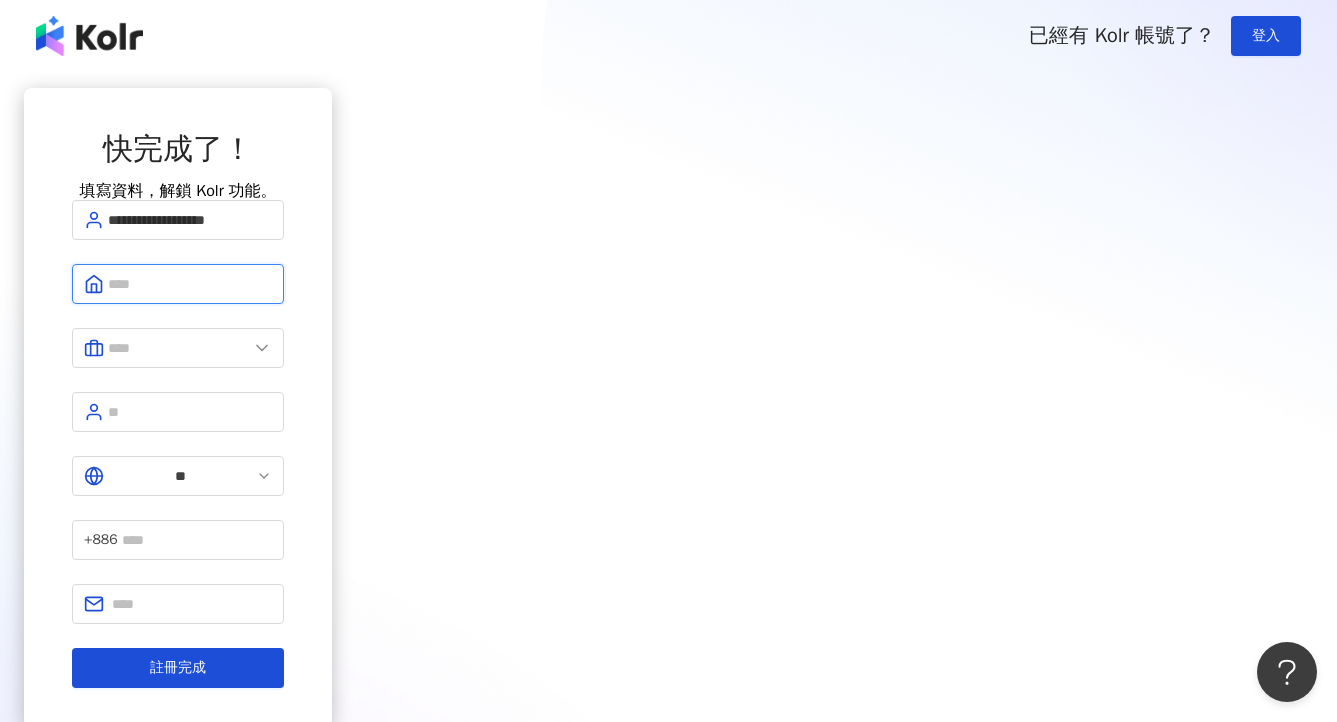 type on "*****" 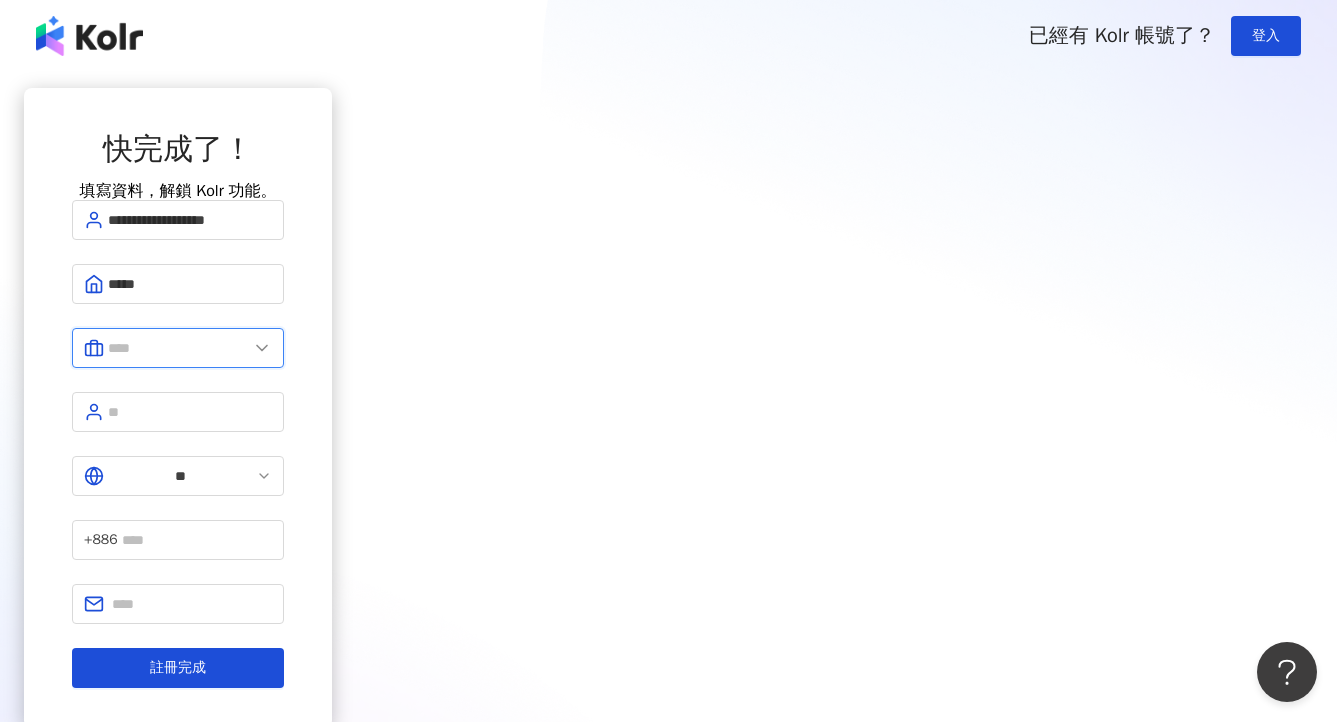 click at bounding box center (178, 348) 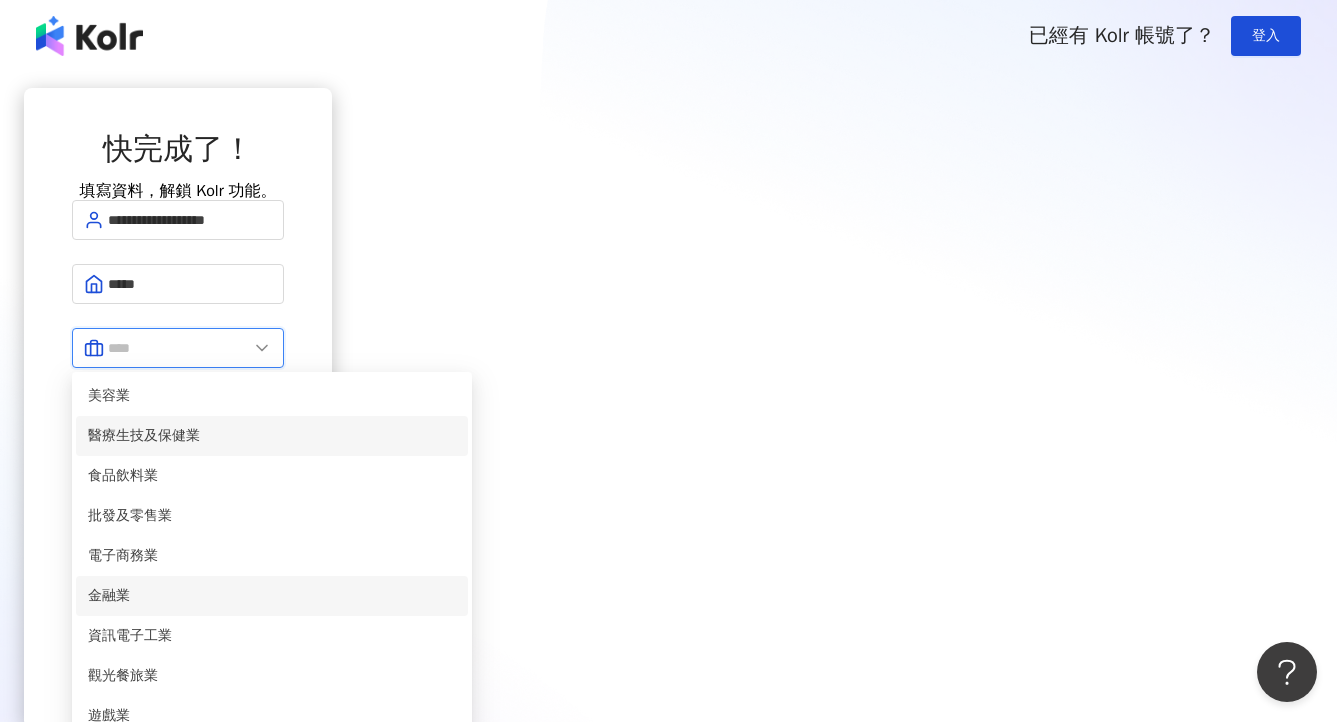 scroll, scrollTop: 366, scrollLeft: 0, axis: vertical 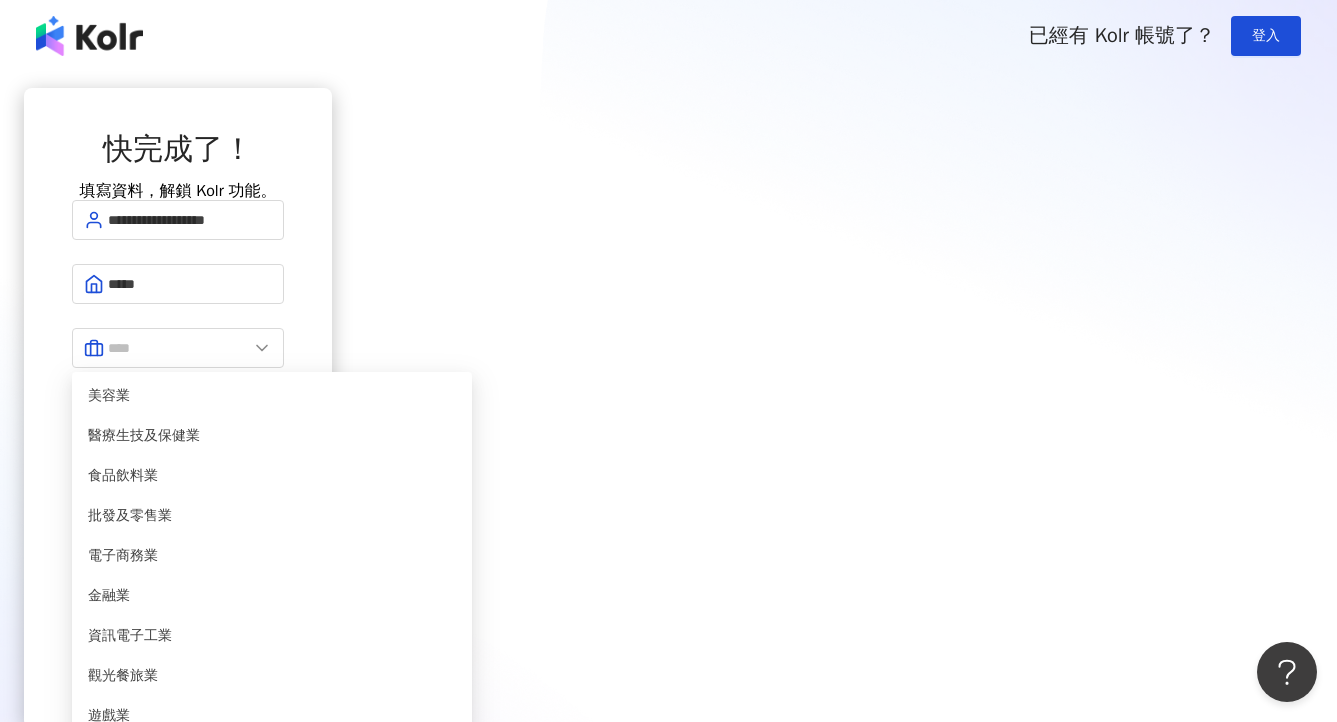 click on "廣告行銷業" at bounding box center (272, 916) 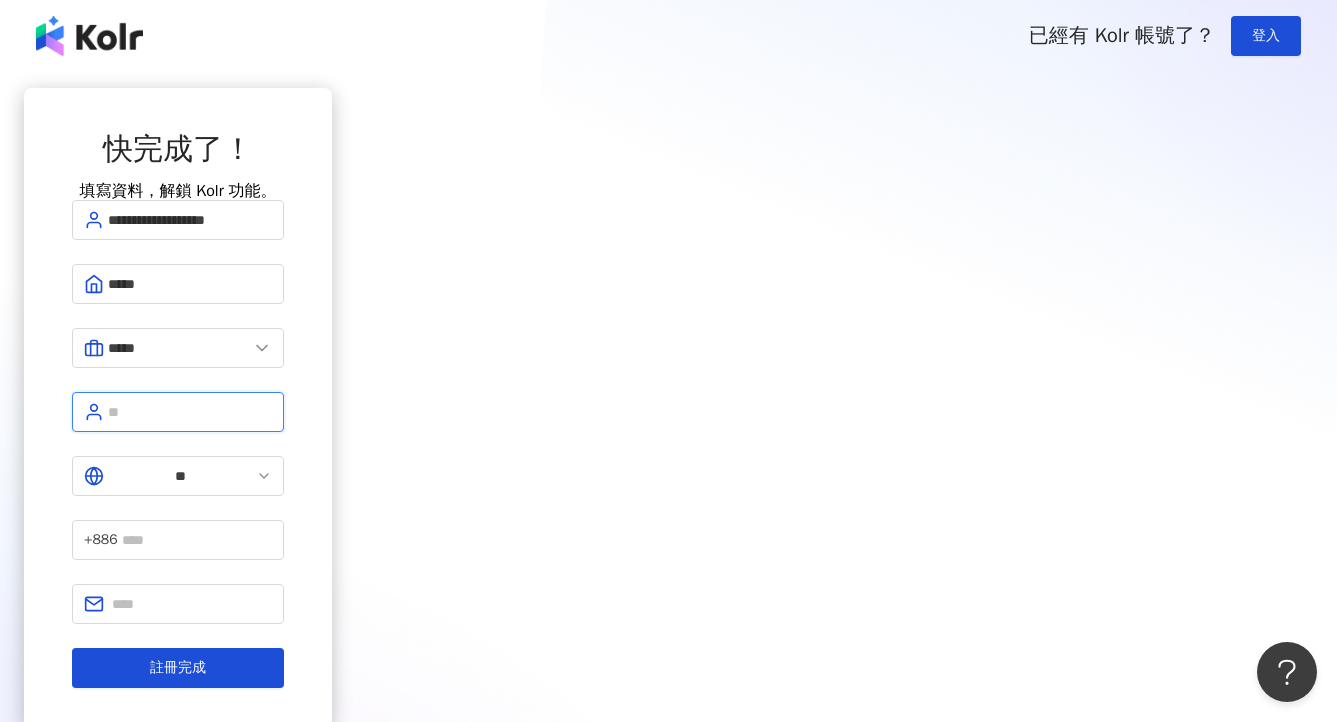 click at bounding box center (190, 412) 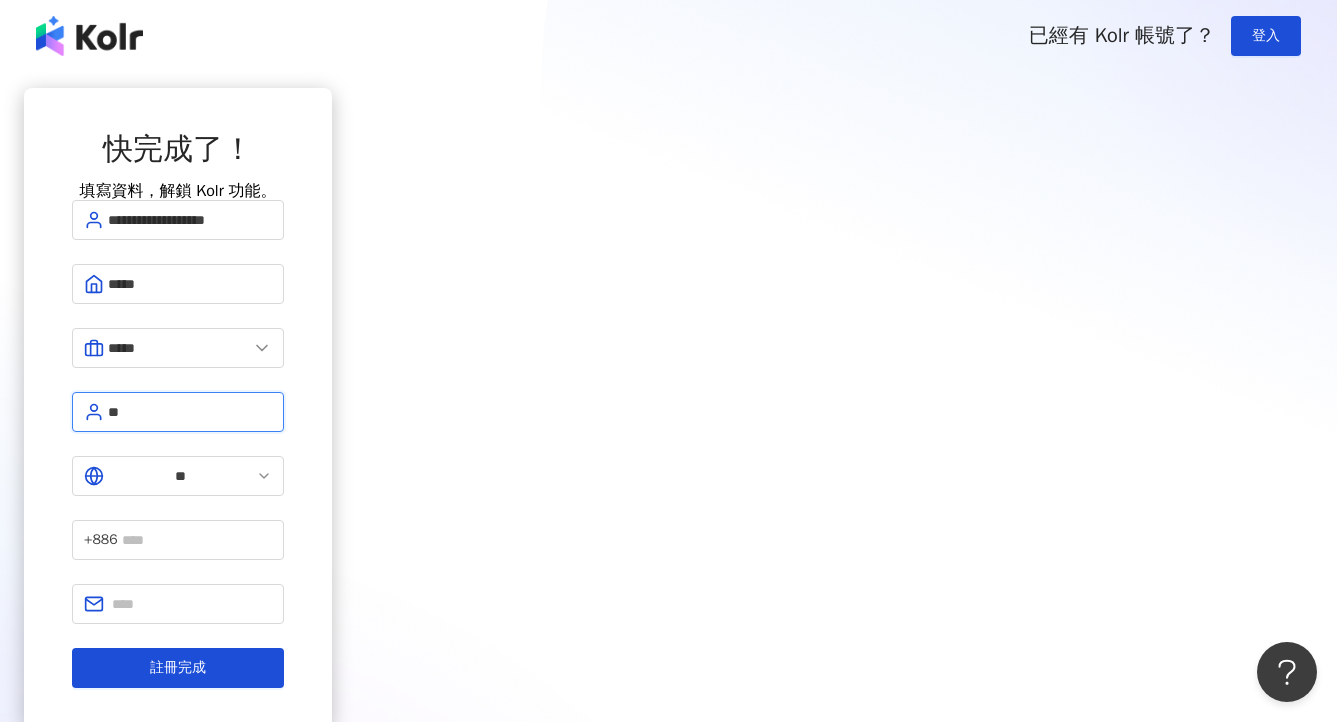 type on "*" 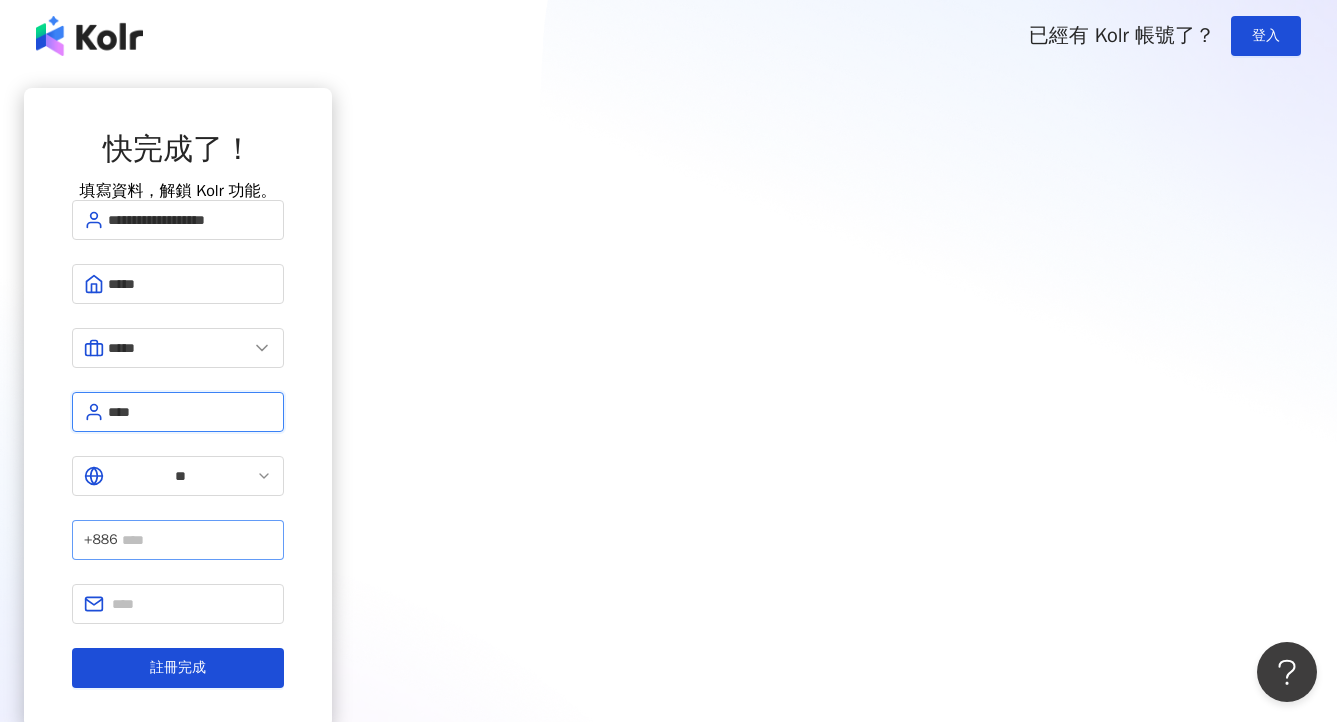 type on "****" 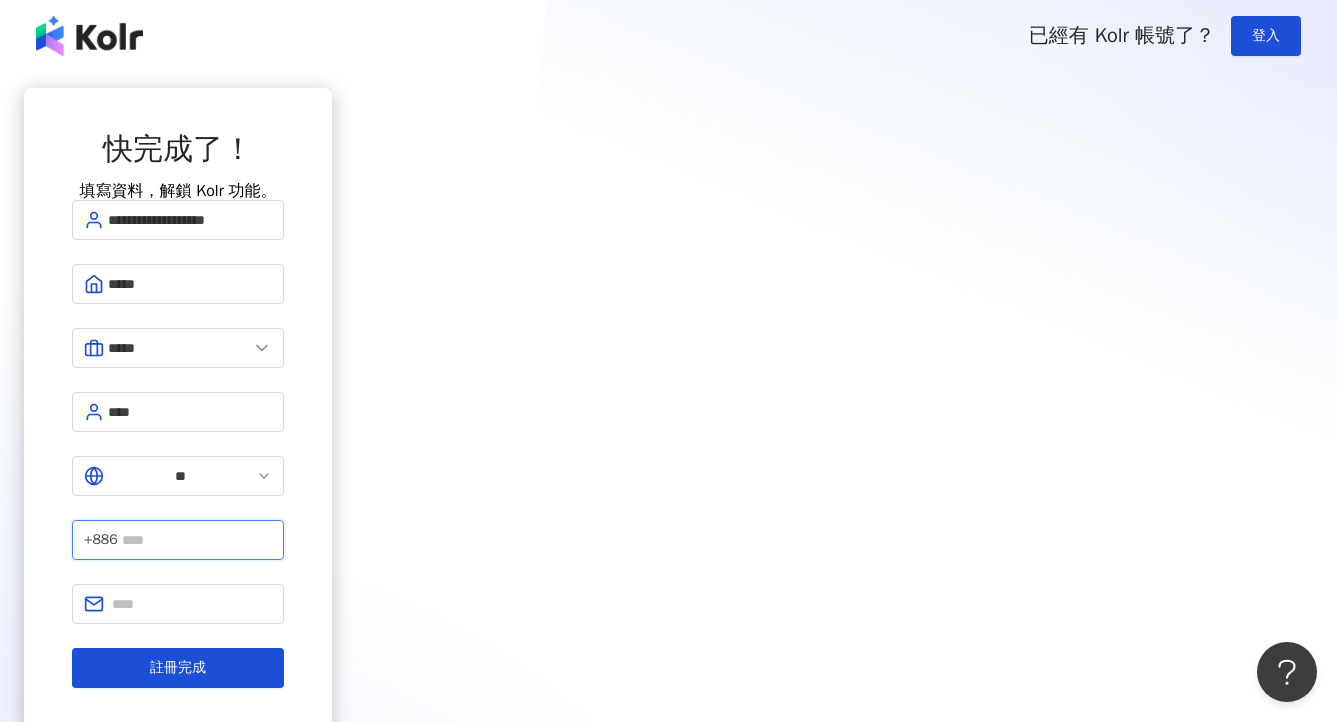 click at bounding box center (197, 540) 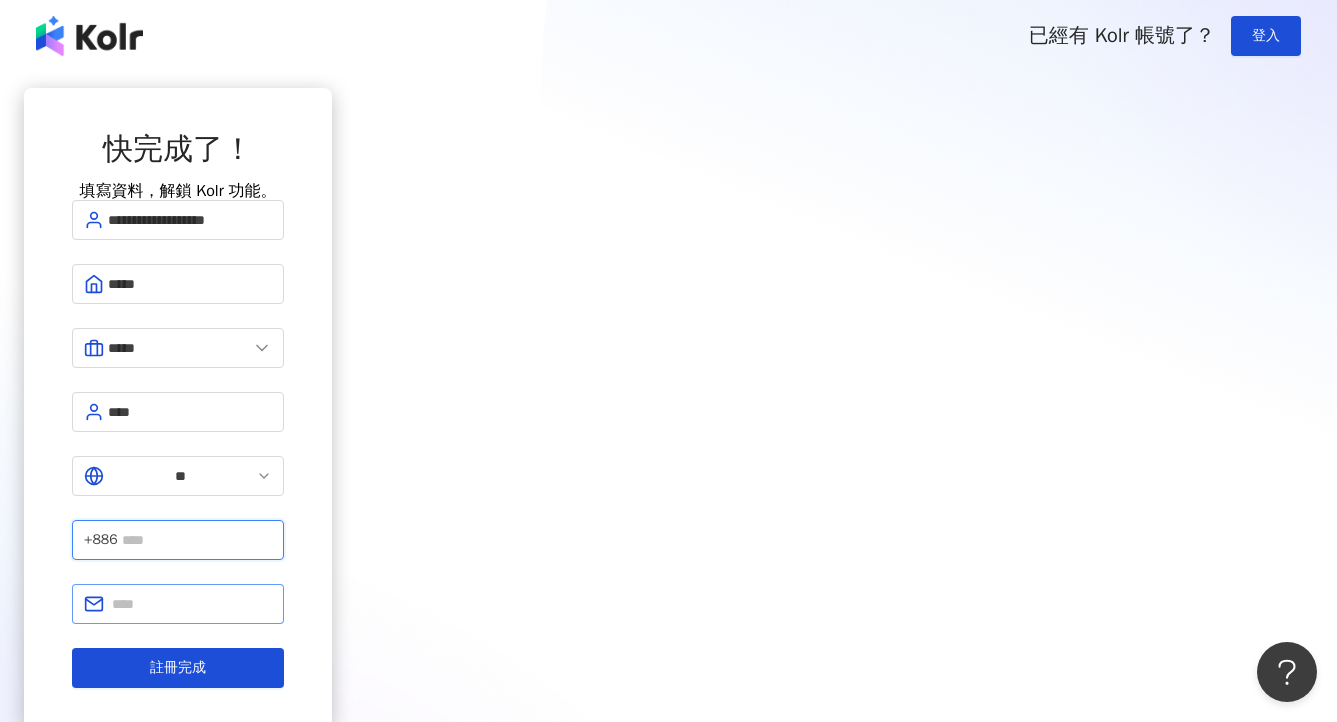 type on "**********" 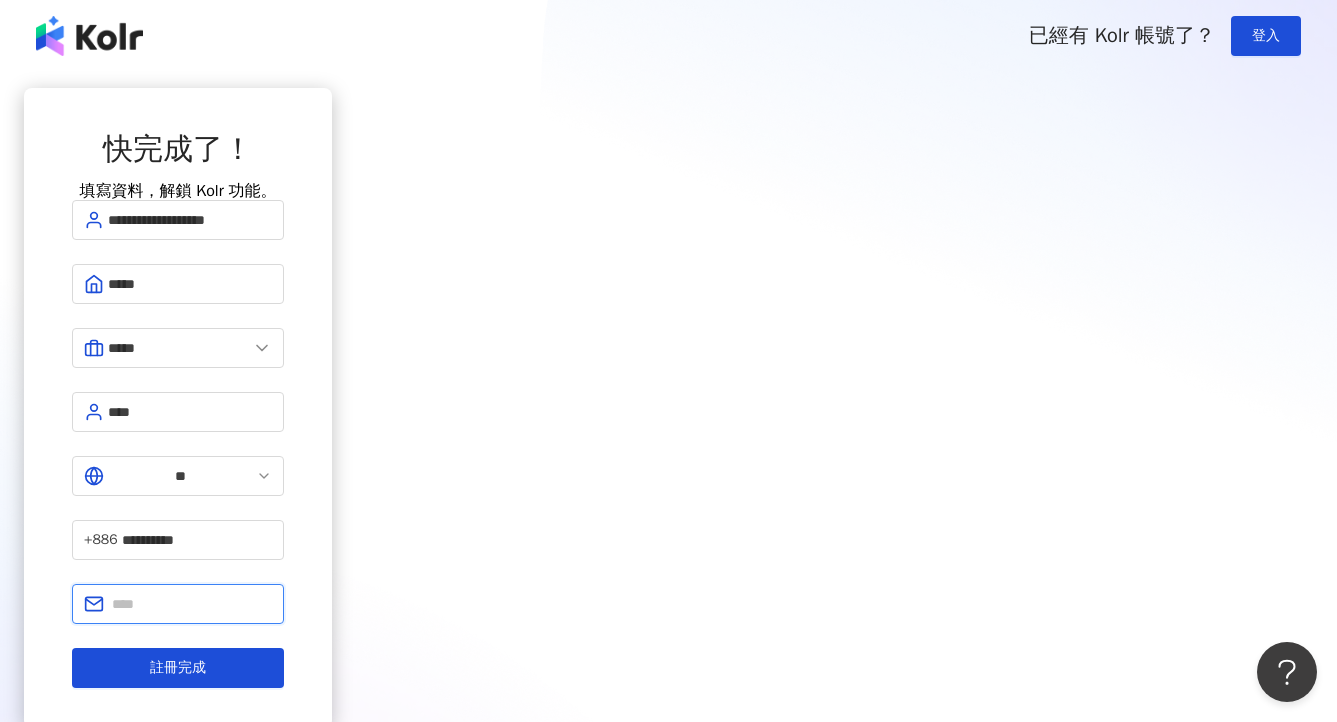 type on "**********" 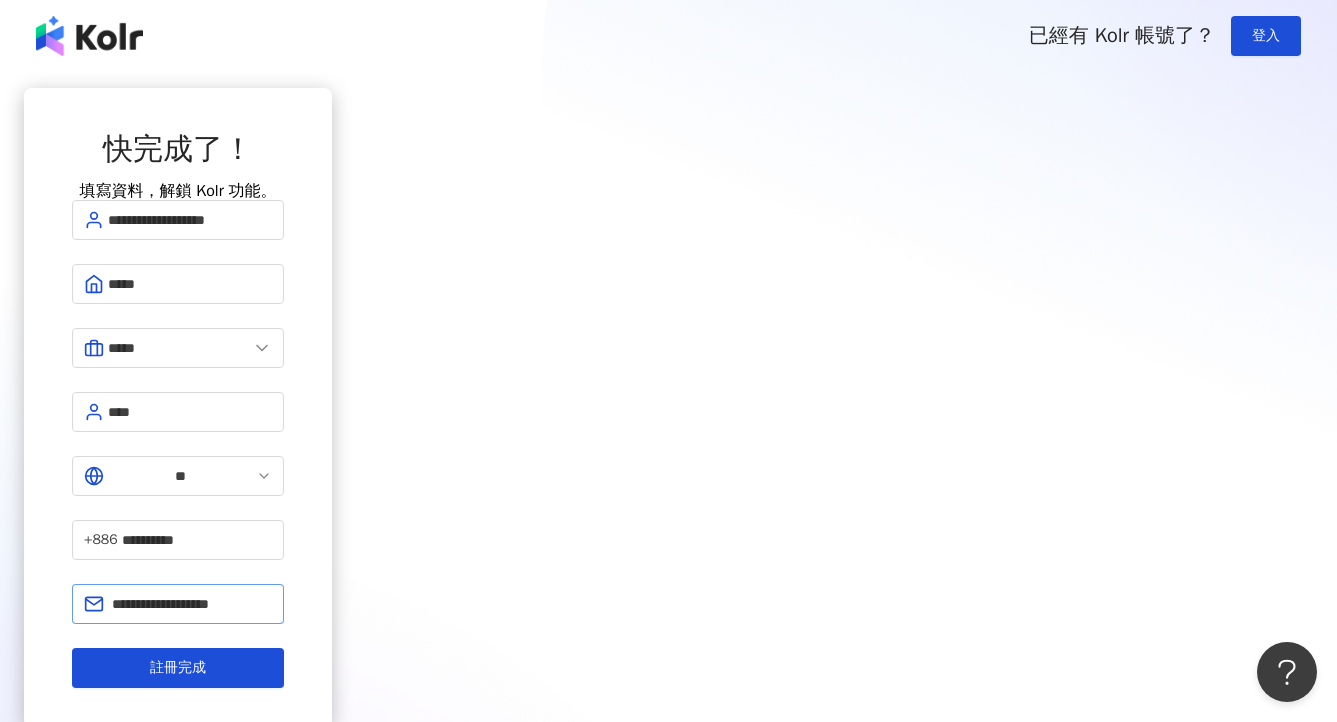 click on "**********" at bounding box center (178, 604) 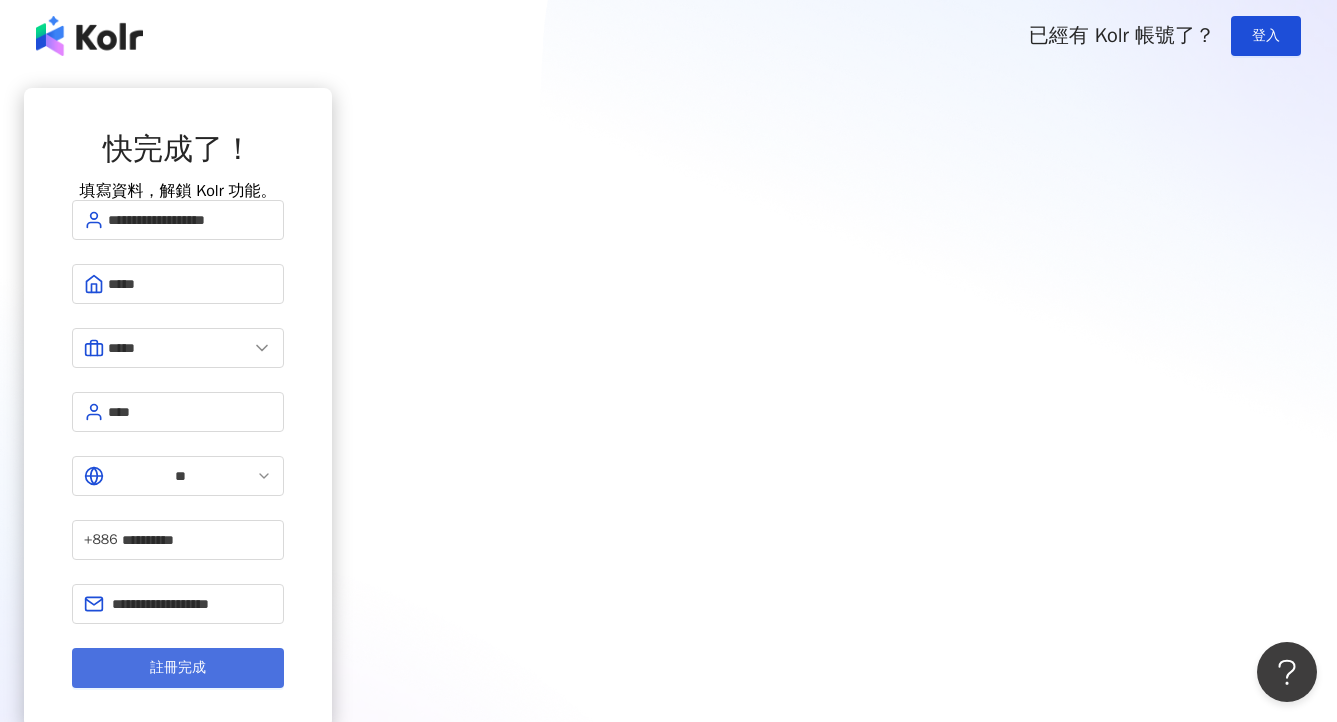 click on "註冊完成" at bounding box center (178, 668) 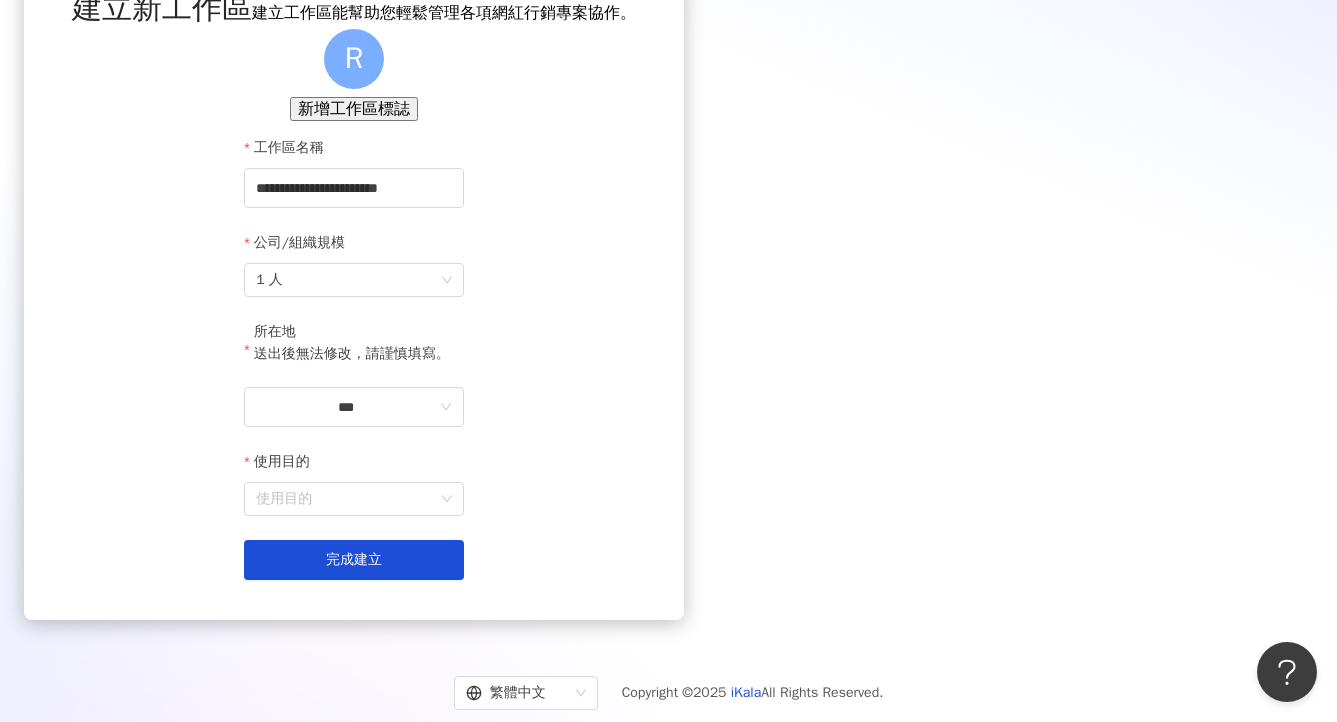 scroll, scrollTop: 148, scrollLeft: 0, axis: vertical 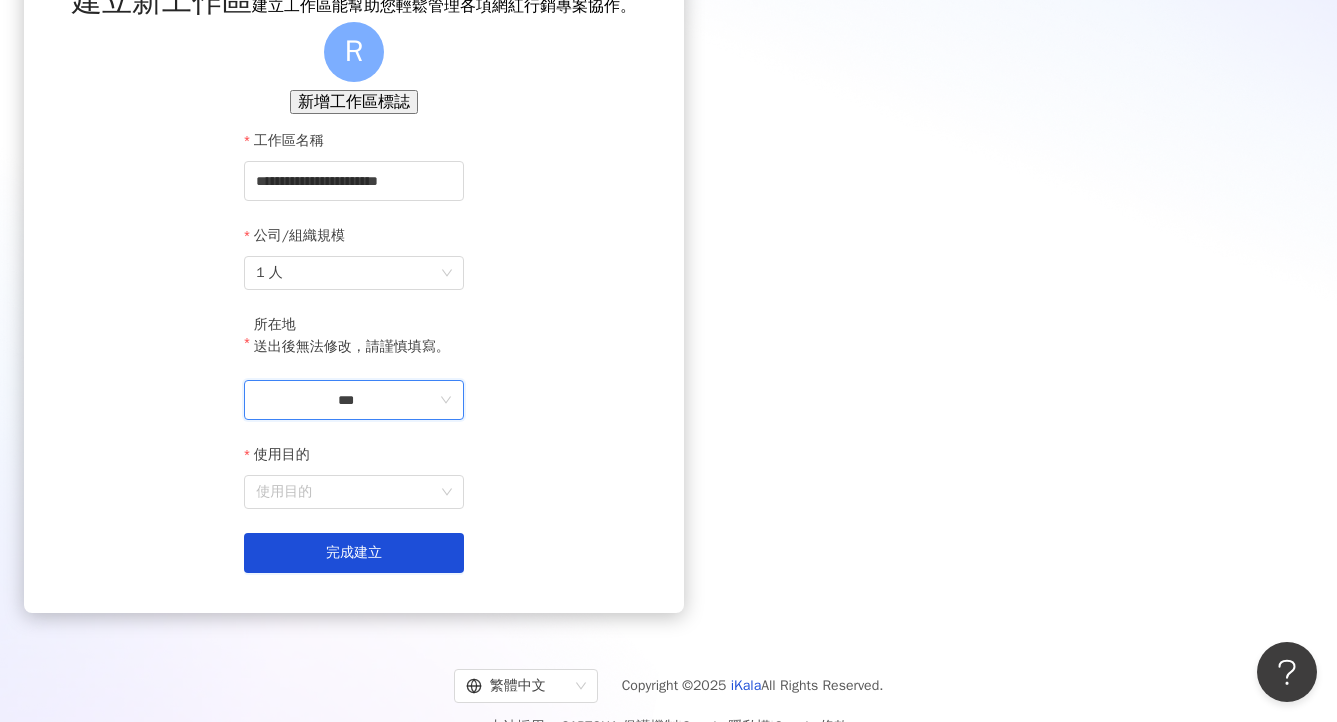 click on "***" at bounding box center [346, 400] 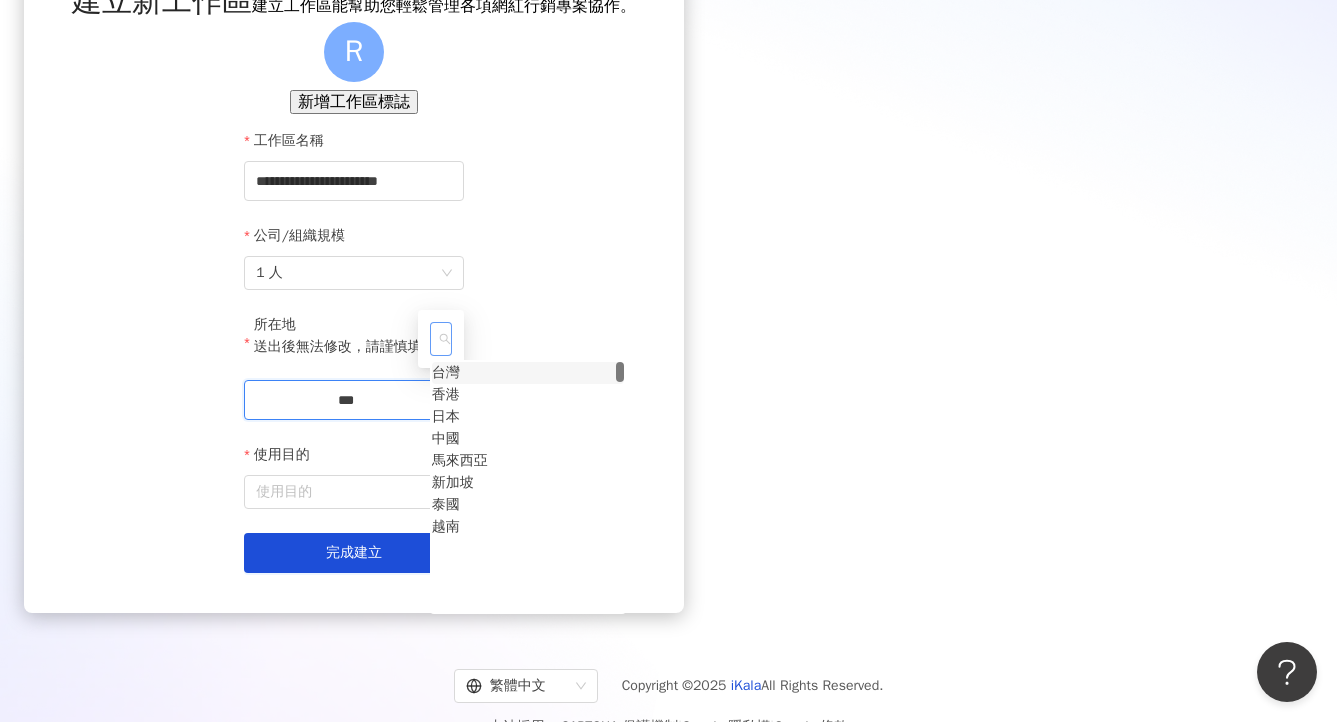 click on "台灣" at bounding box center (446, 373) 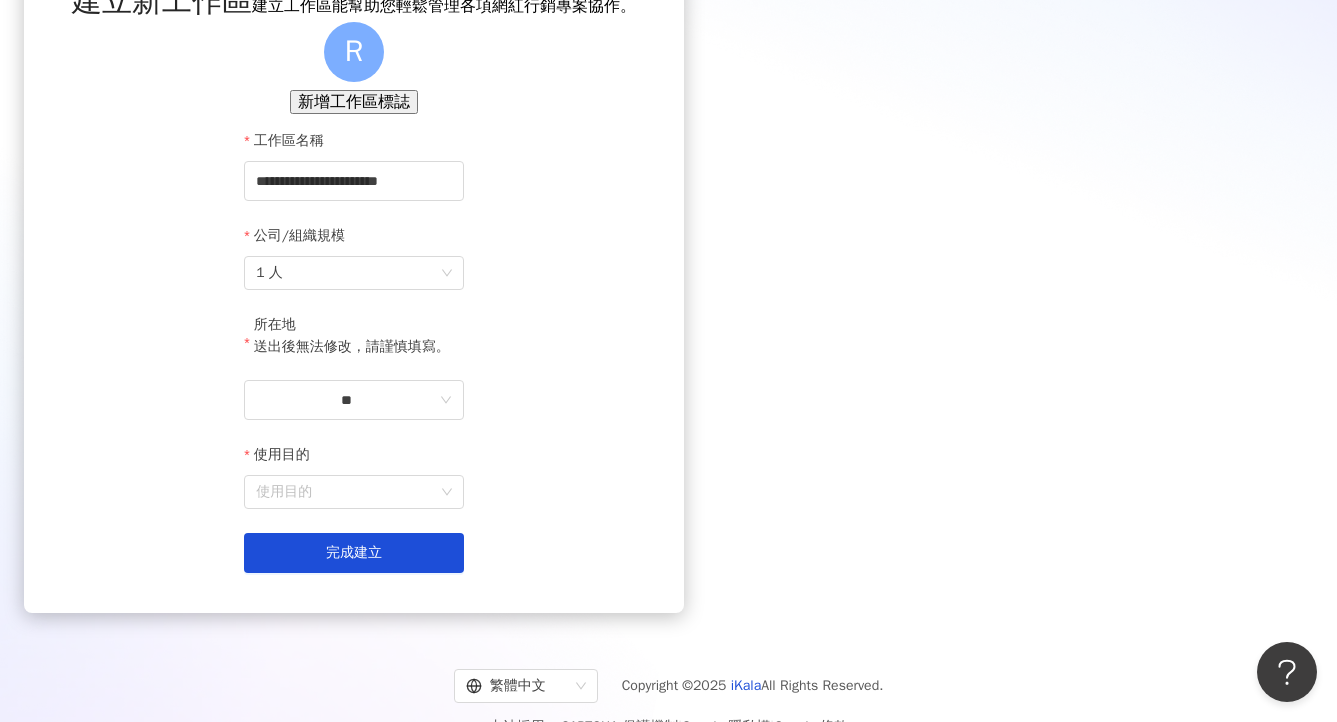 click on "使用目的" at bounding box center (354, 459) 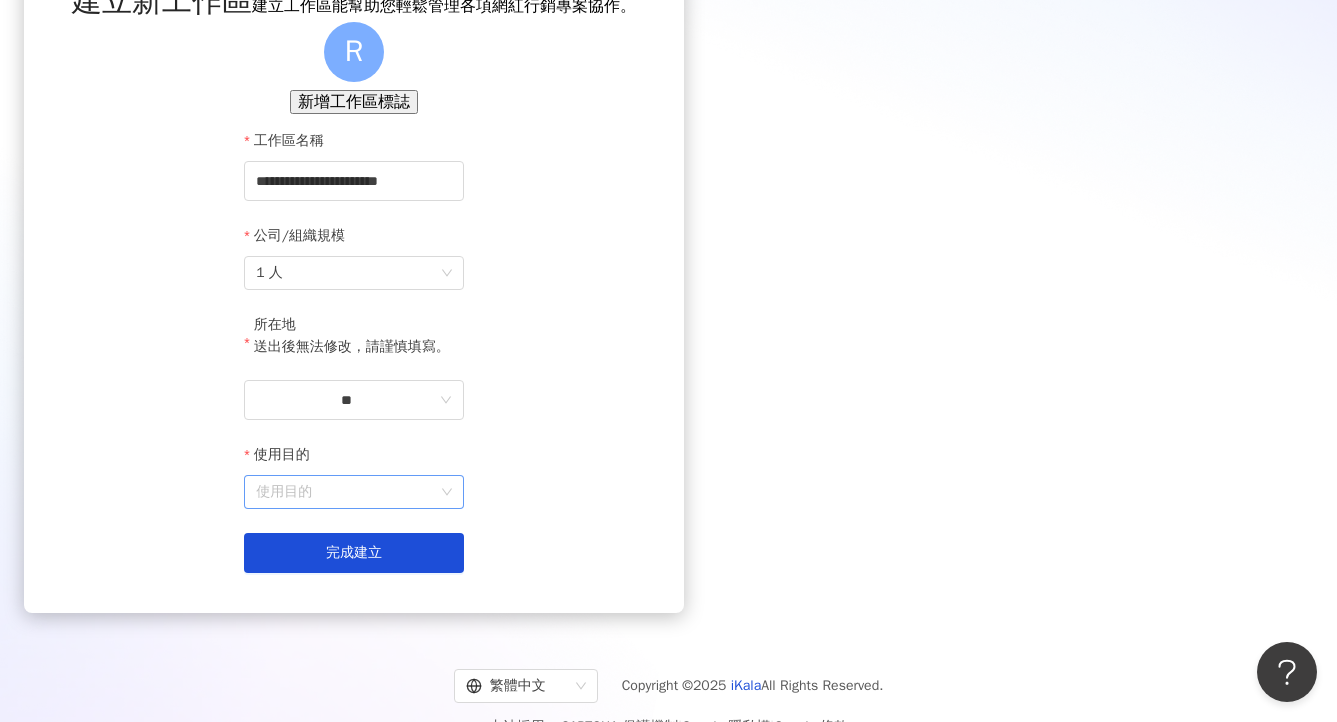 click on "使用目的" at bounding box center (354, 492) 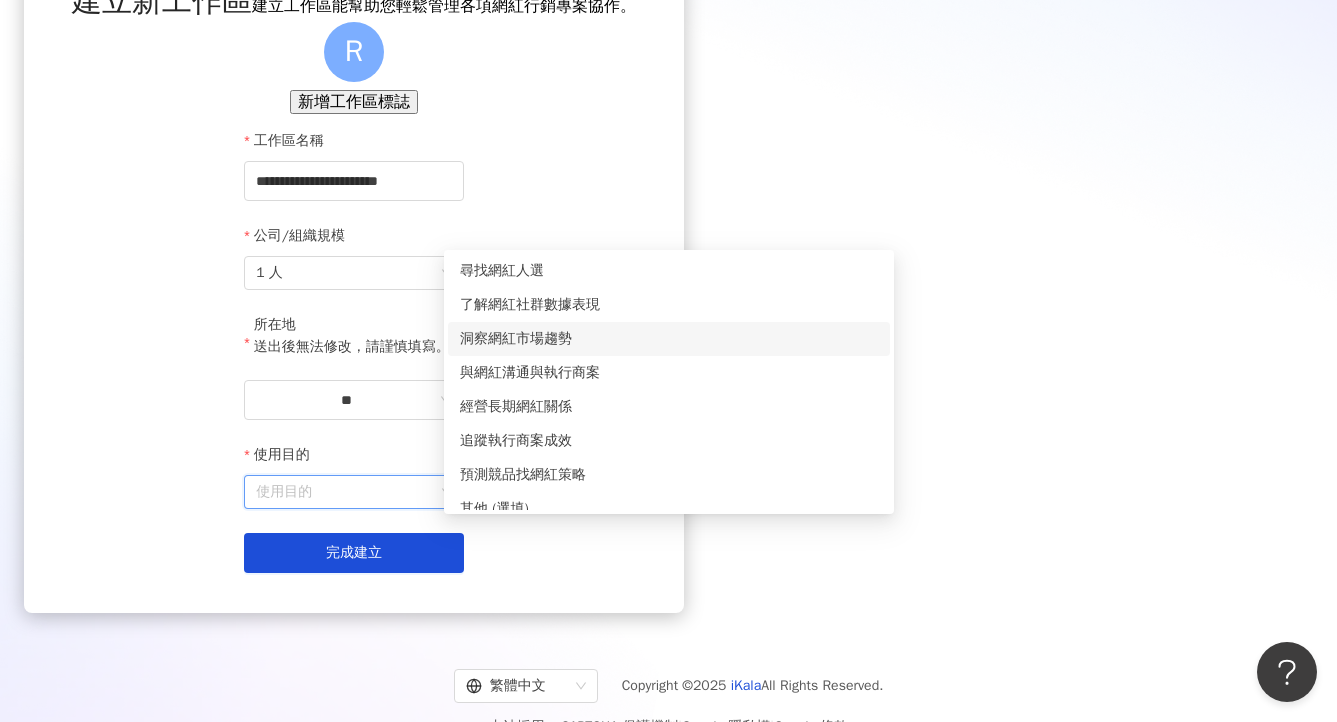 click on "洞察網紅市場趨勢" at bounding box center [669, 339] 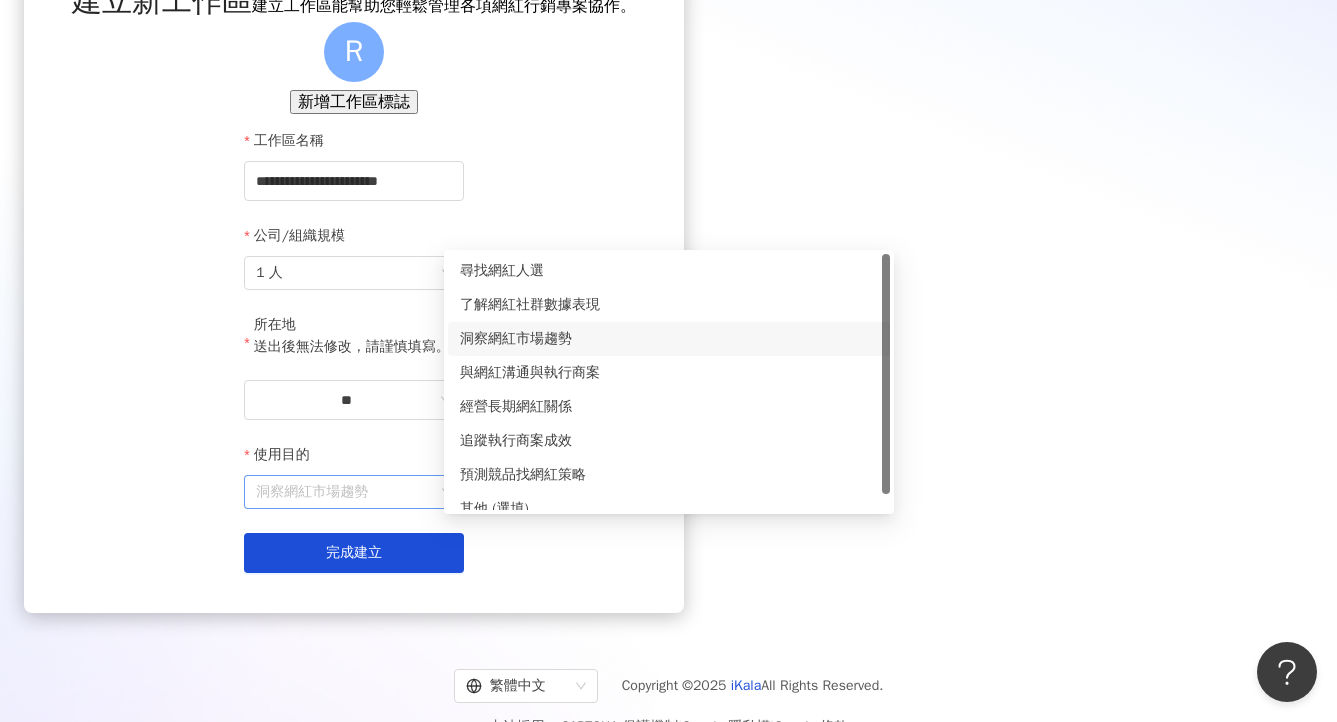 click on "洞察網紅市場趨勢" at bounding box center [354, 492] 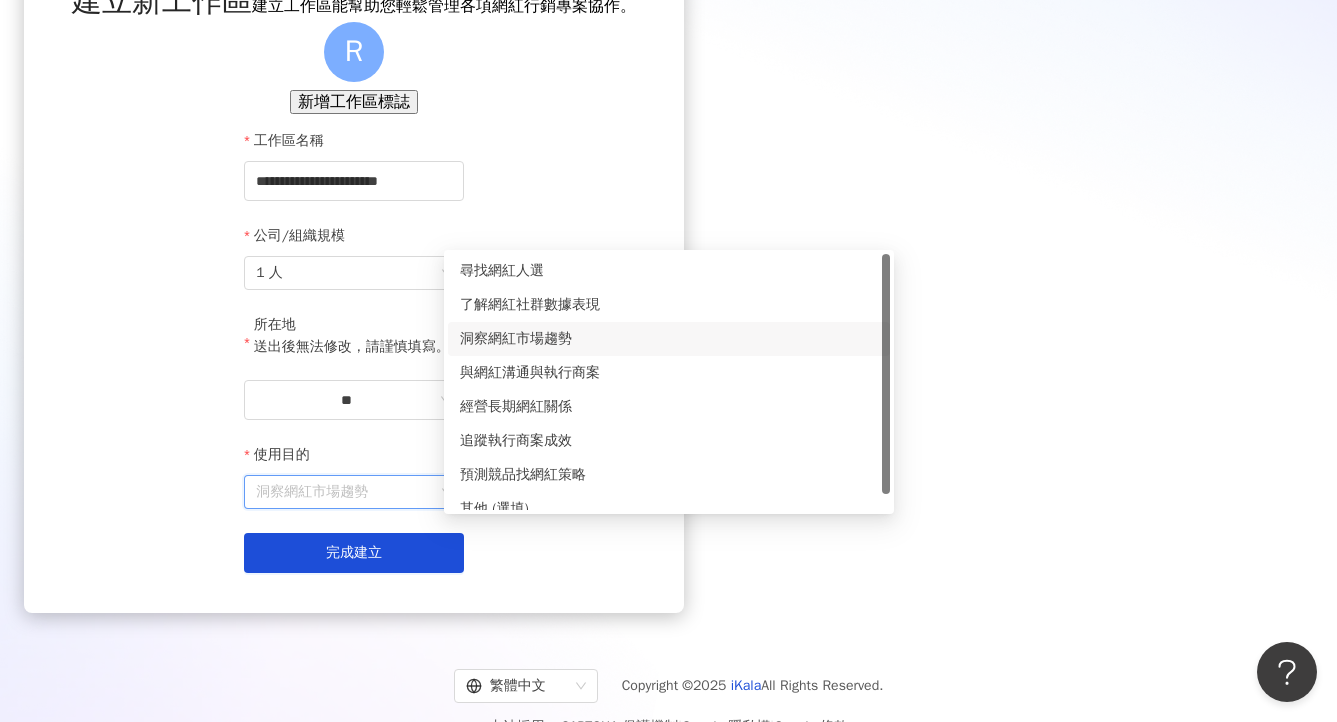 click on "洞察網紅市場趨勢" at bounding box center [669, 339] 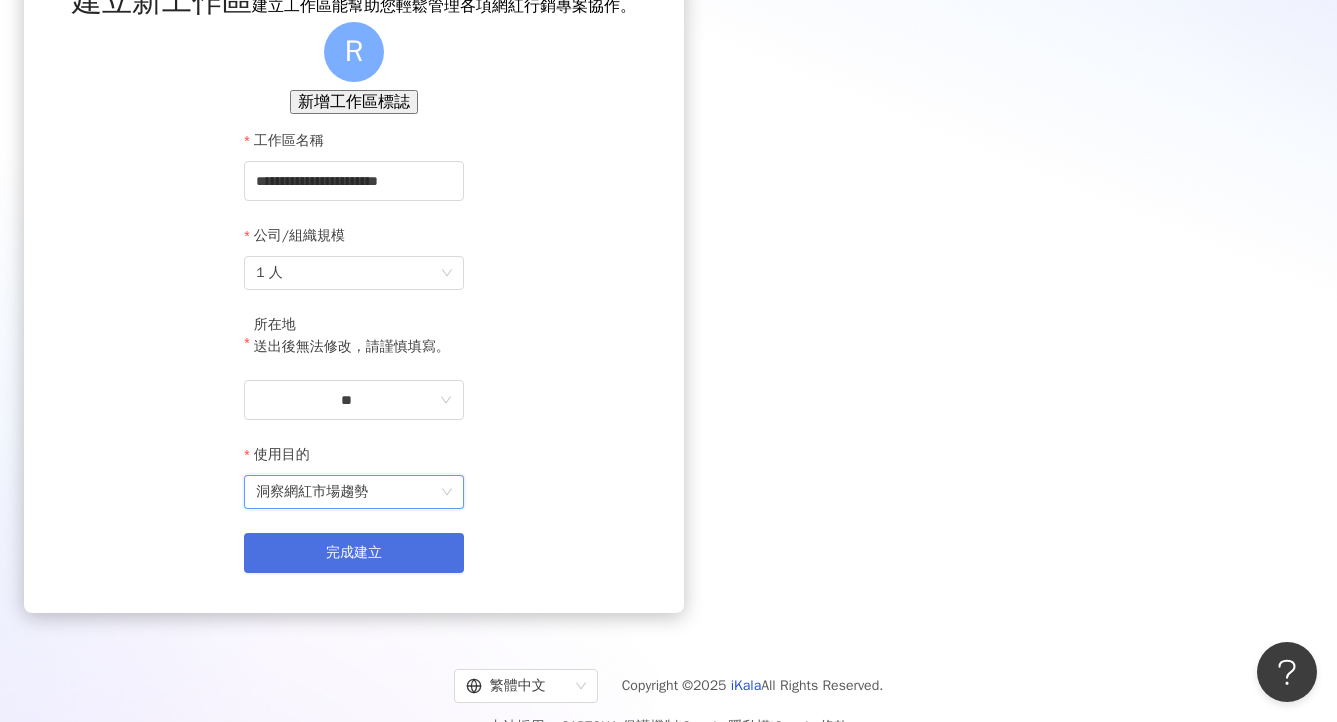 click on "完成建立" at bounding box center (354, 553) 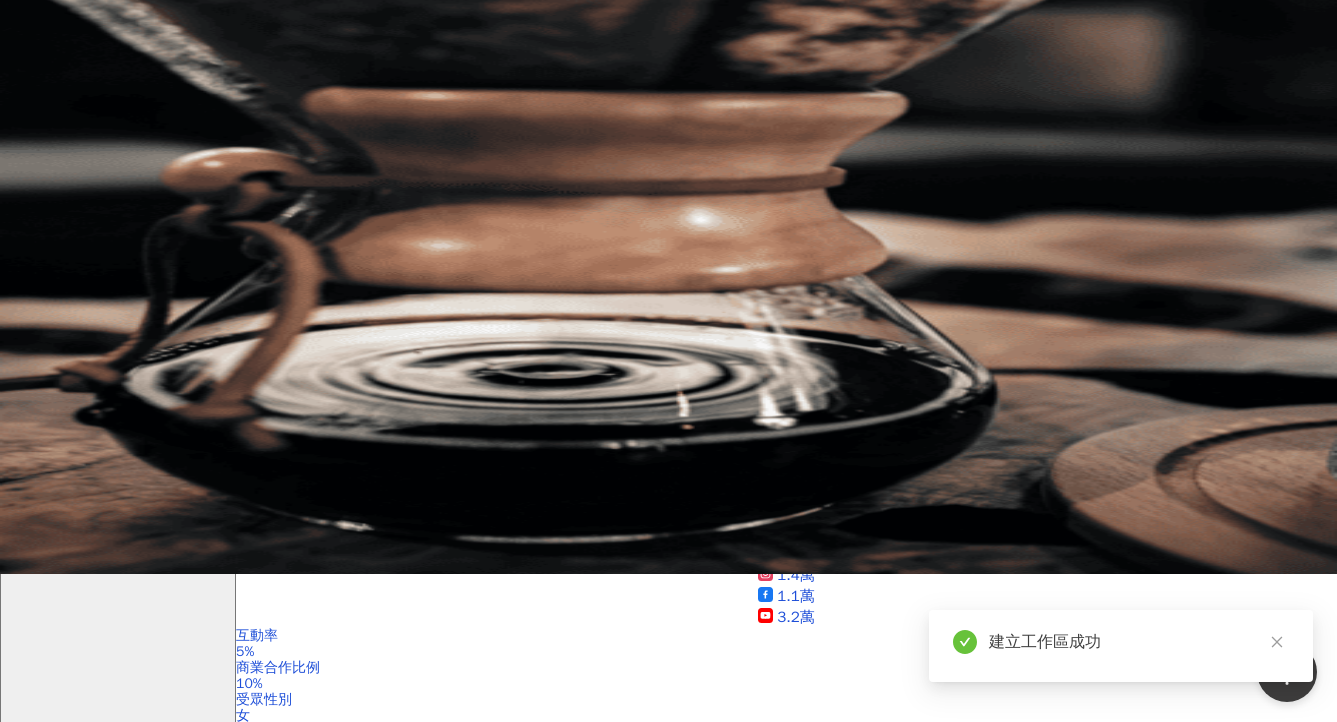 scroll, scrollTop: 0, scrollLeft: 0, axis: both 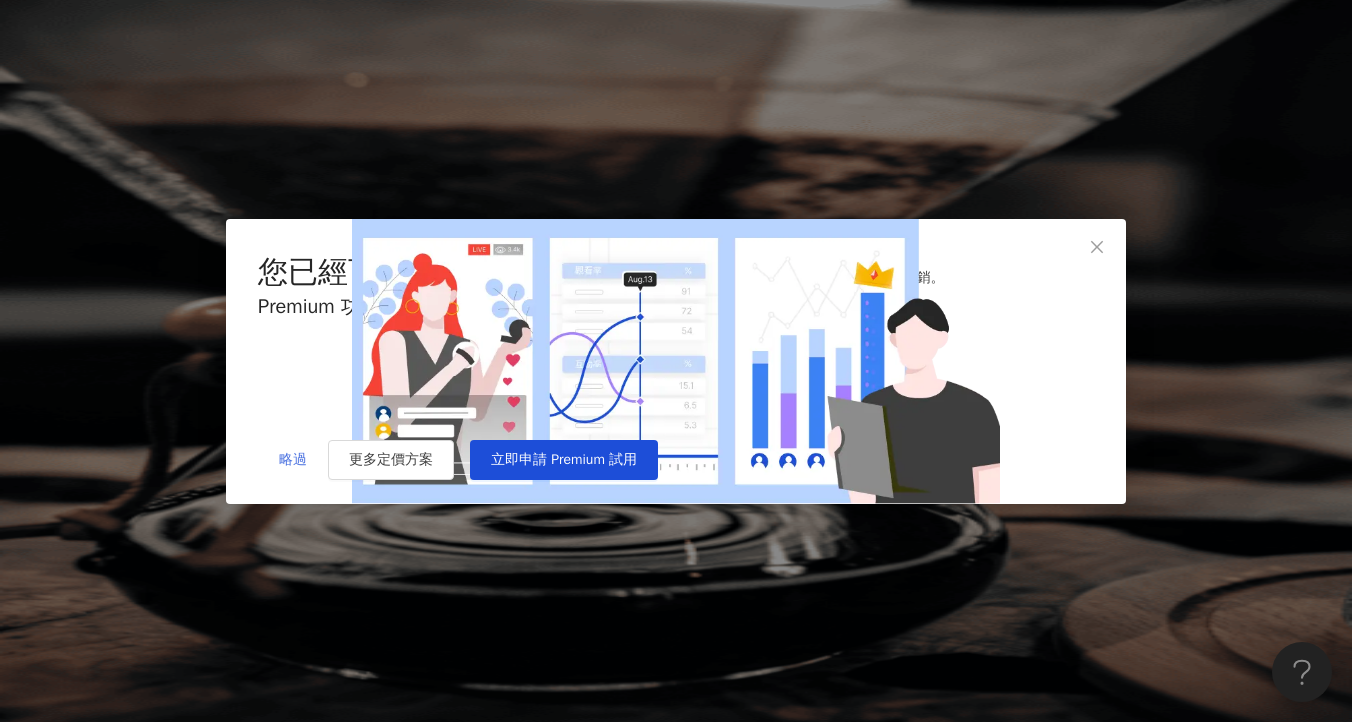 click on "略過" at bounding box center (293, 460) 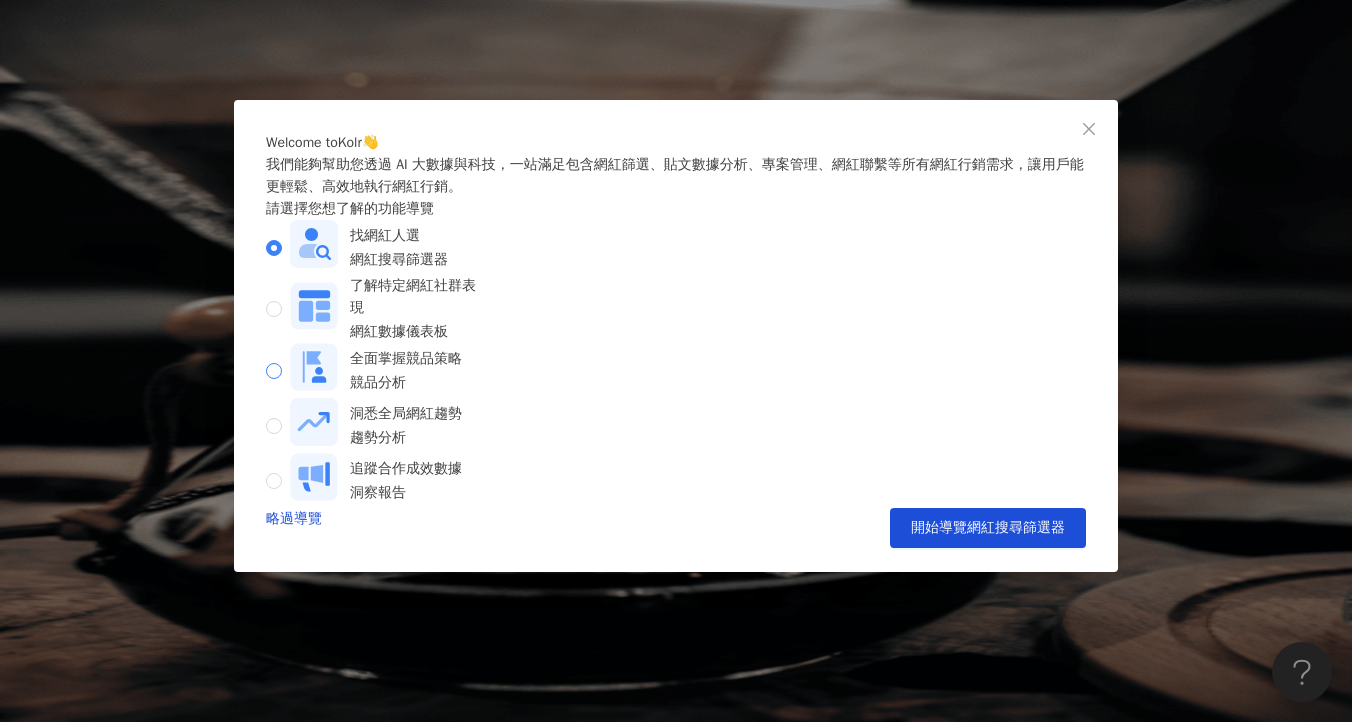 click on "全面掌握競品策略 競品分析" at bounding box center [376, 370] 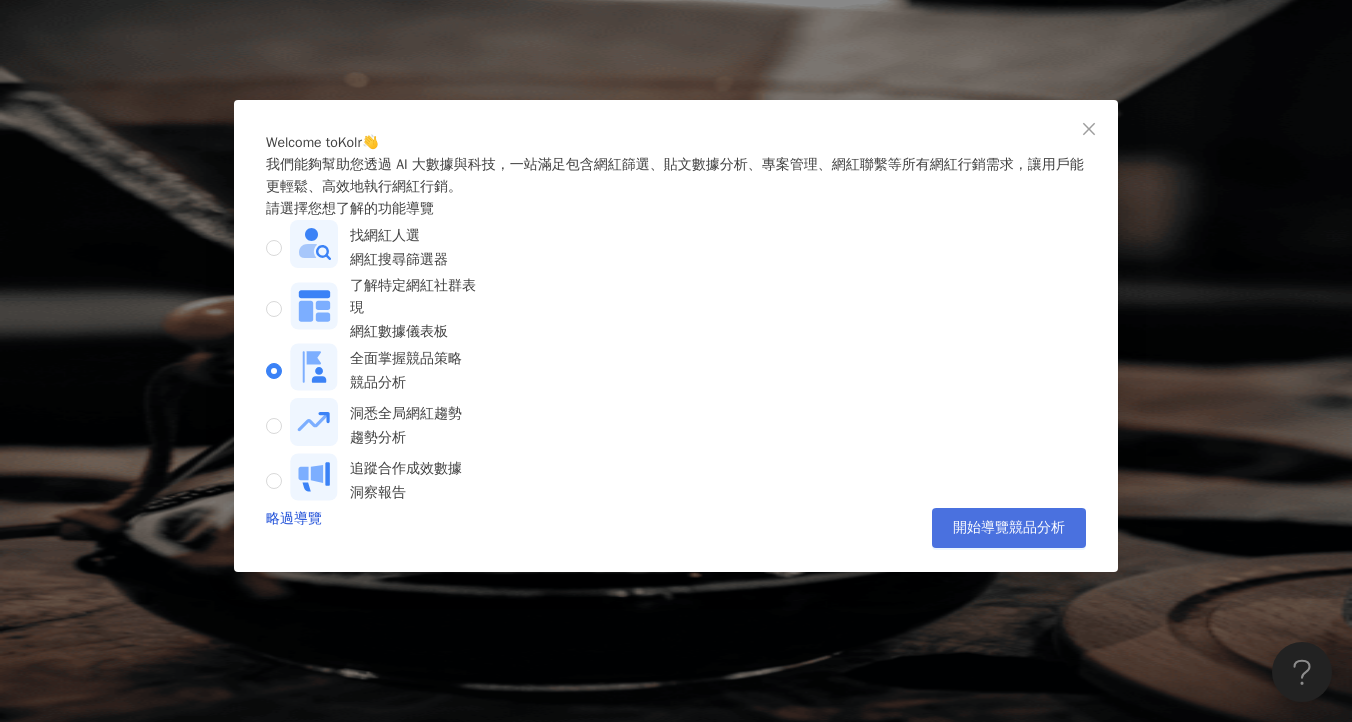 click on "開始導覽競品分析" at bounding box center (1009, 528) 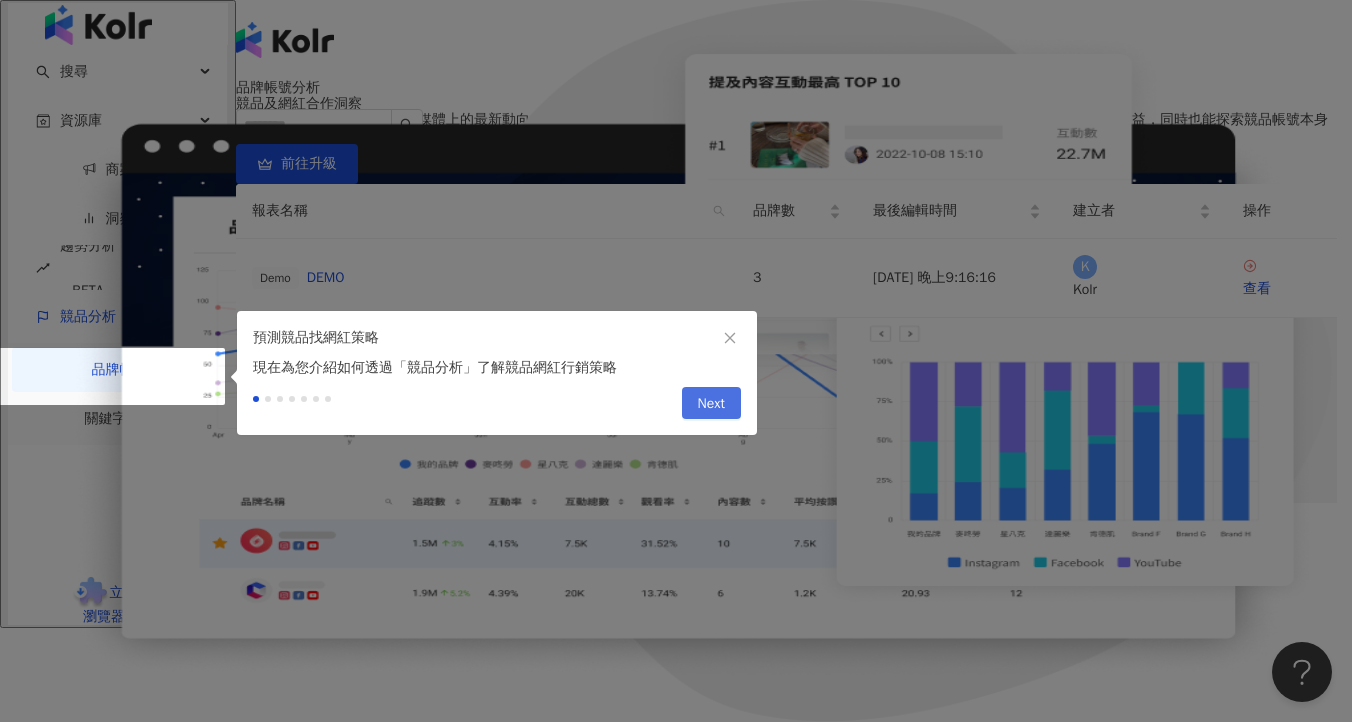 click on "Next" at bounding box center (711, 404) 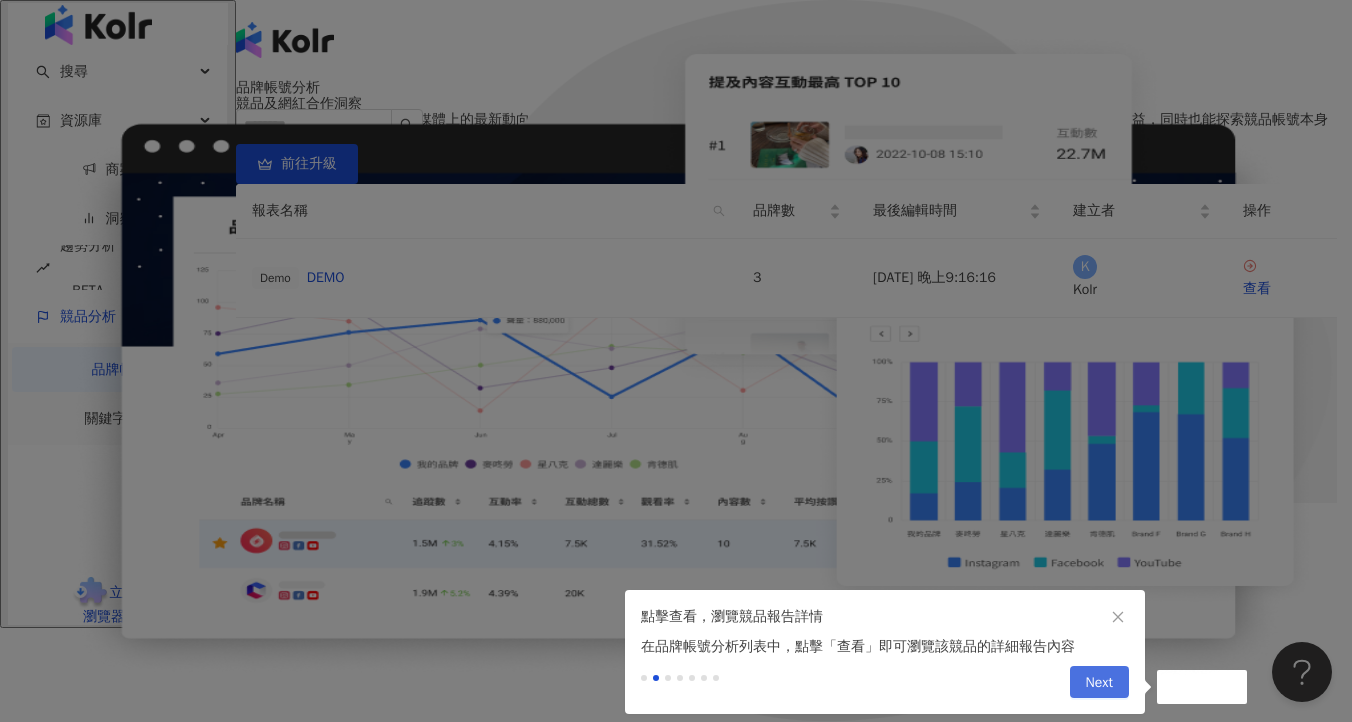 click on "Next" at bounding box center [1099, 683] 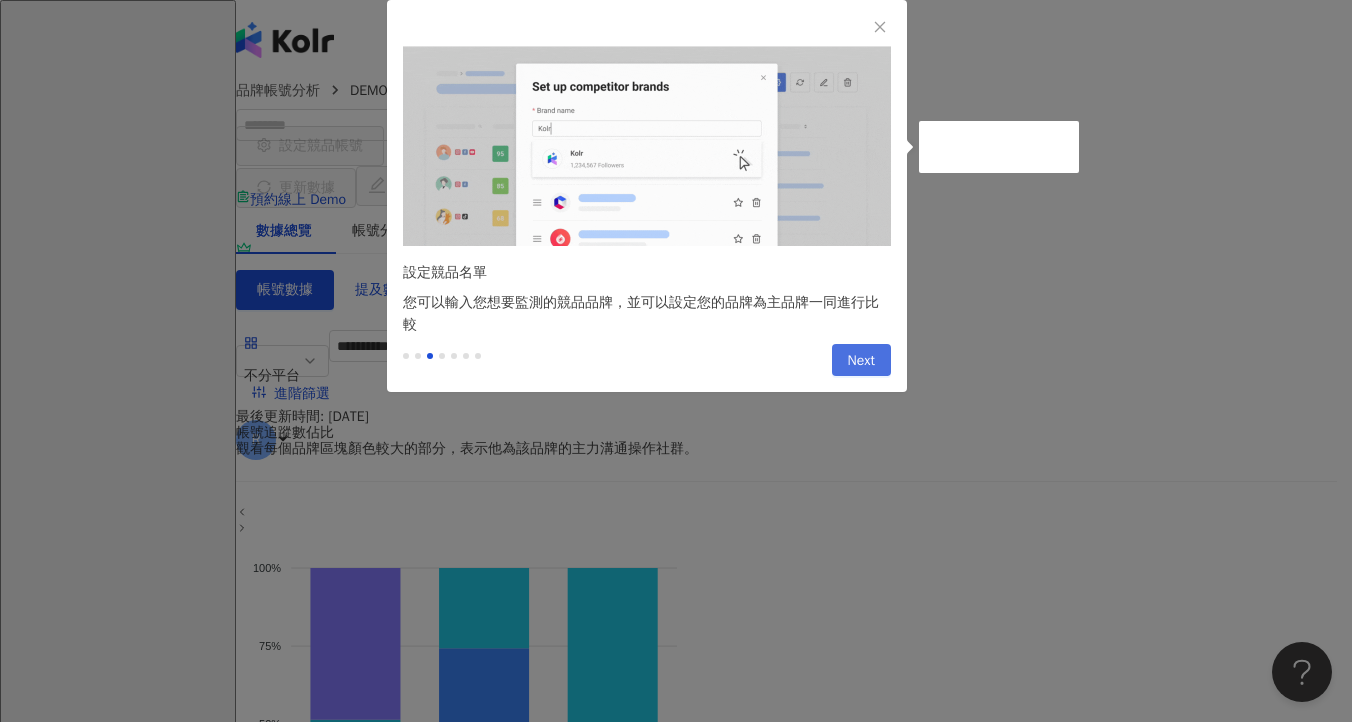 click on "Next" at bounding box center [861, 361] 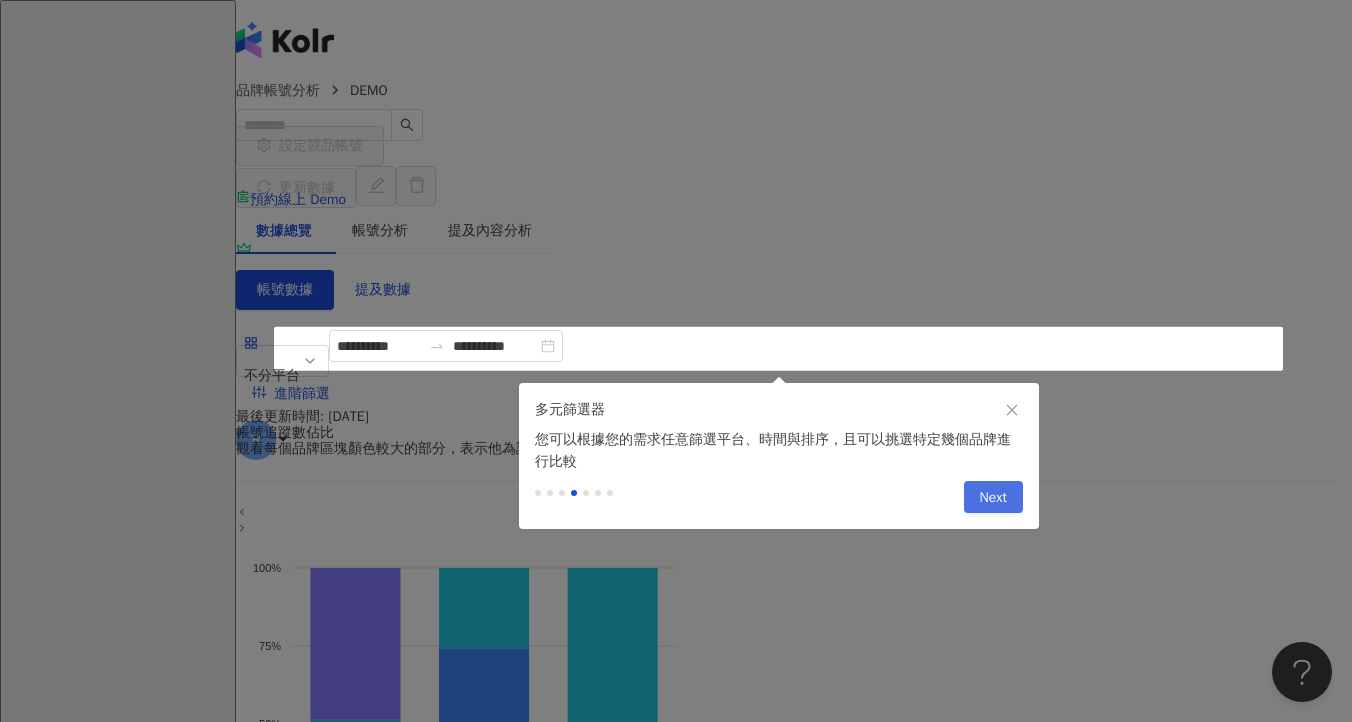 click on "Next" at bounding box center [993, 498] 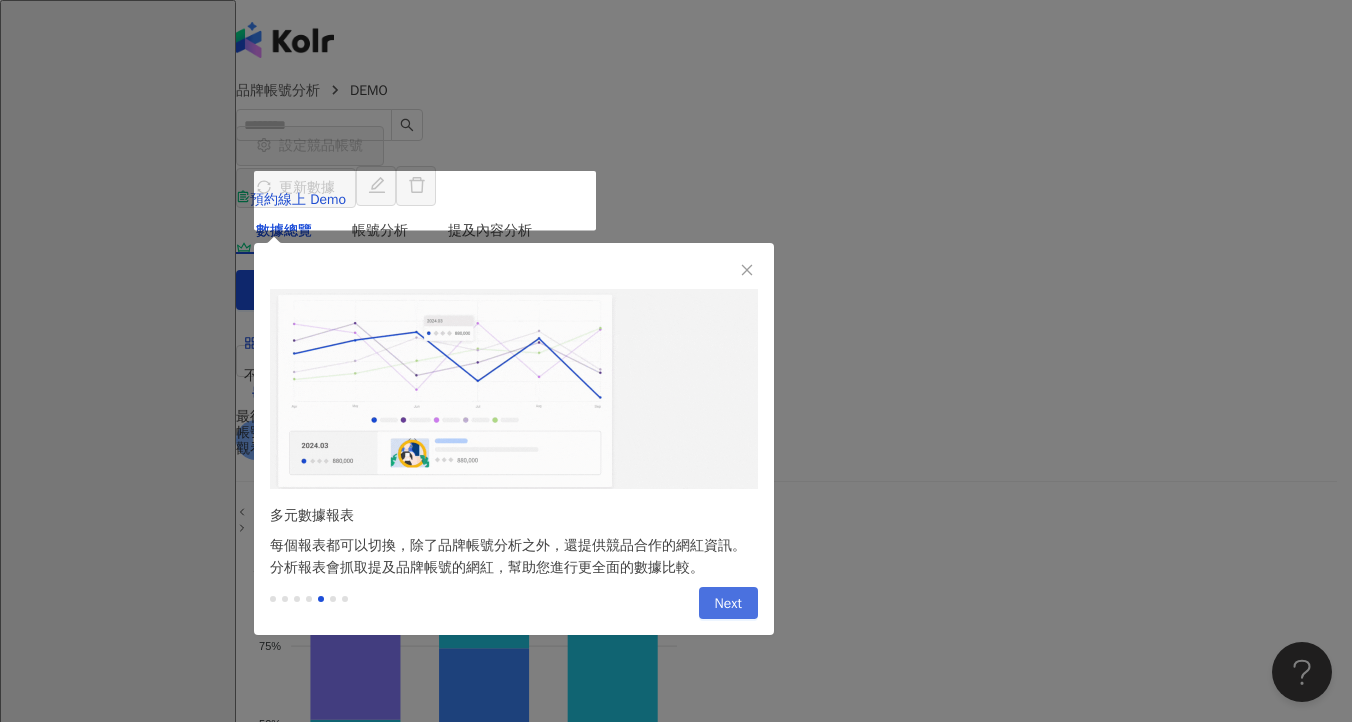 click on "Next" at bounding box center (728, 604) 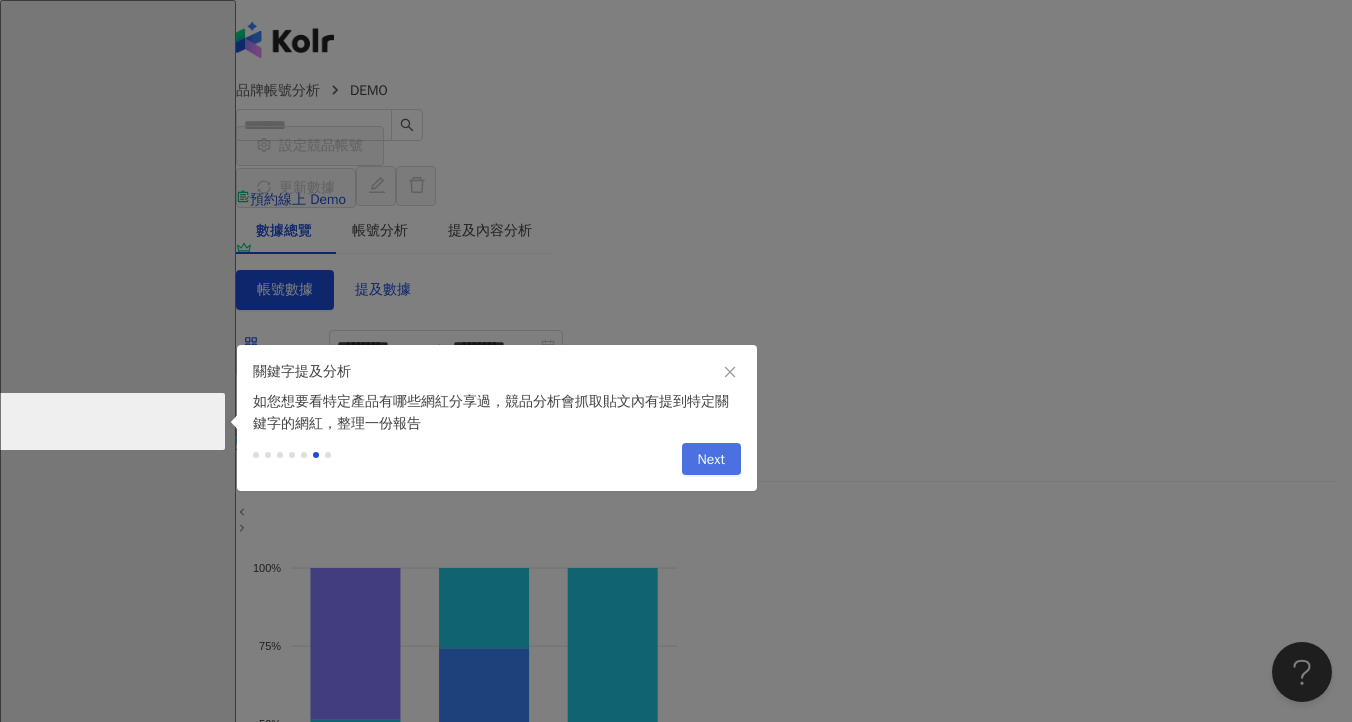 click on "Next" at bounding box center (711, 460) 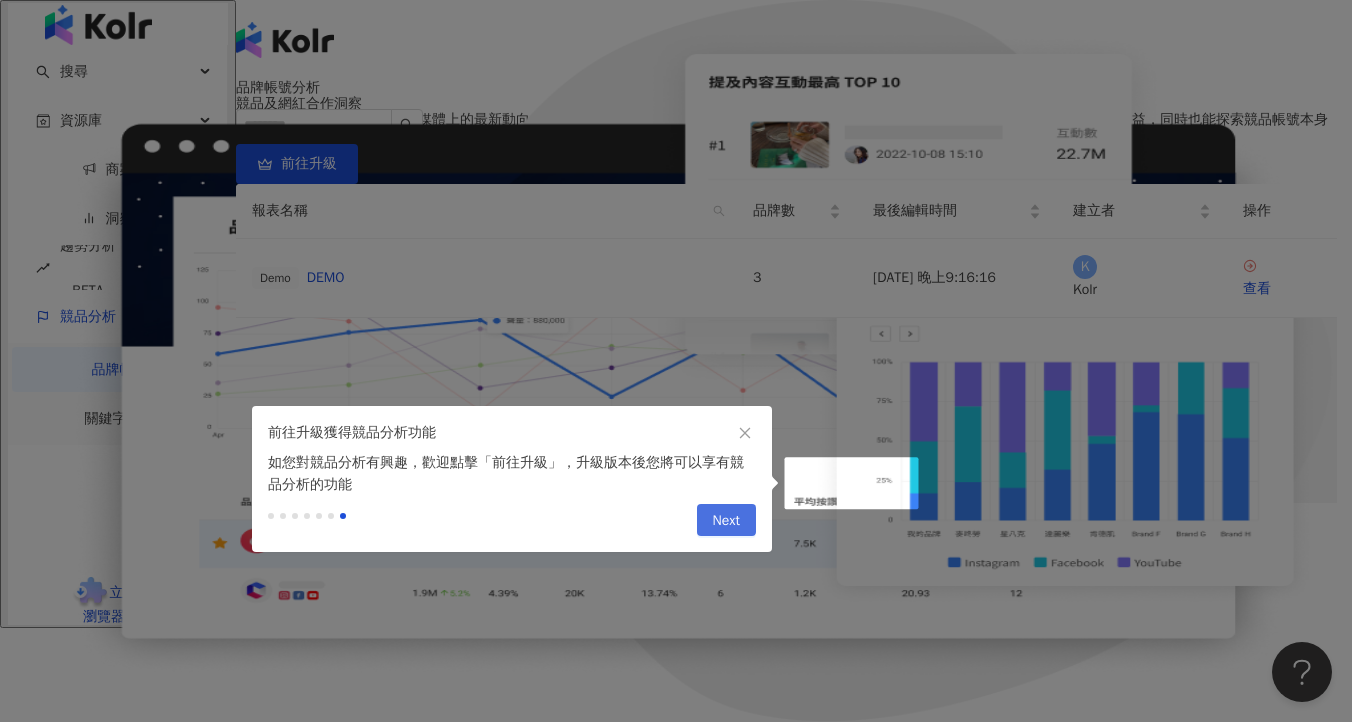 click on "Next" at bounding box center [726, 521] 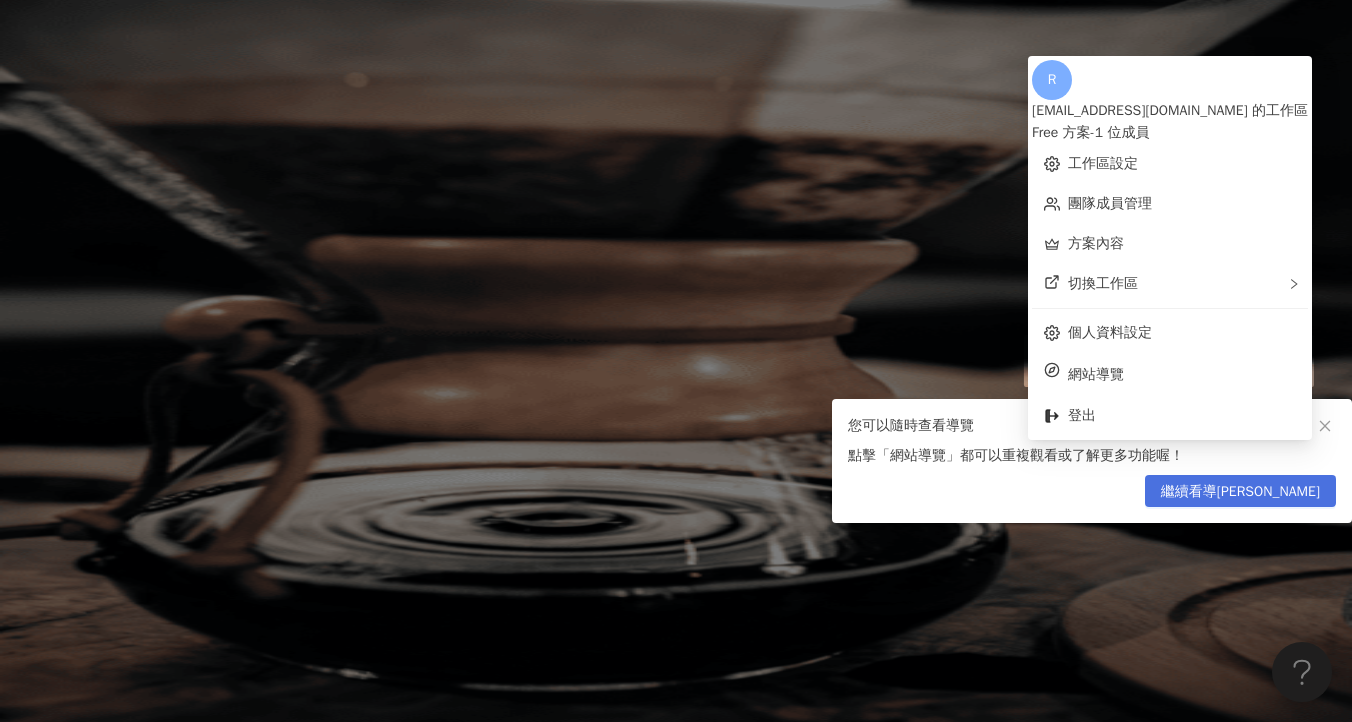 click on "繼續看導覽" at bounding box center [1240, 492] 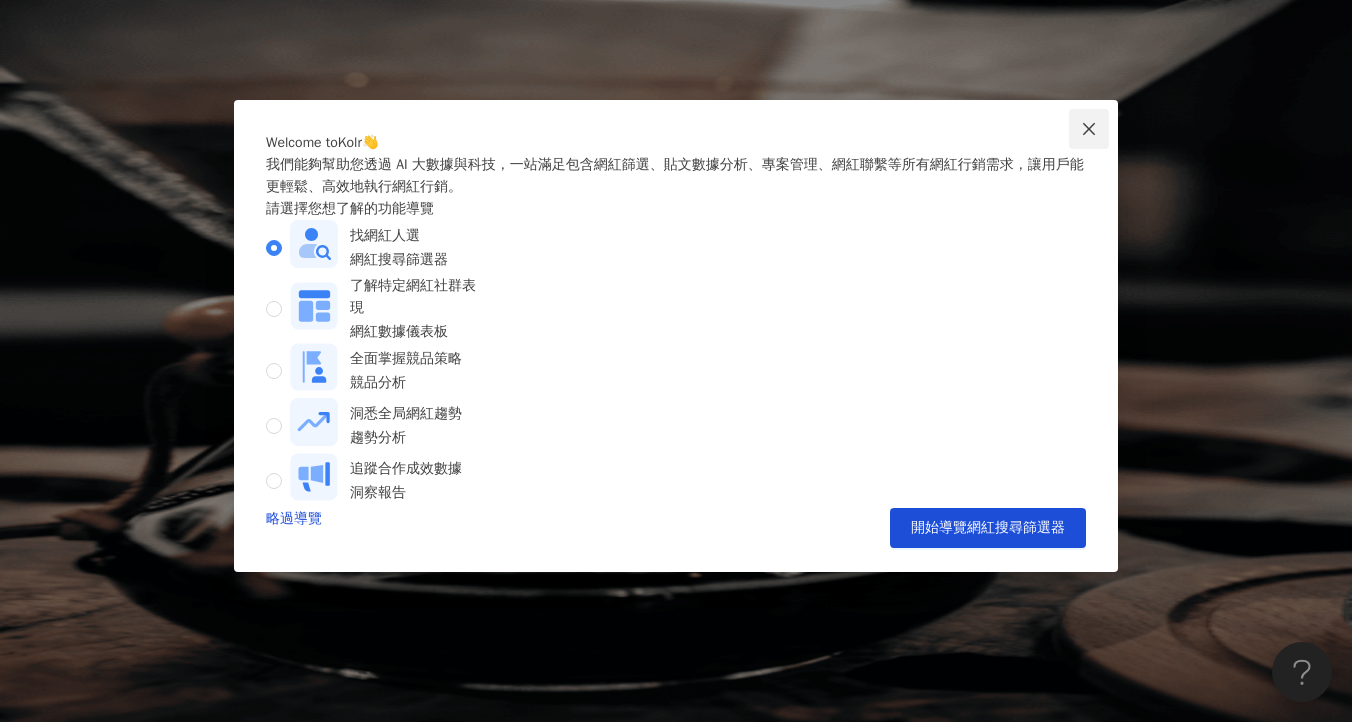click 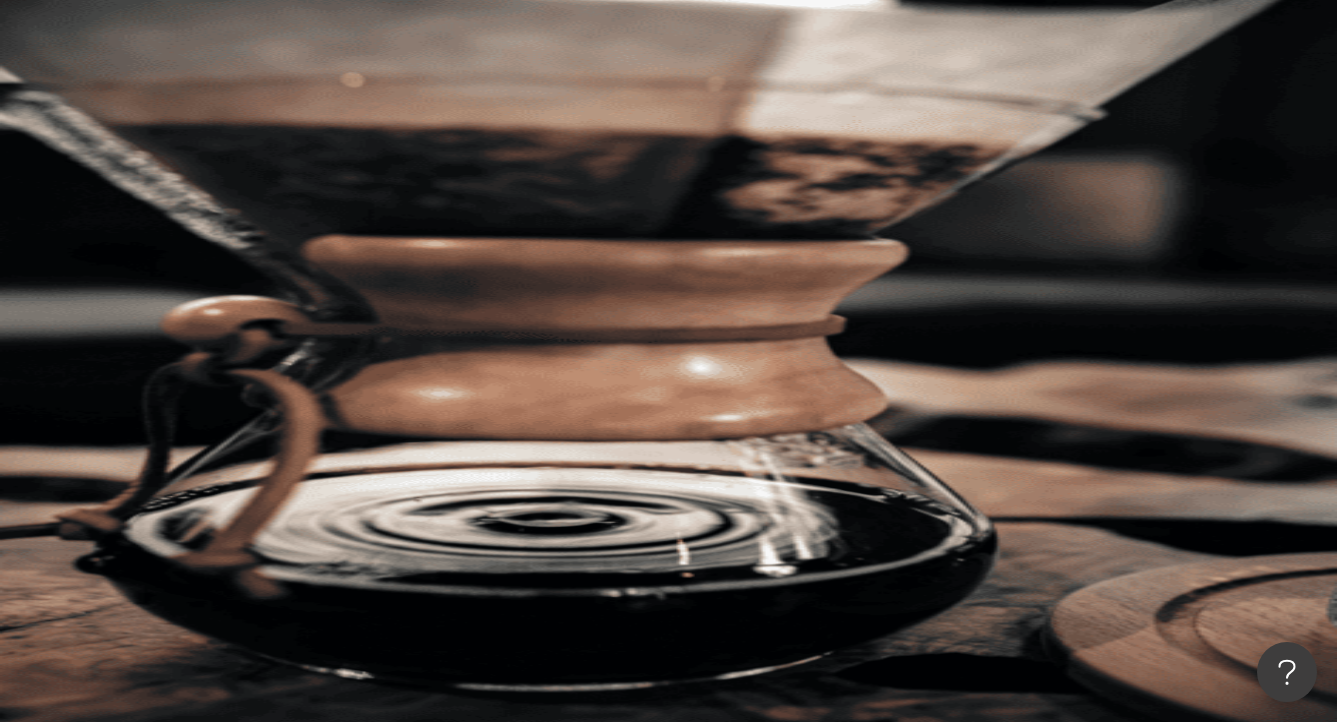 click at bounding box center [356, 99] 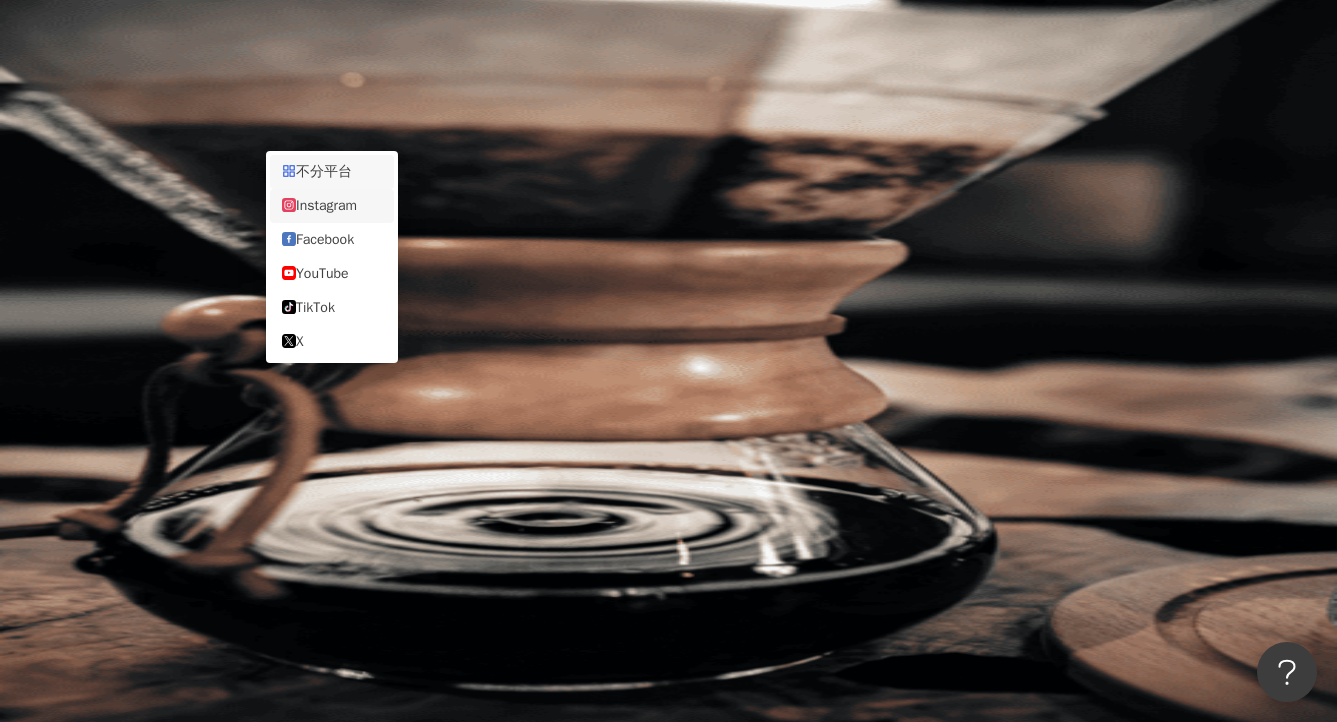 click on "Instagram" at bounding box center [332, 206] 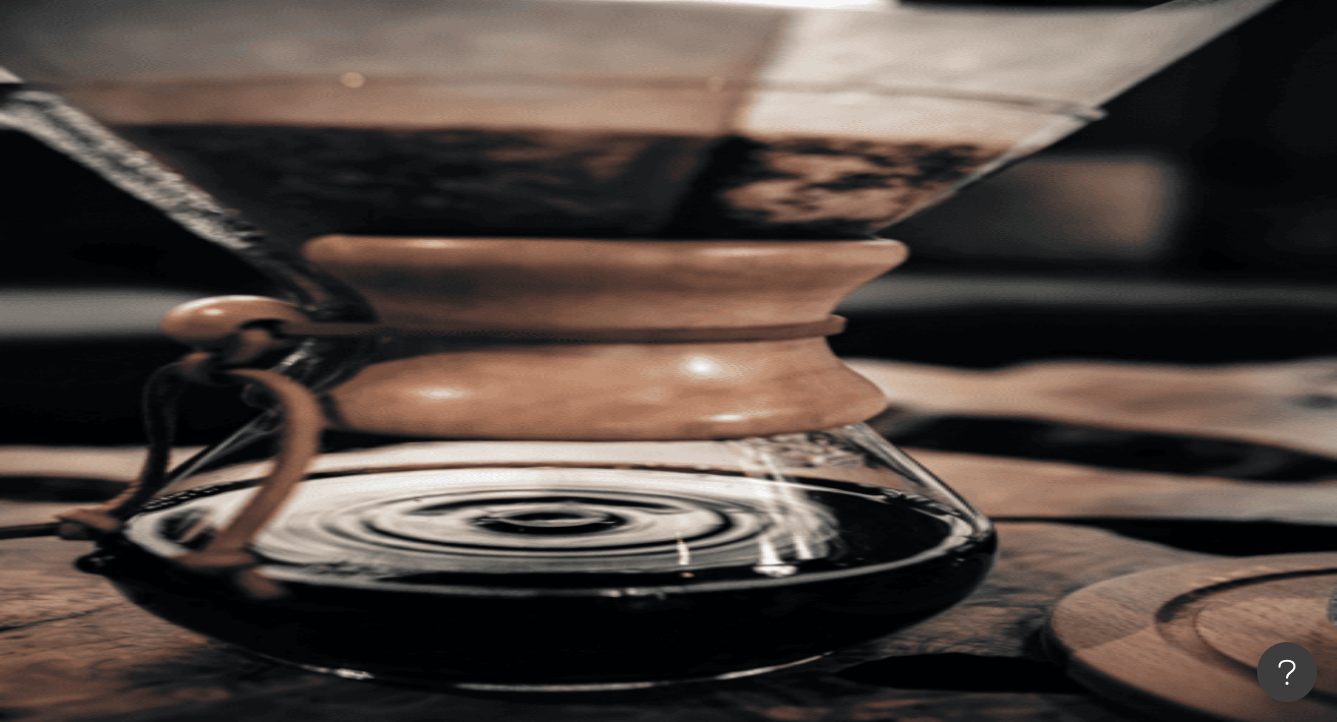 click at bounding box center (451, 99) 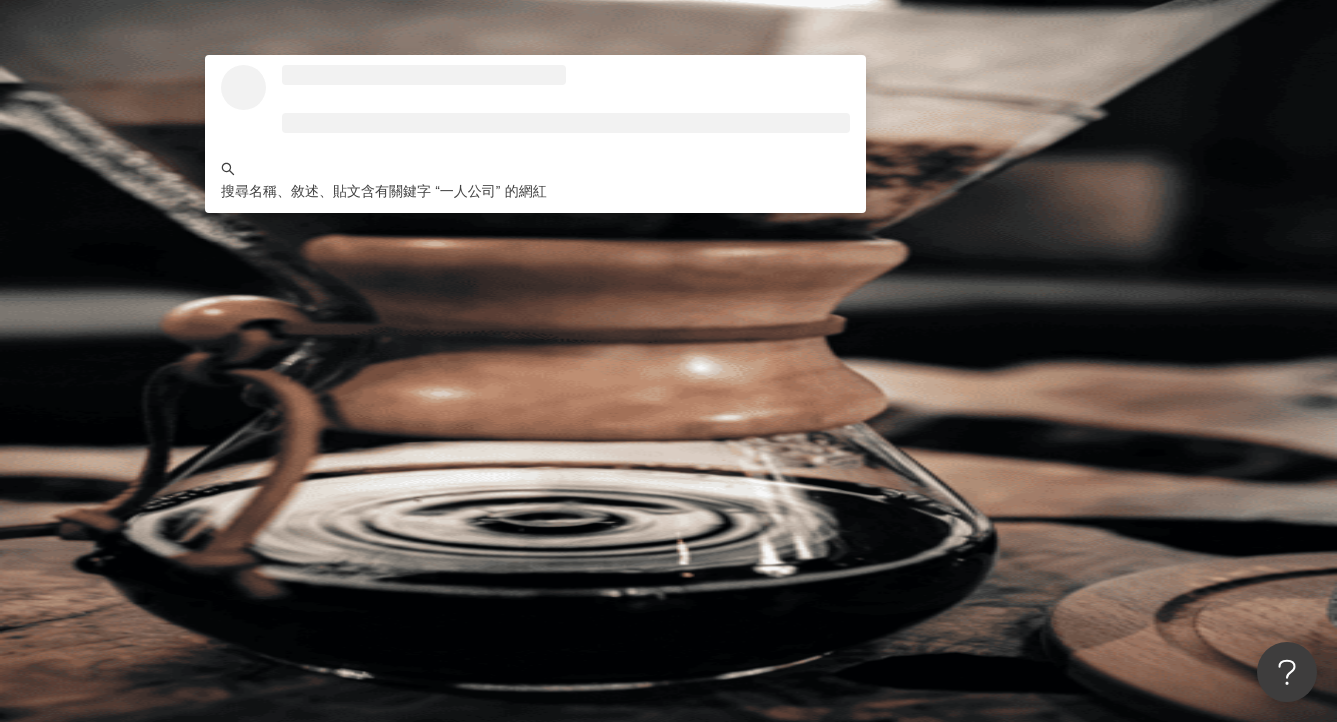 type on "****" 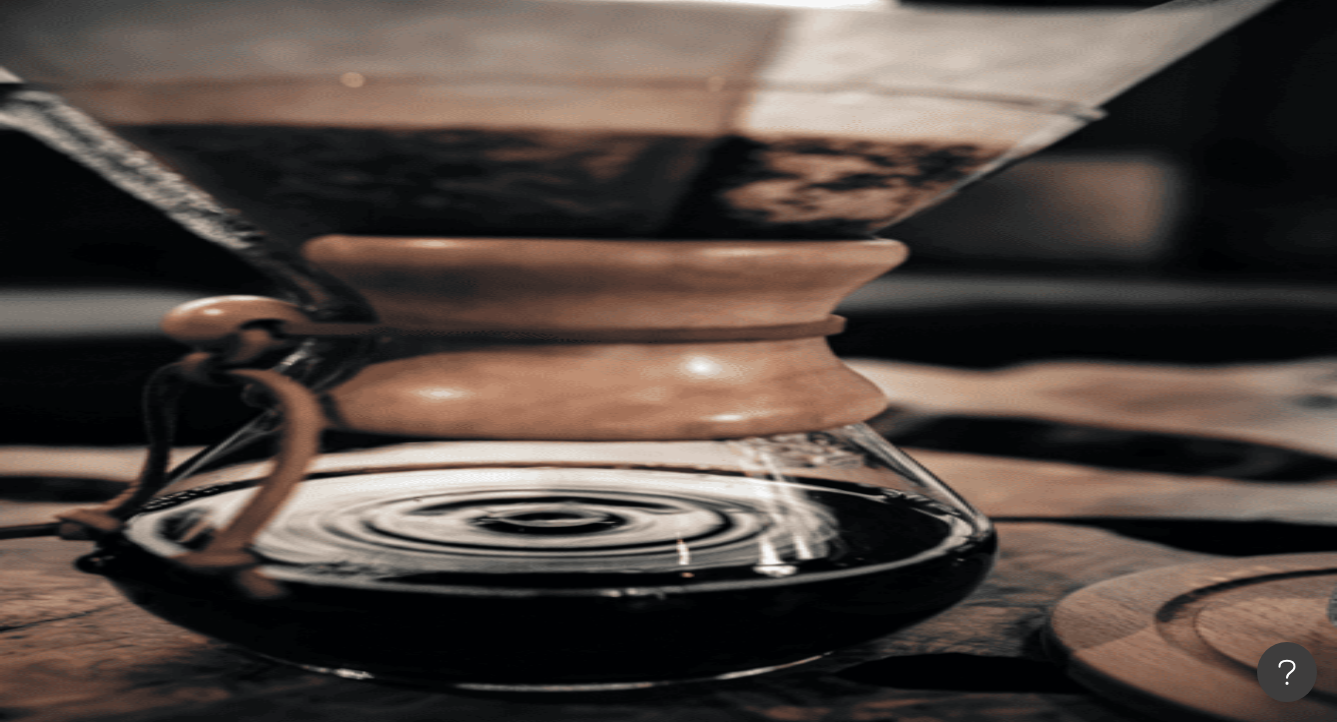 click on "搜尋" at bounding box center [282, 171] 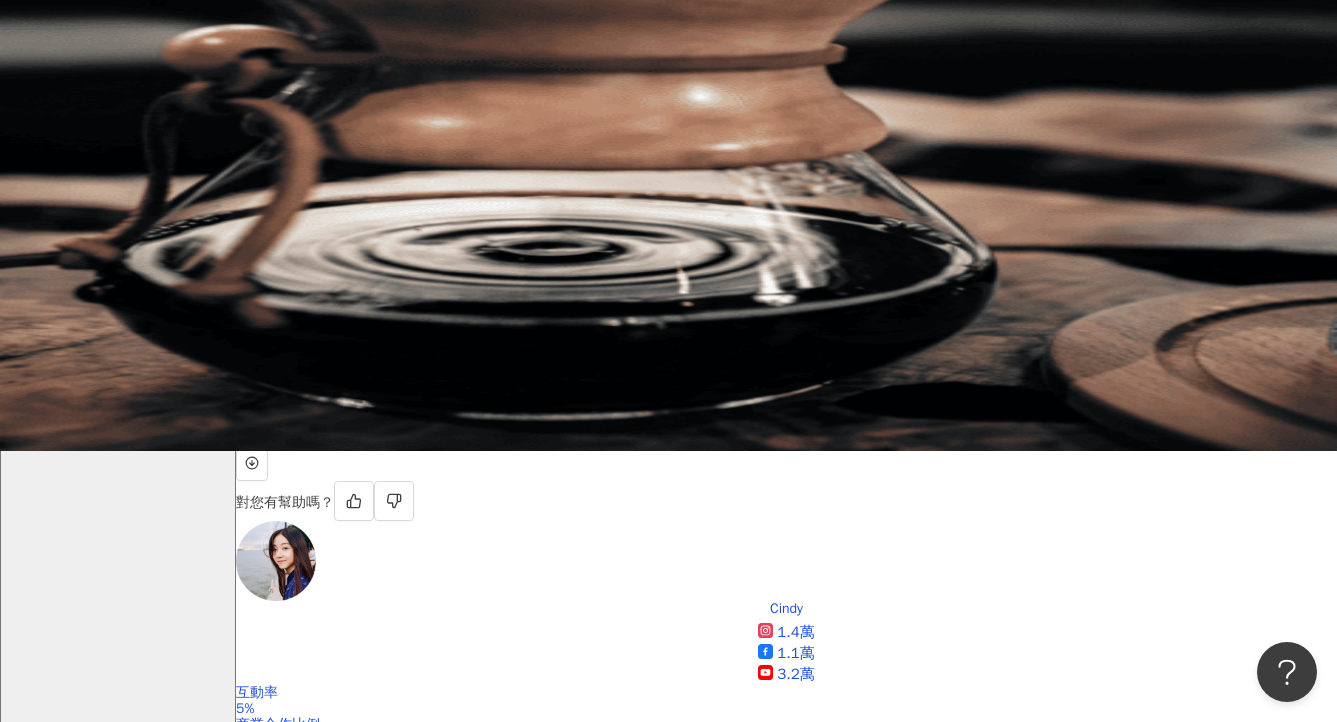 scroll, scrollTop: 222, scrollLeft: 0, axis: vertical 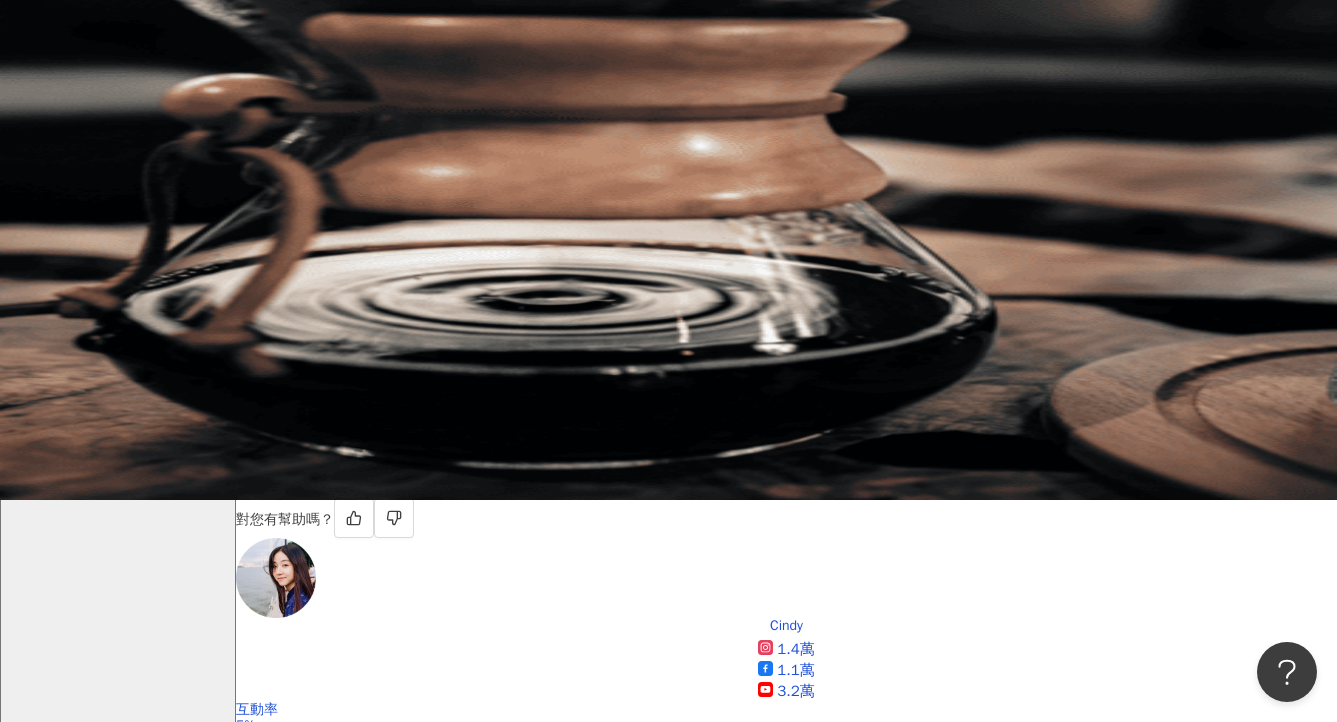 click 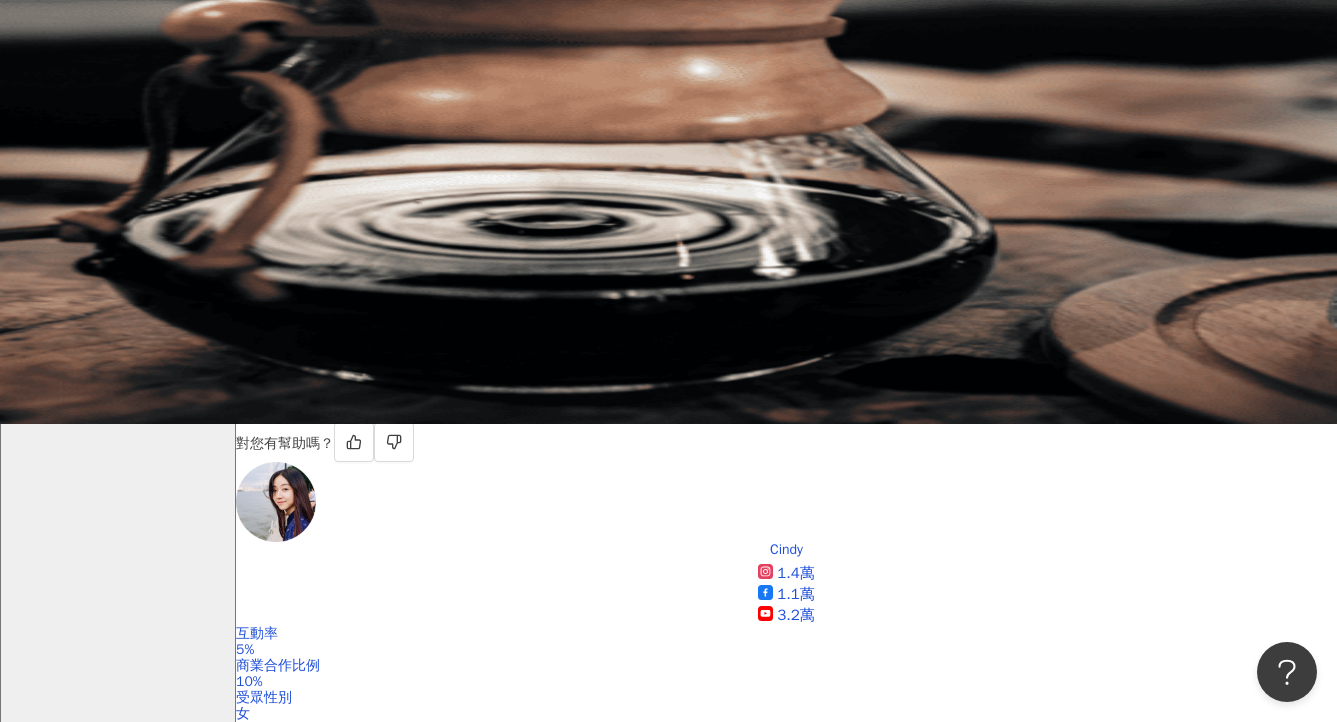 scroll, scrollTop: 293, scrollLeft: 0, axis: vertical 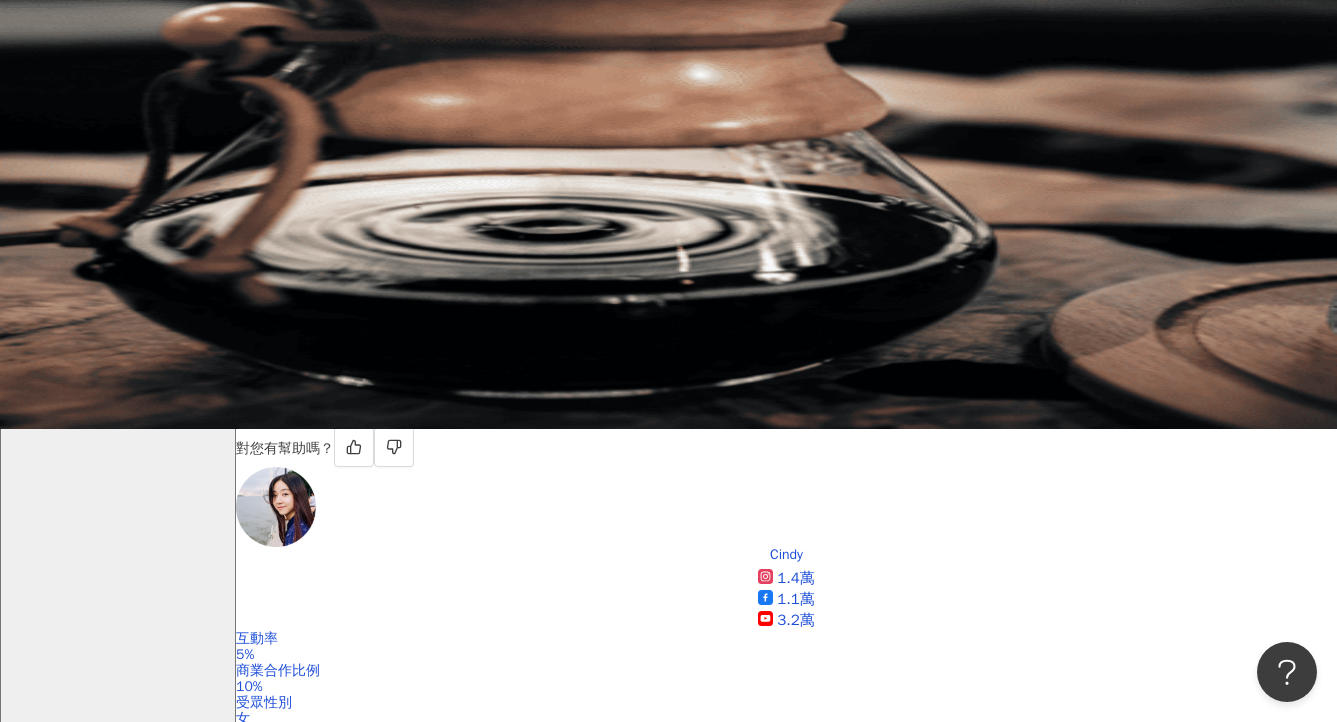 click on "關鍵字：一人公司" at bounding box center [298, 1292] 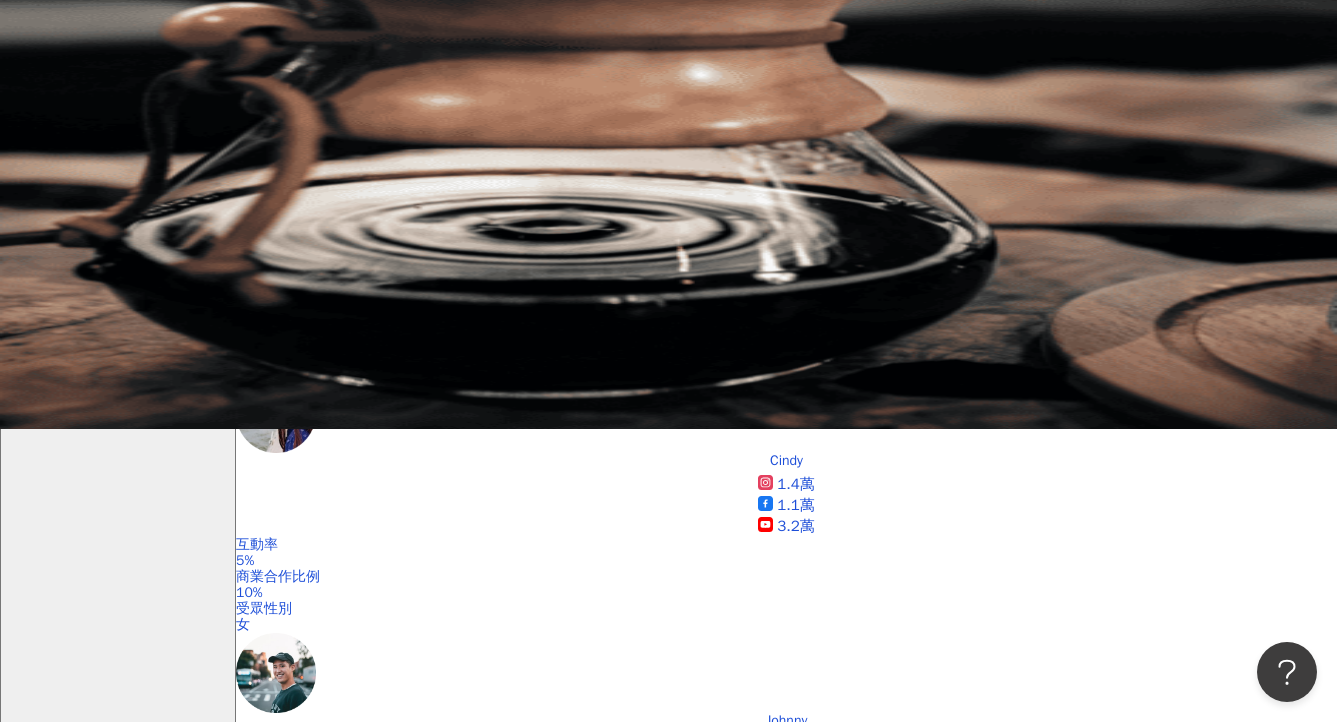 scroll, scrollTop: 0, scrollLeft: 0, axis: both 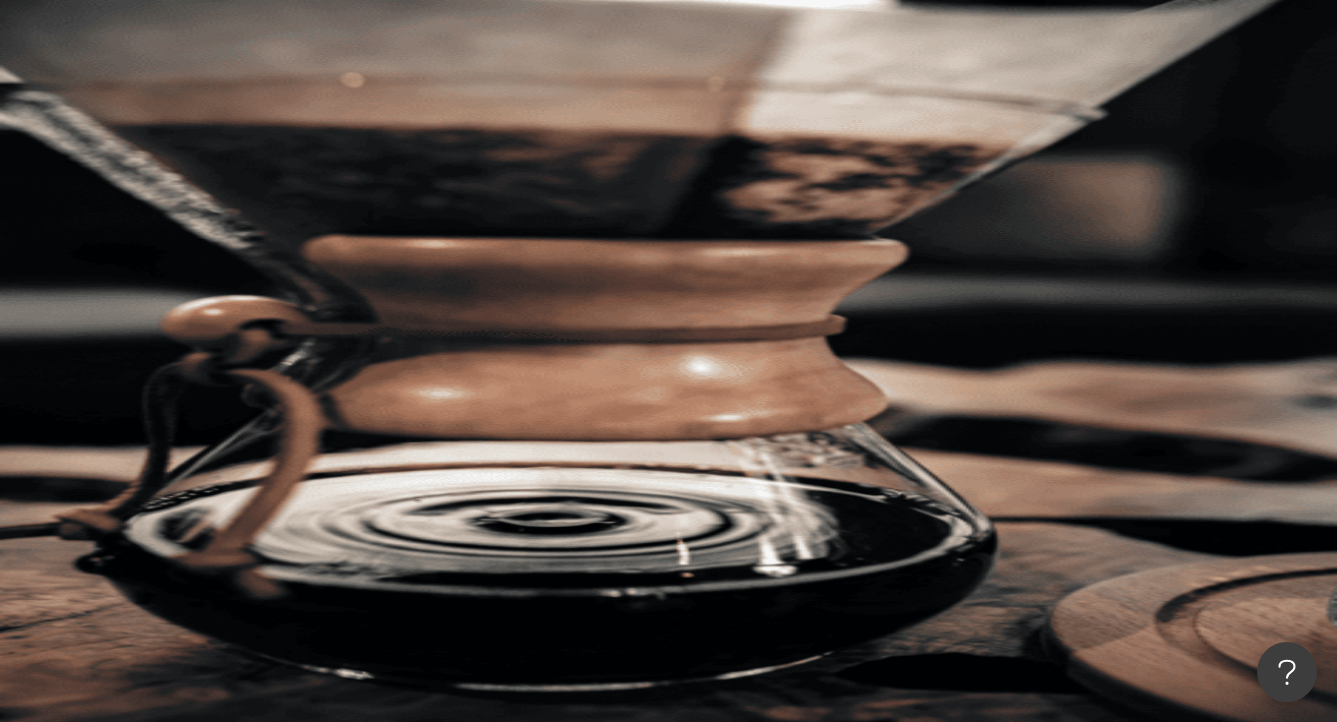 click at bounding box center [451, 99] 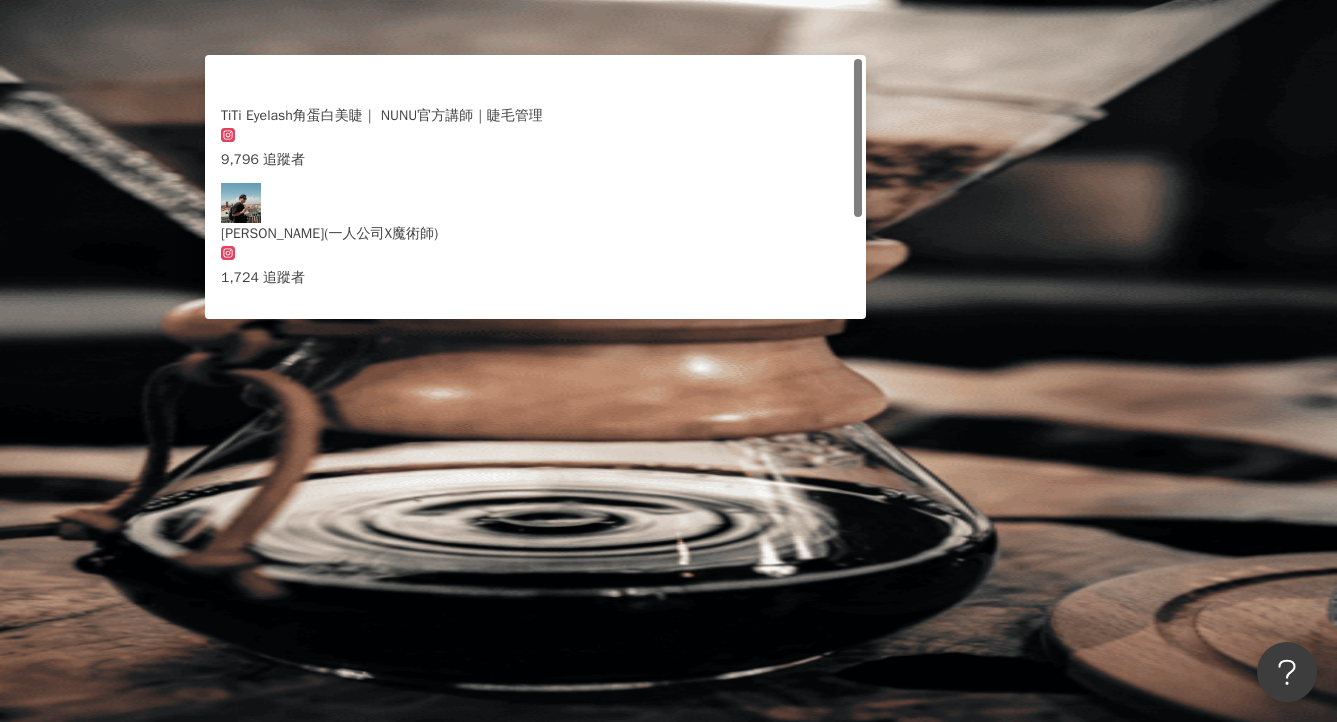 type on "*" 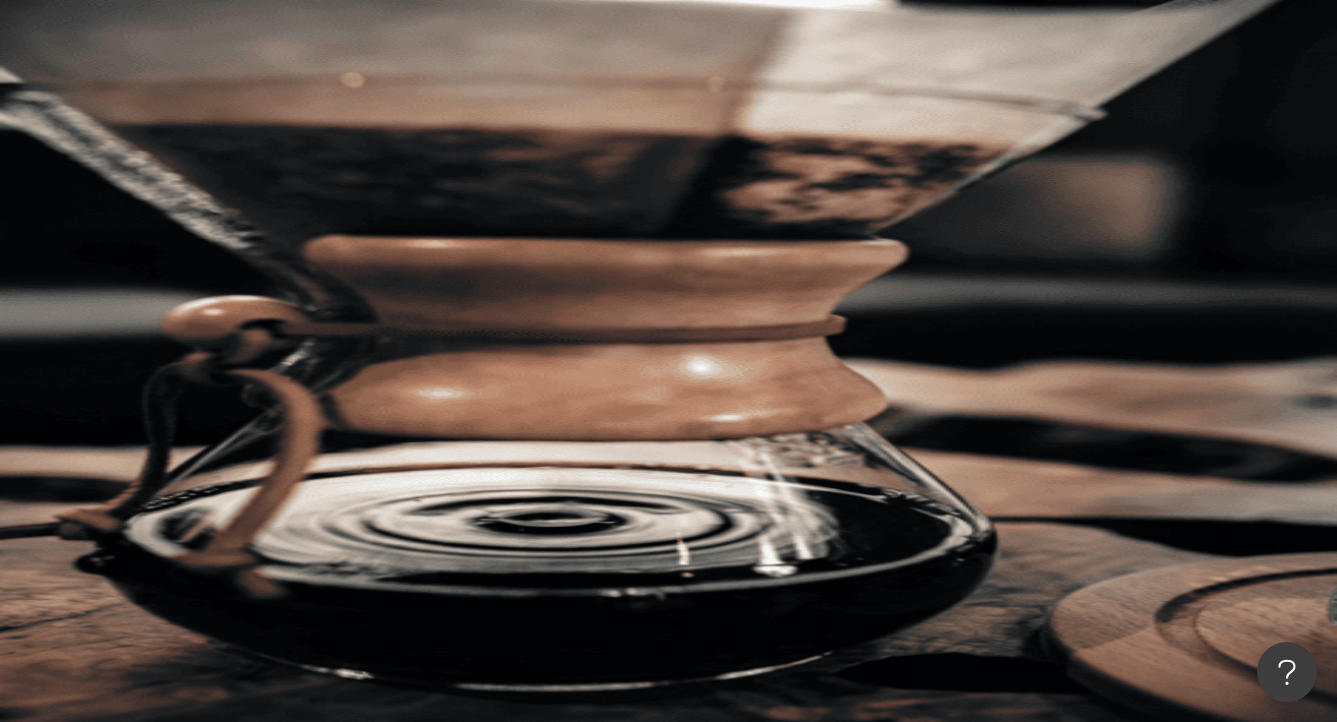 type on "*" 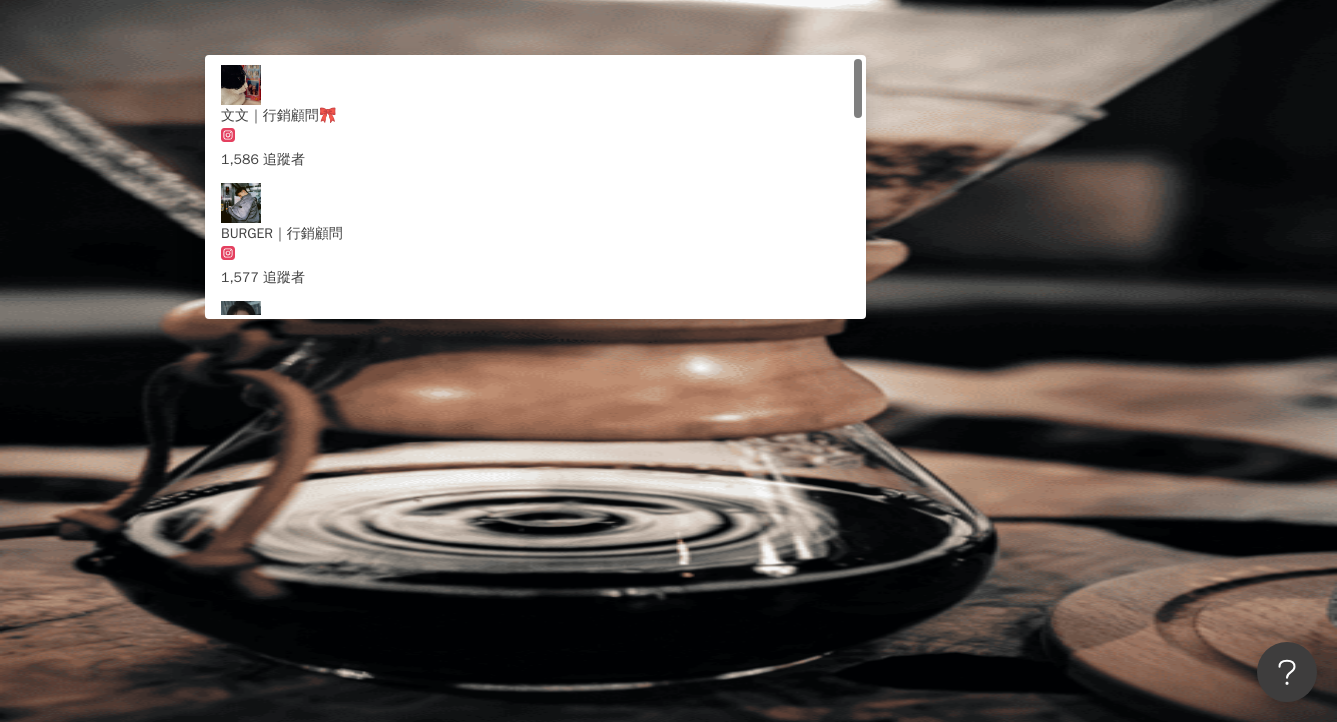 type on "****" 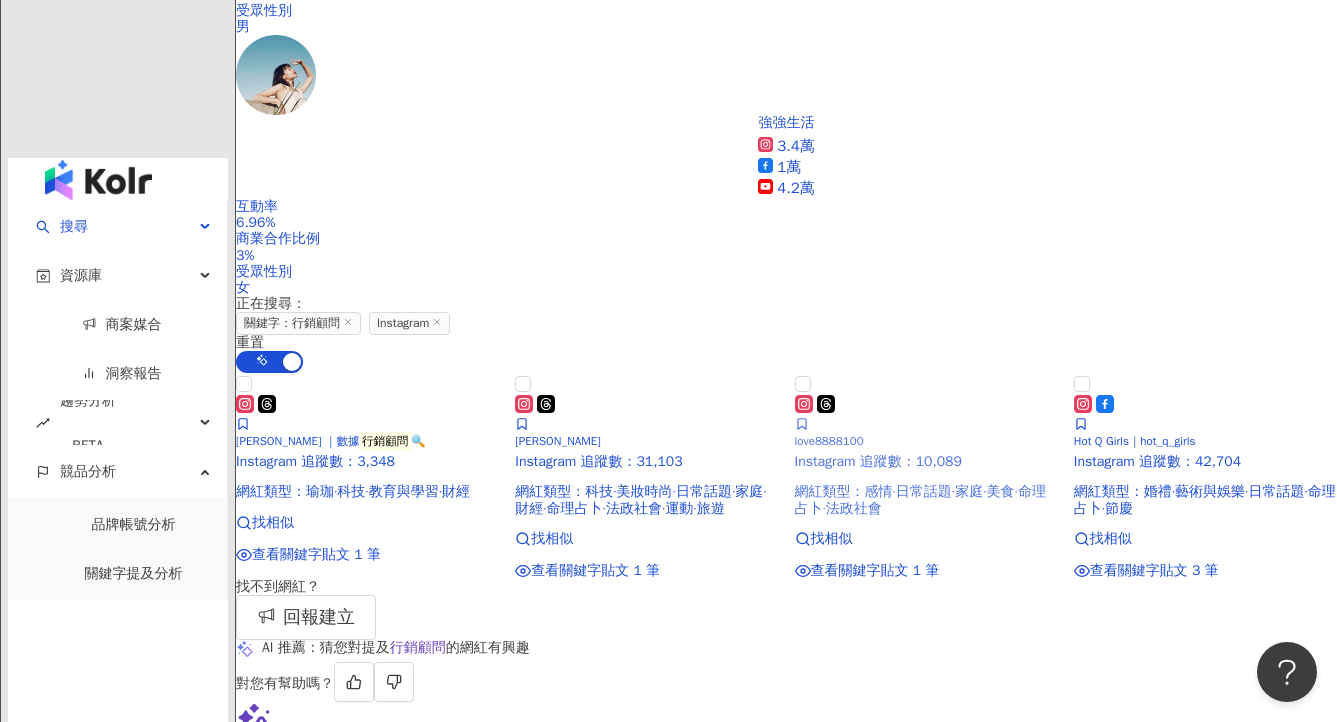 scroll, scrollTop: 1330, scrollLeft: 0, axis: vertical 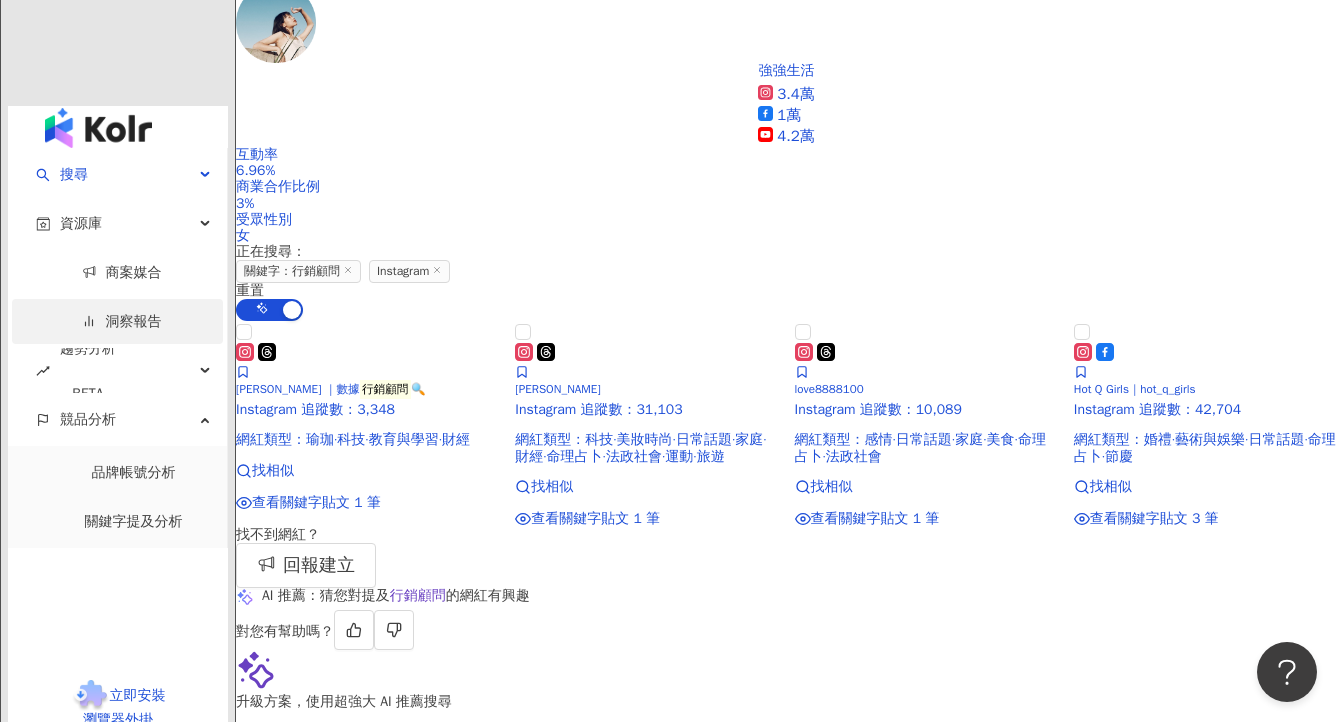 click on "洞察報告" at bounding box center [122, 321] 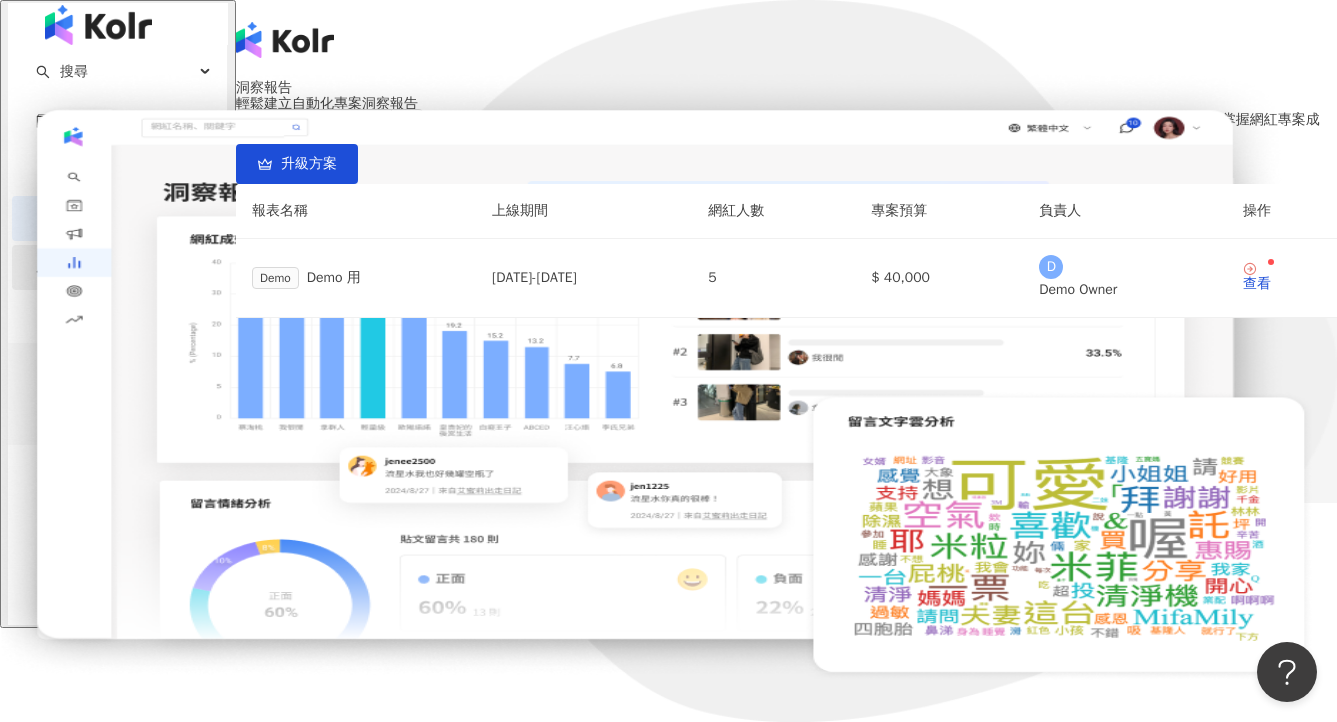 click on "趨勢分析 BETA" at bounding box center (88, 268) 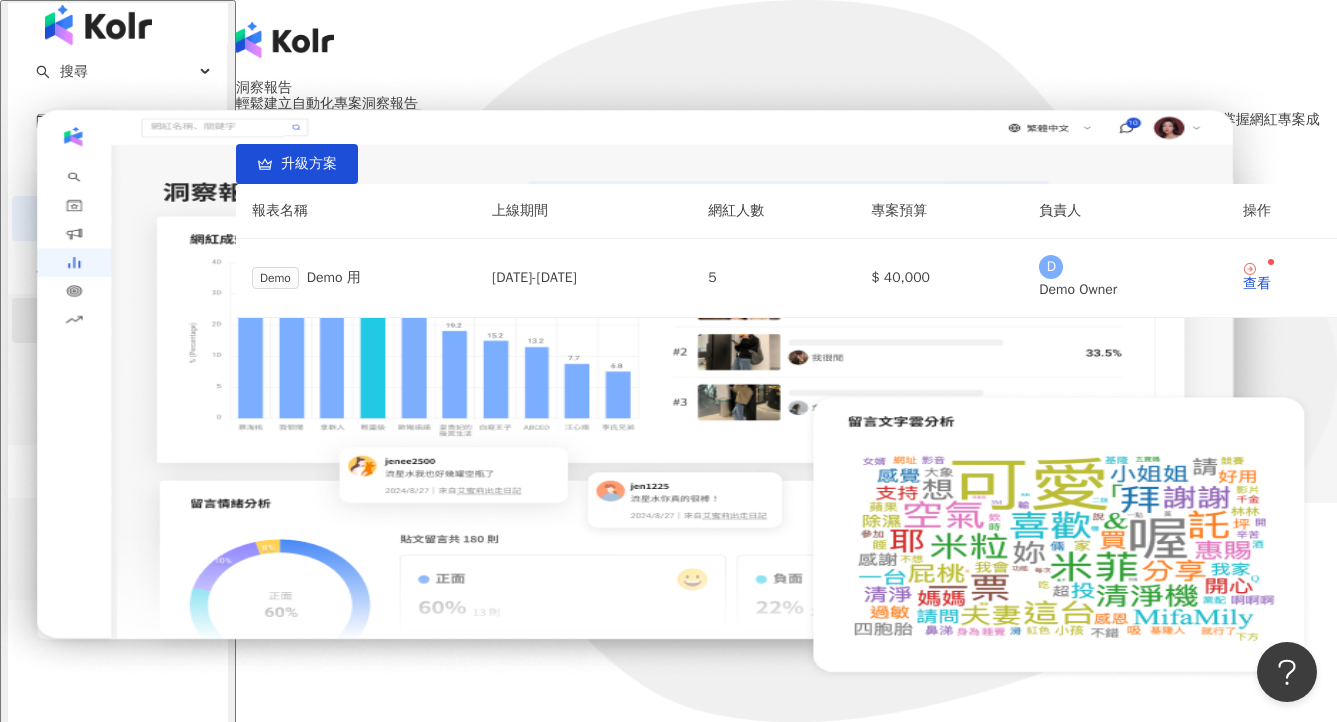 click on "Hashtag 排行" at bounding box center [133, 320] 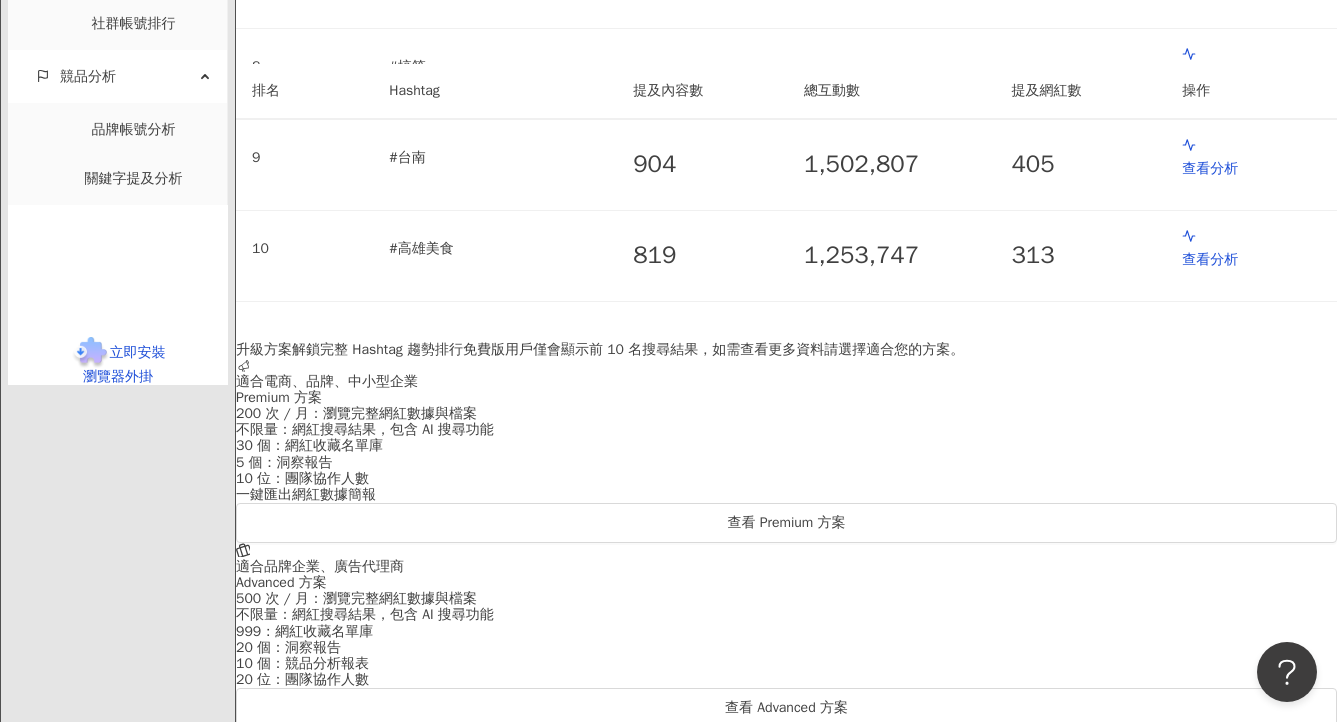 scroll, scrollTop: 1203, scrollLeft: 0, axis: vertical 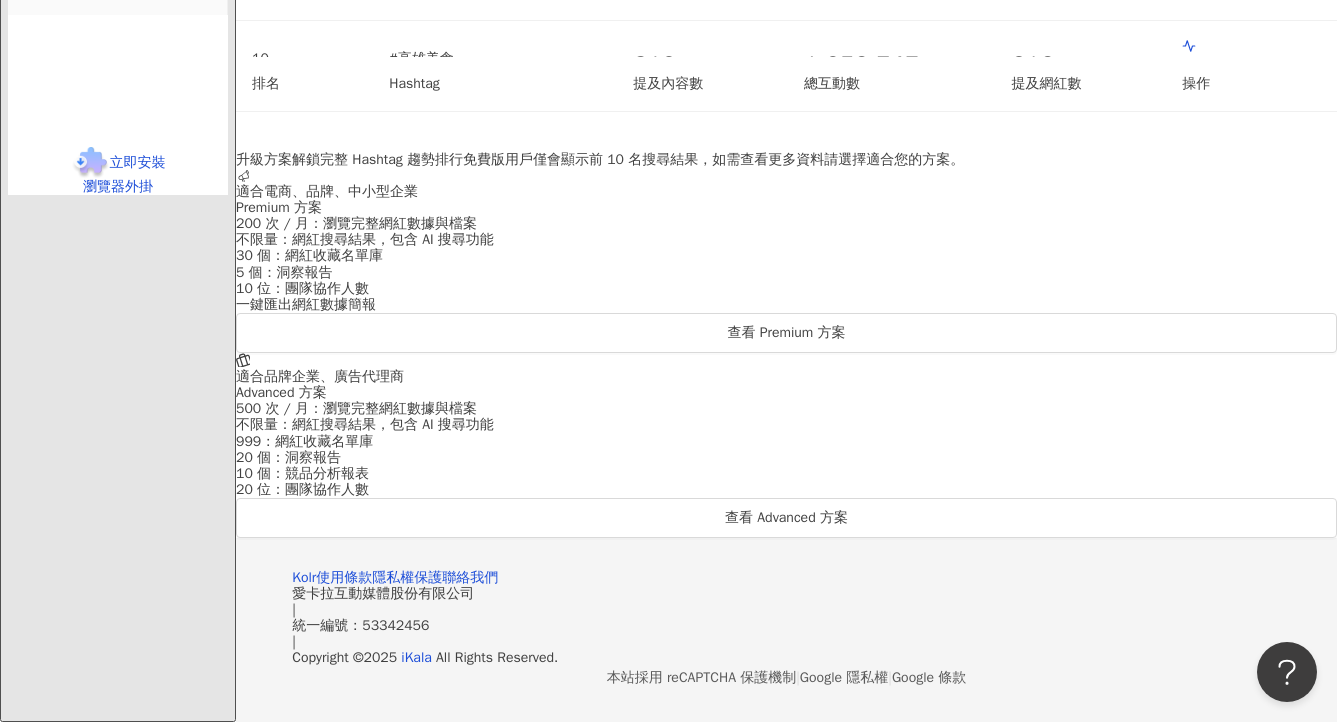 click on "Hashtag 監測" at bounding box center [133, -216] 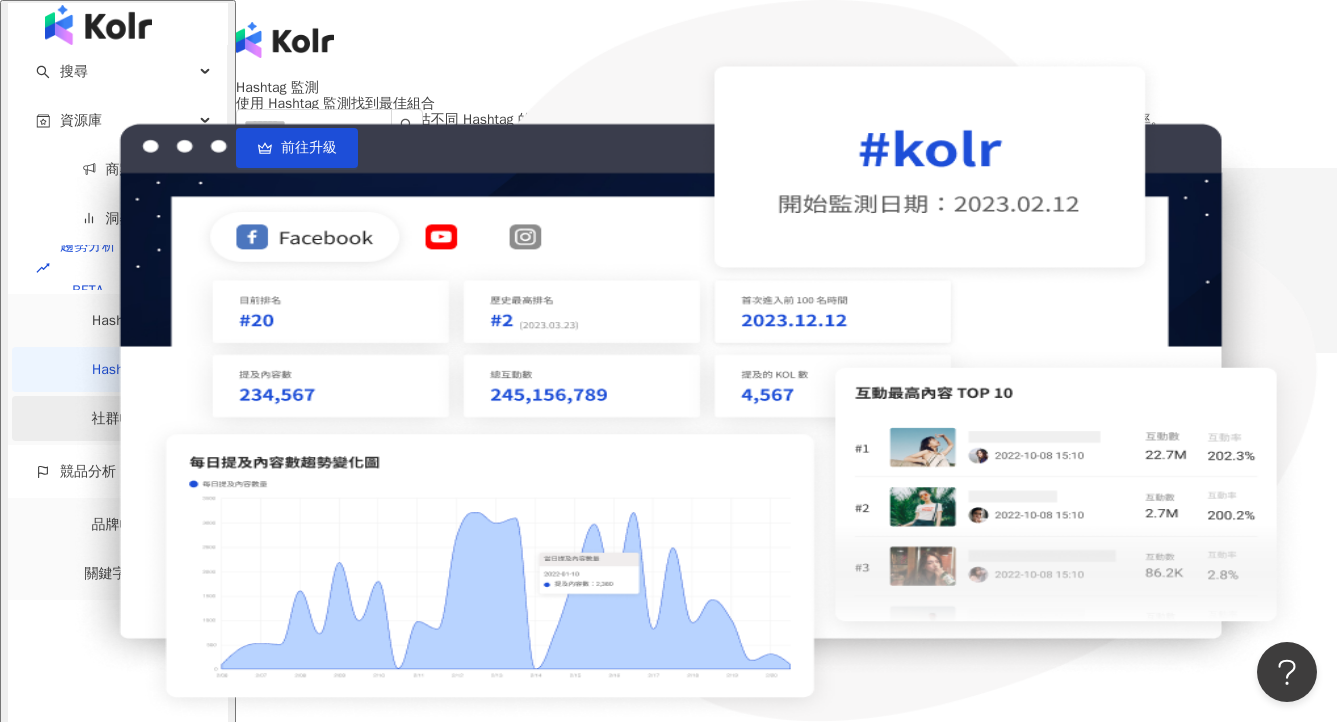 click on "社群帳號排行" at bounding box center [134, 418] 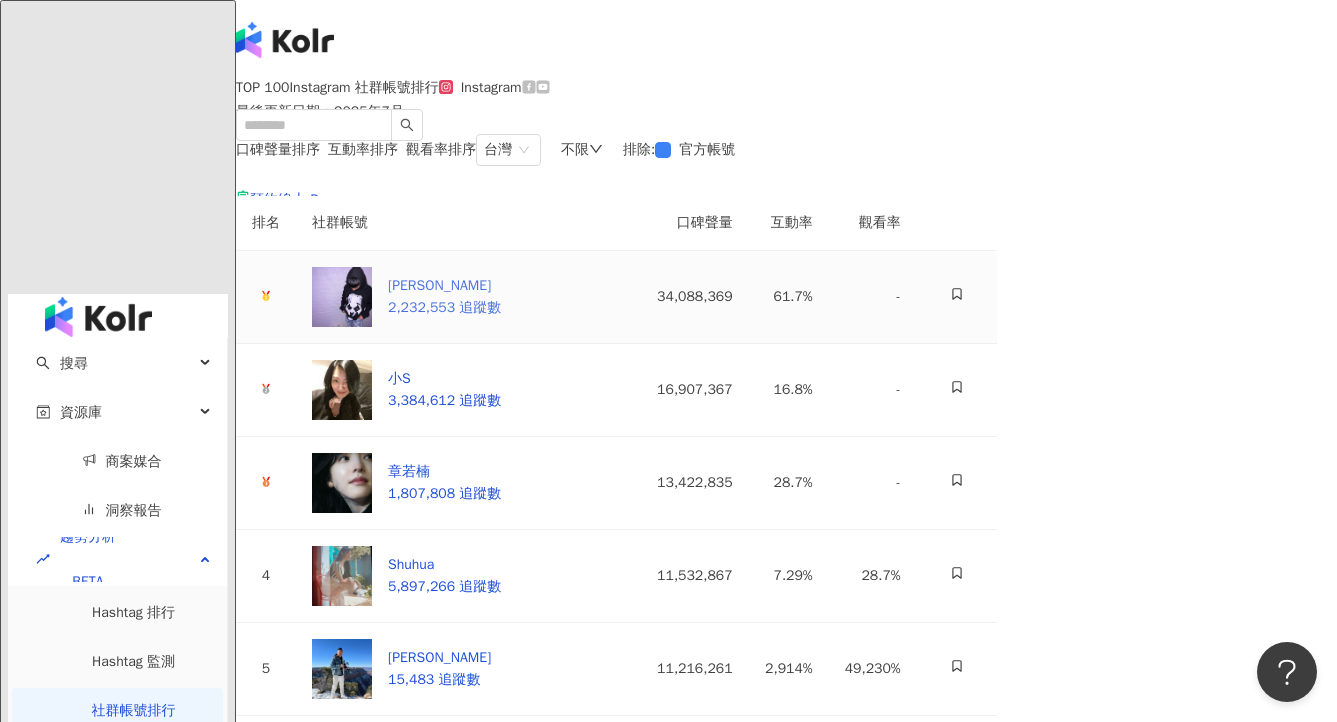 click on "Ray" at bounding box center (444, 286) 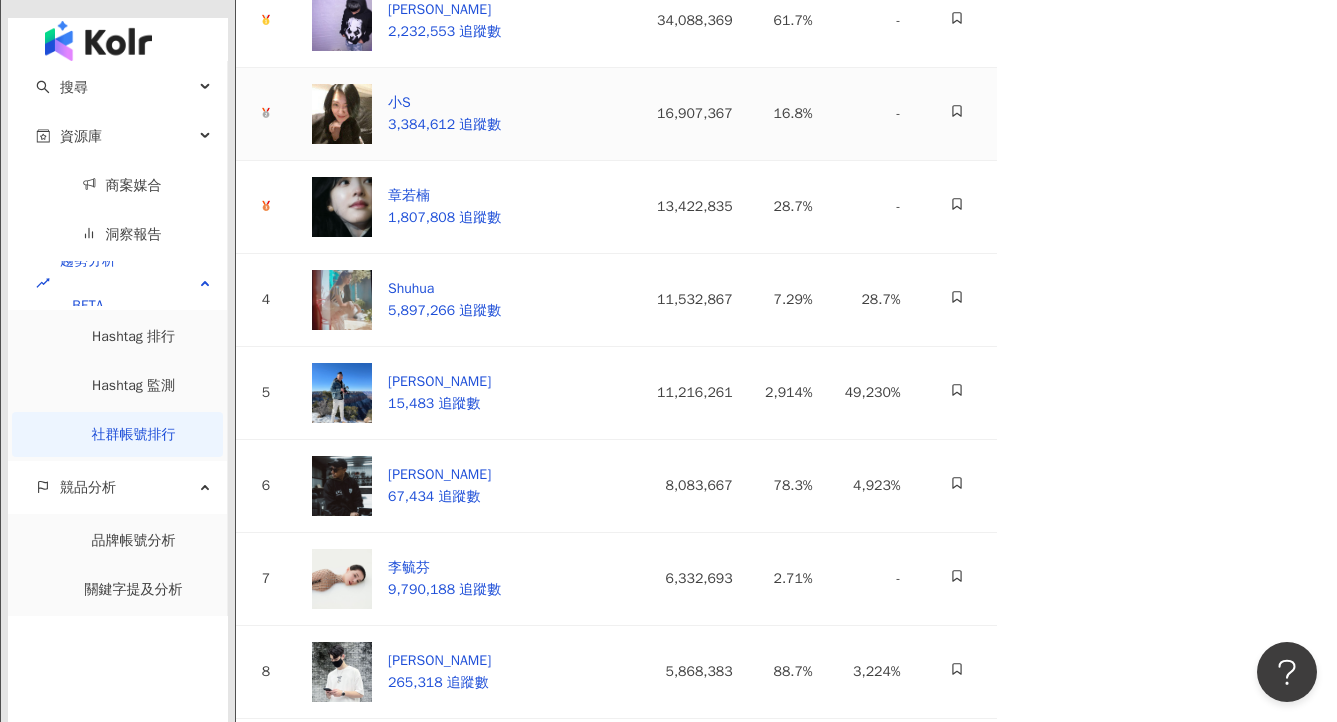 scroll, scrollTop: 279, scrollLeft: 0, axis: vertical 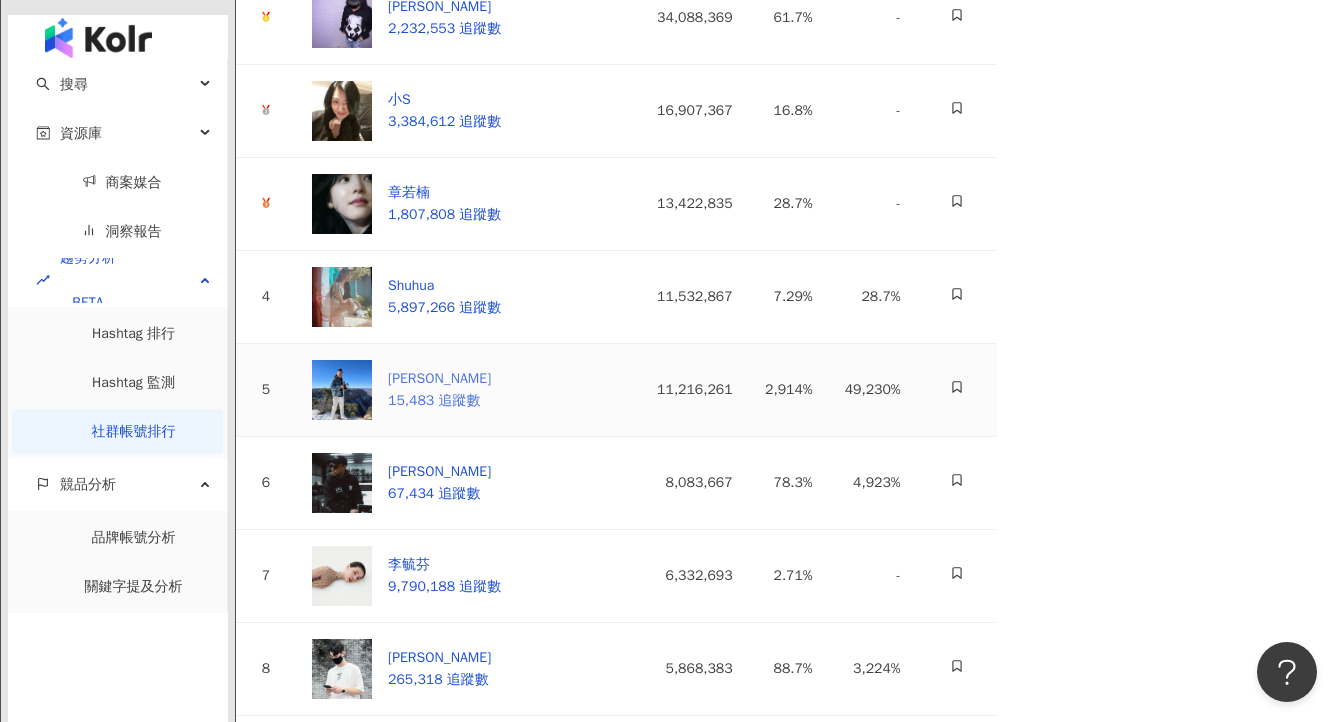 click at bounding box center (342, 390) 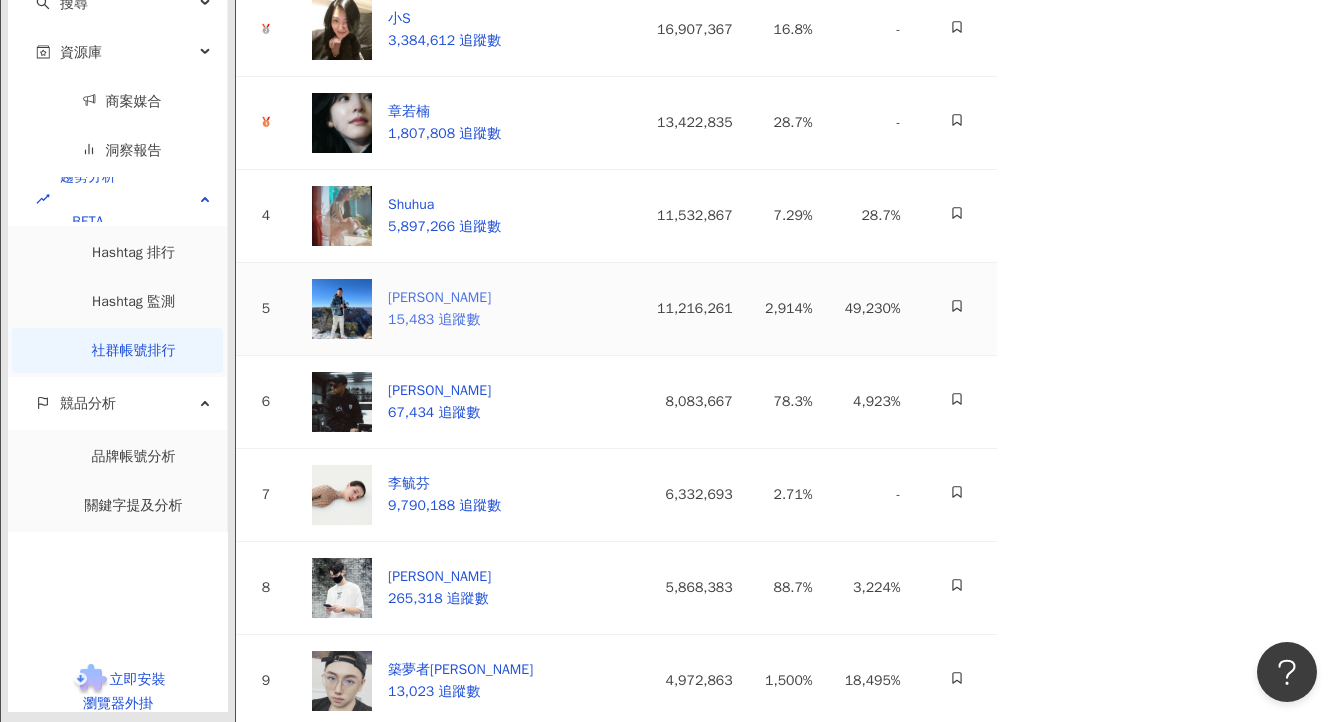 scroll, scrollTop: 465, scrollLeft: 0, axis: vertical 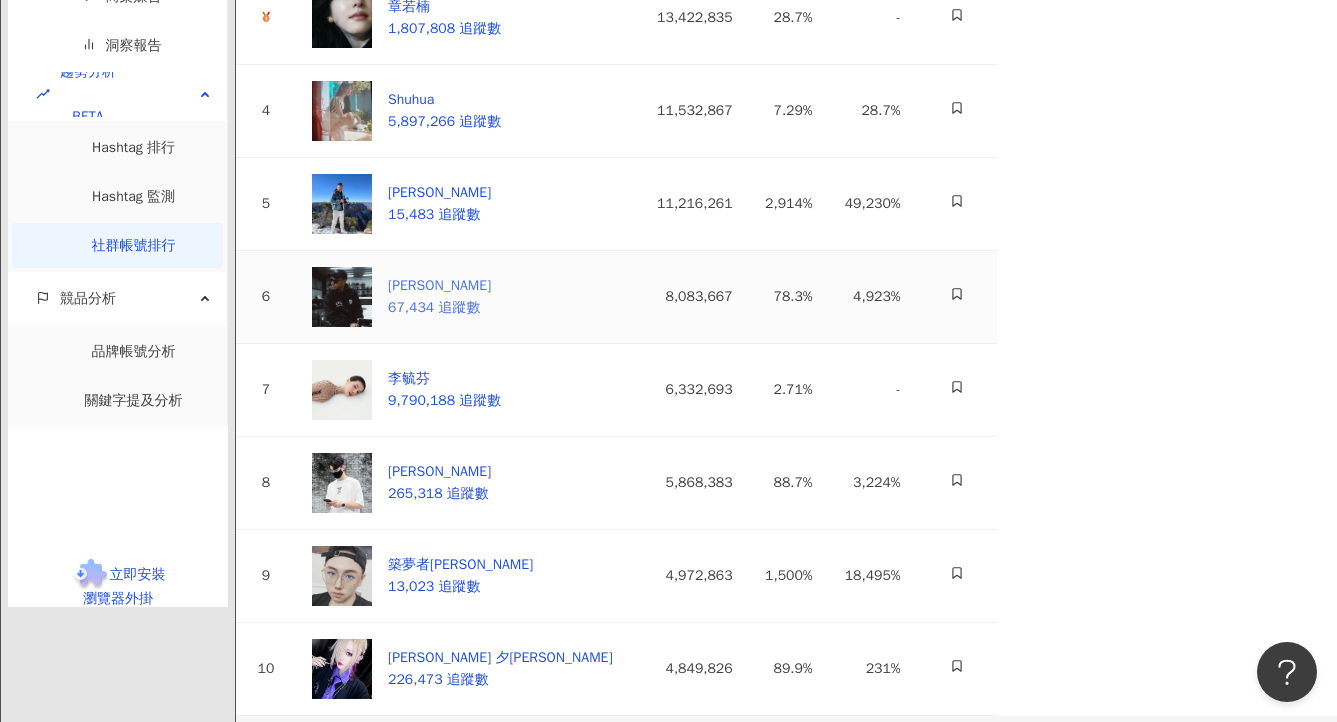 click at bounding box center [342, 297] 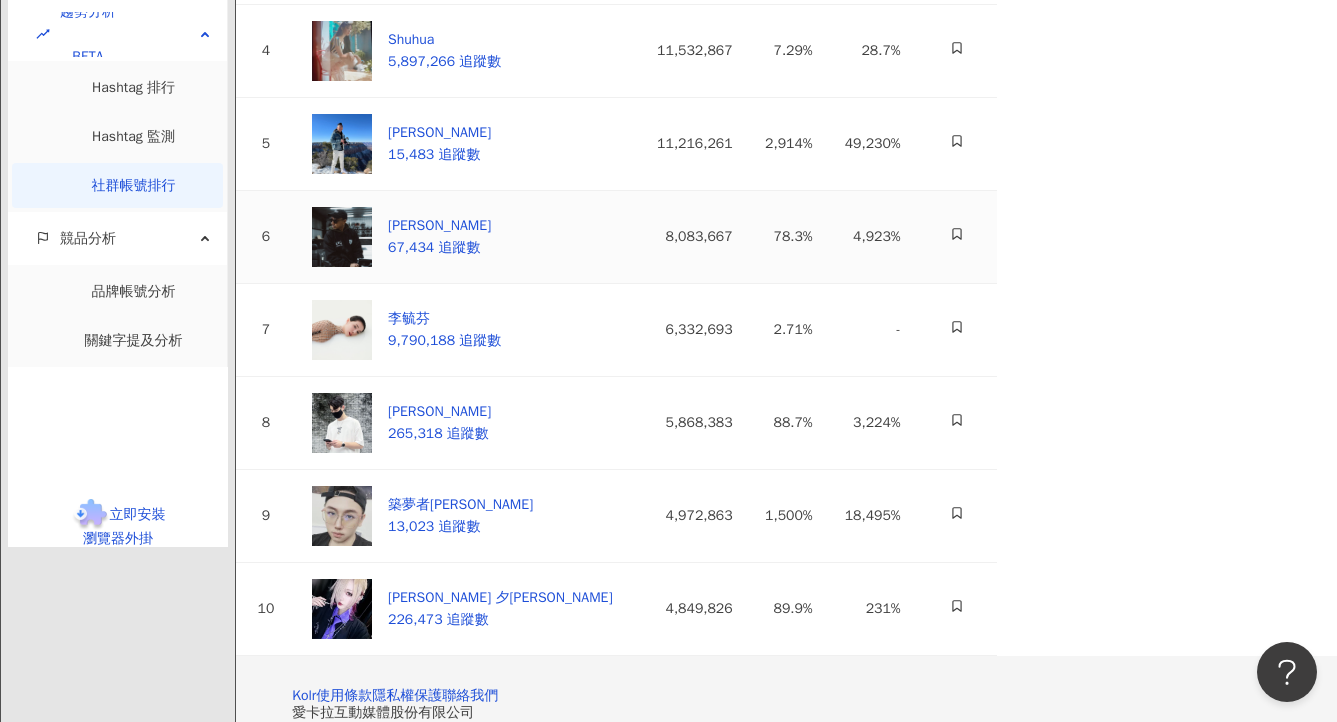 scroll, scrollTop: 714, scrollLeft: 0, axis: vertical 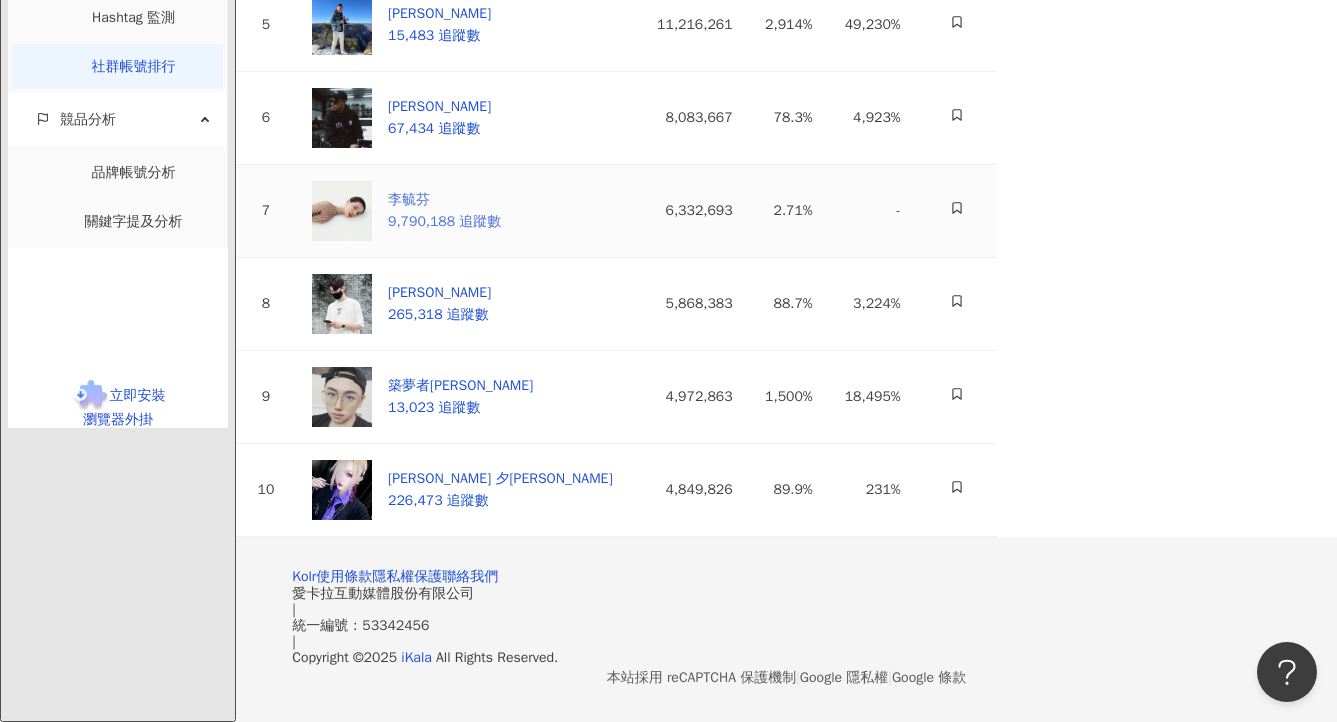 click on "李毓芬" at bounding box center (444, 200) 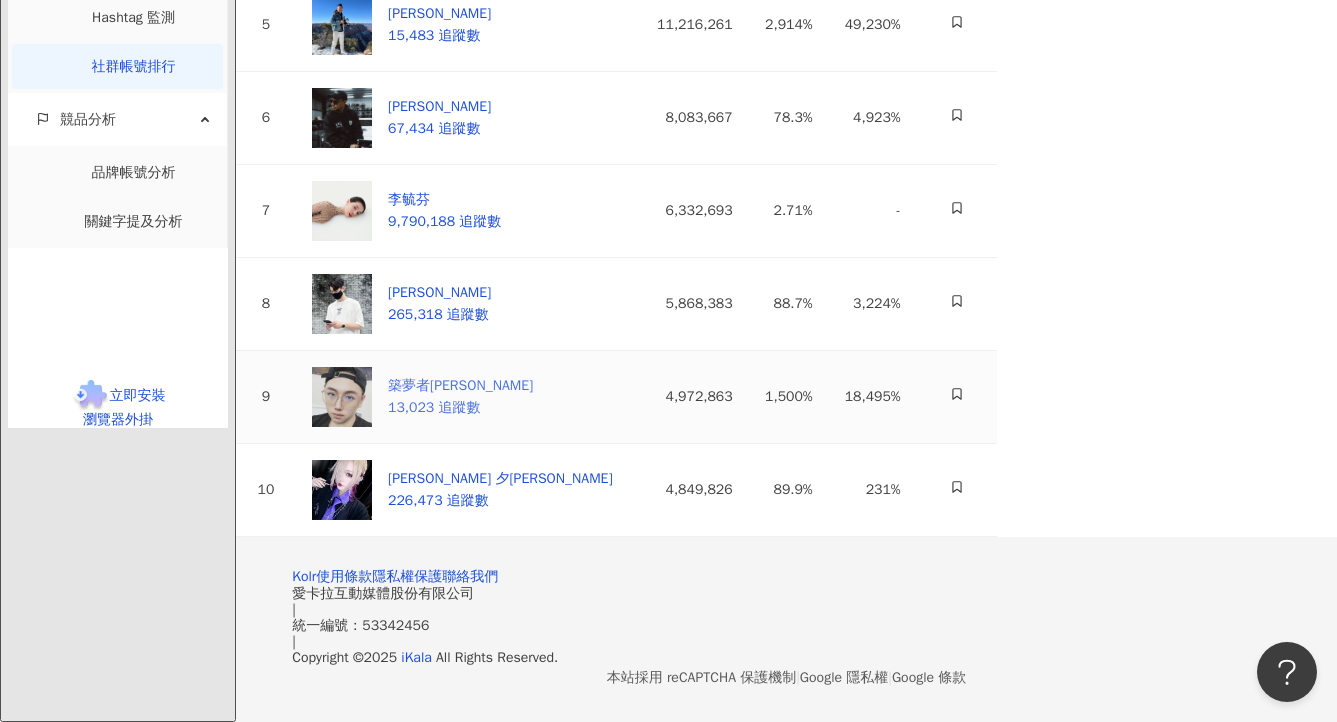 scroll, scrollTop: 916, scrollLeft: 0, axis: vertical 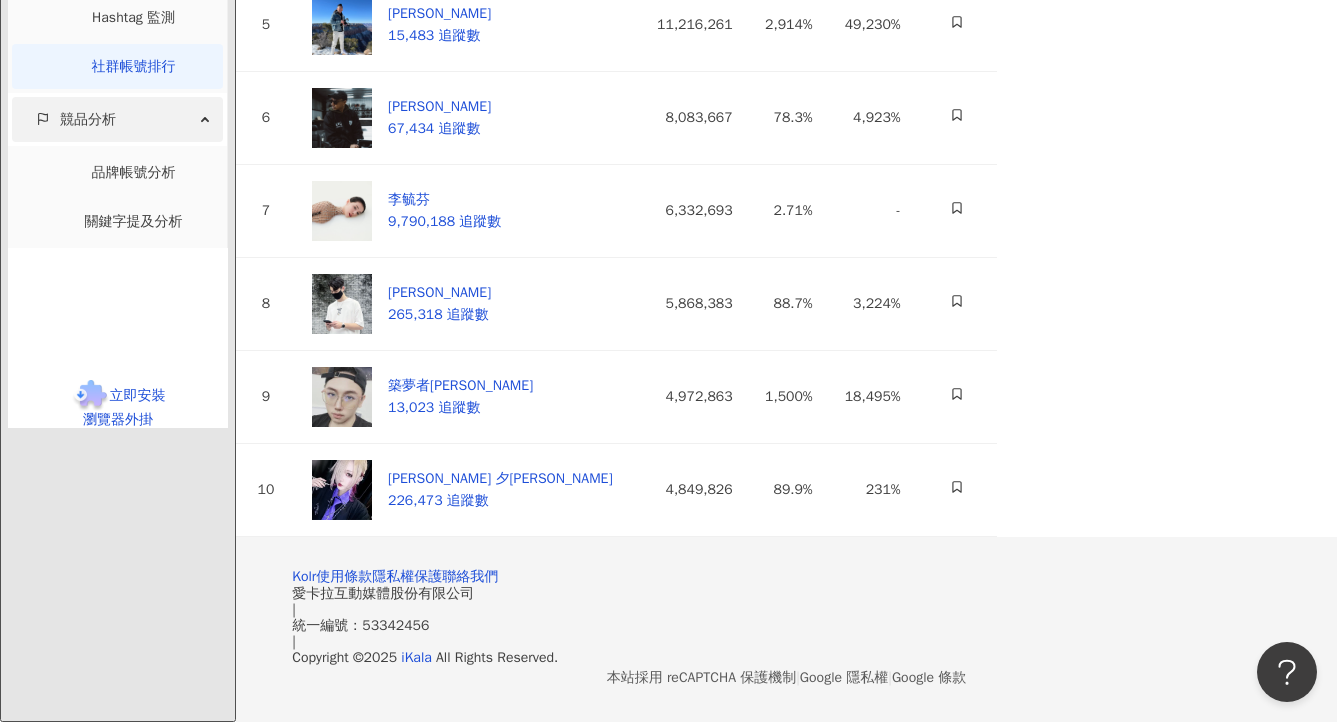 click on "競品分析" at bounding box center [117, 119] 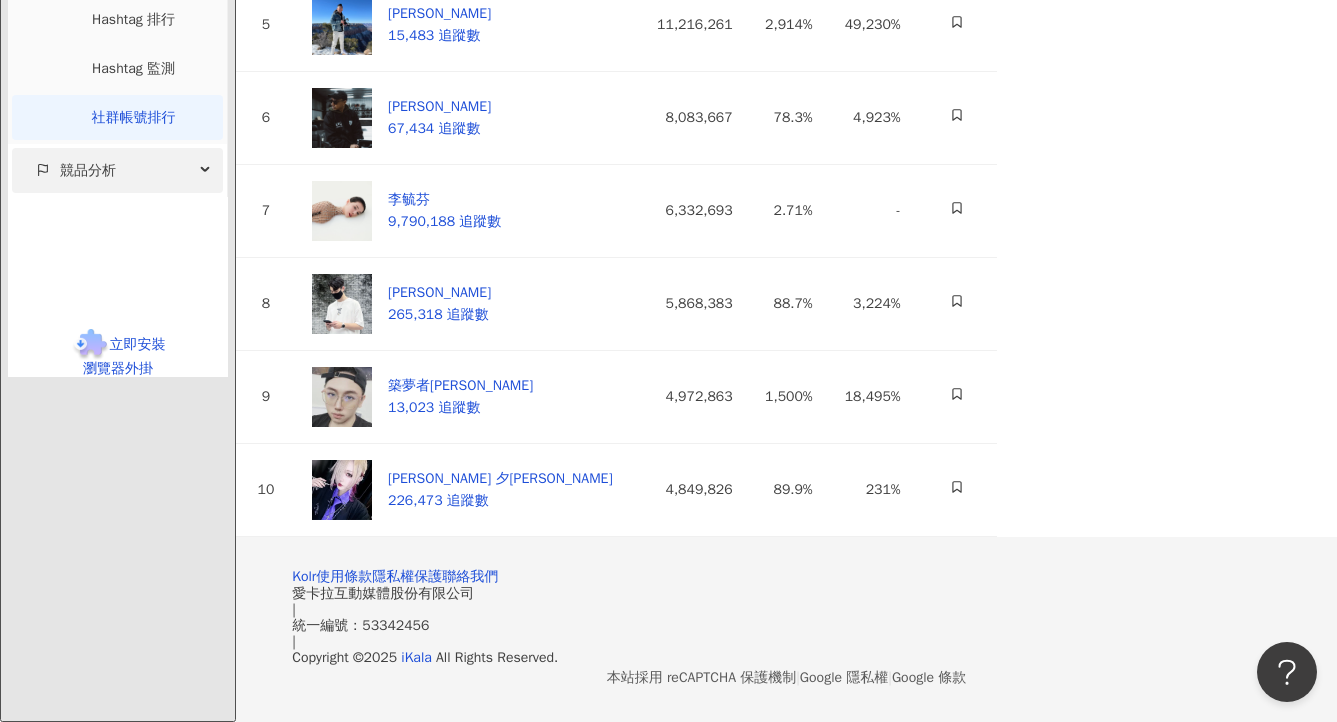 click on "競品分析" at bounding box center [117, 170] 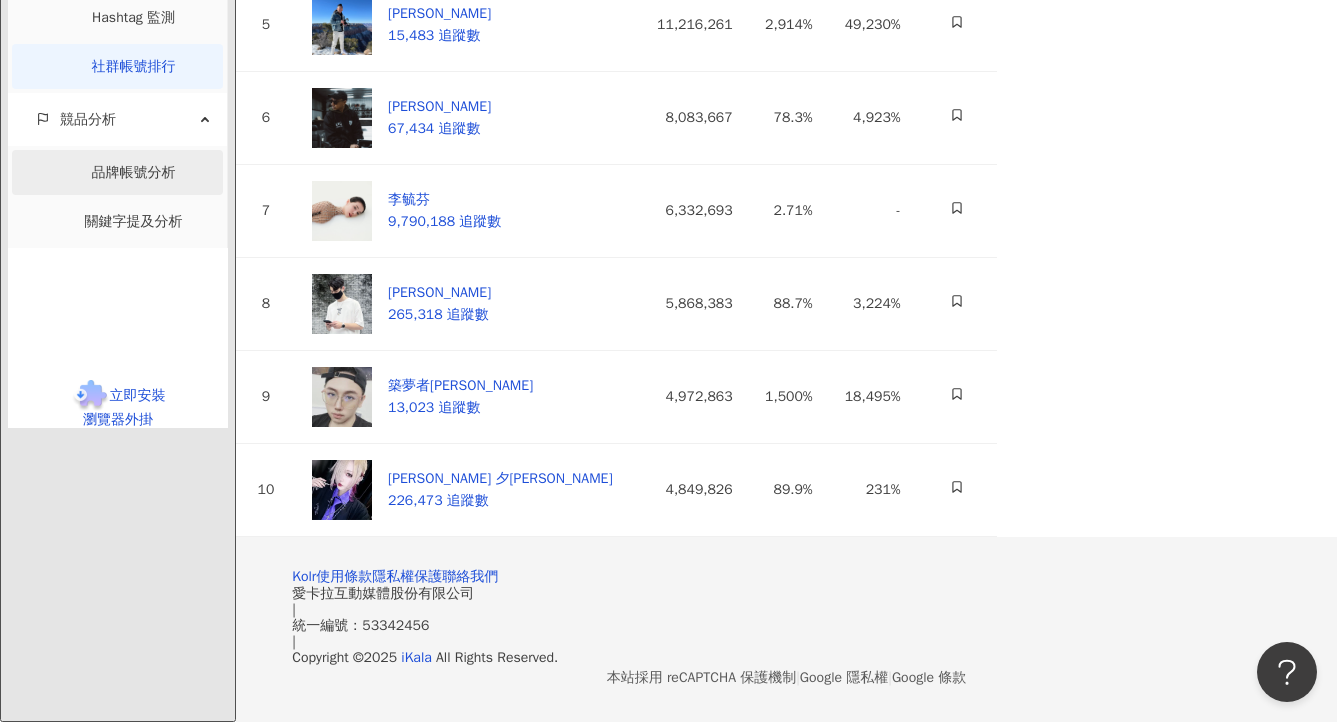 click on "品牌帳號分析" at bounding box center [134, 172] 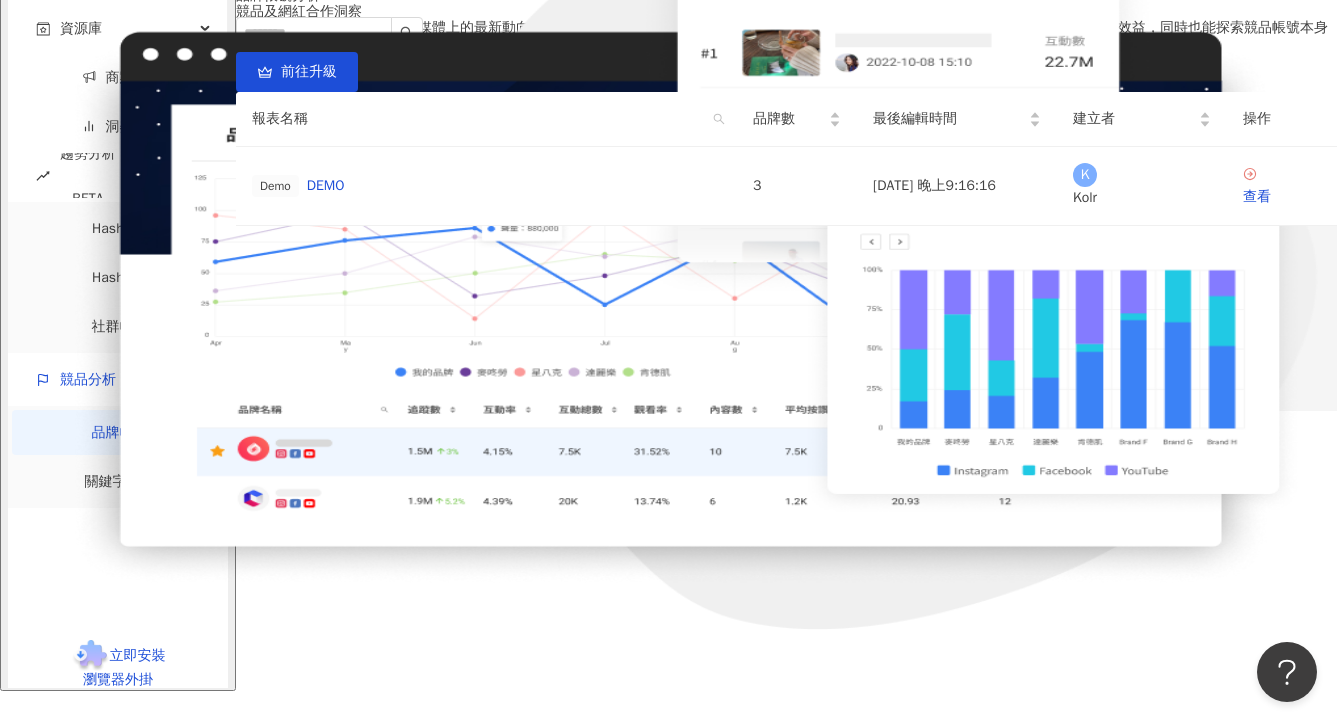 scroll, scrollTop: 259, scrollLeft: 0, axis: vertical 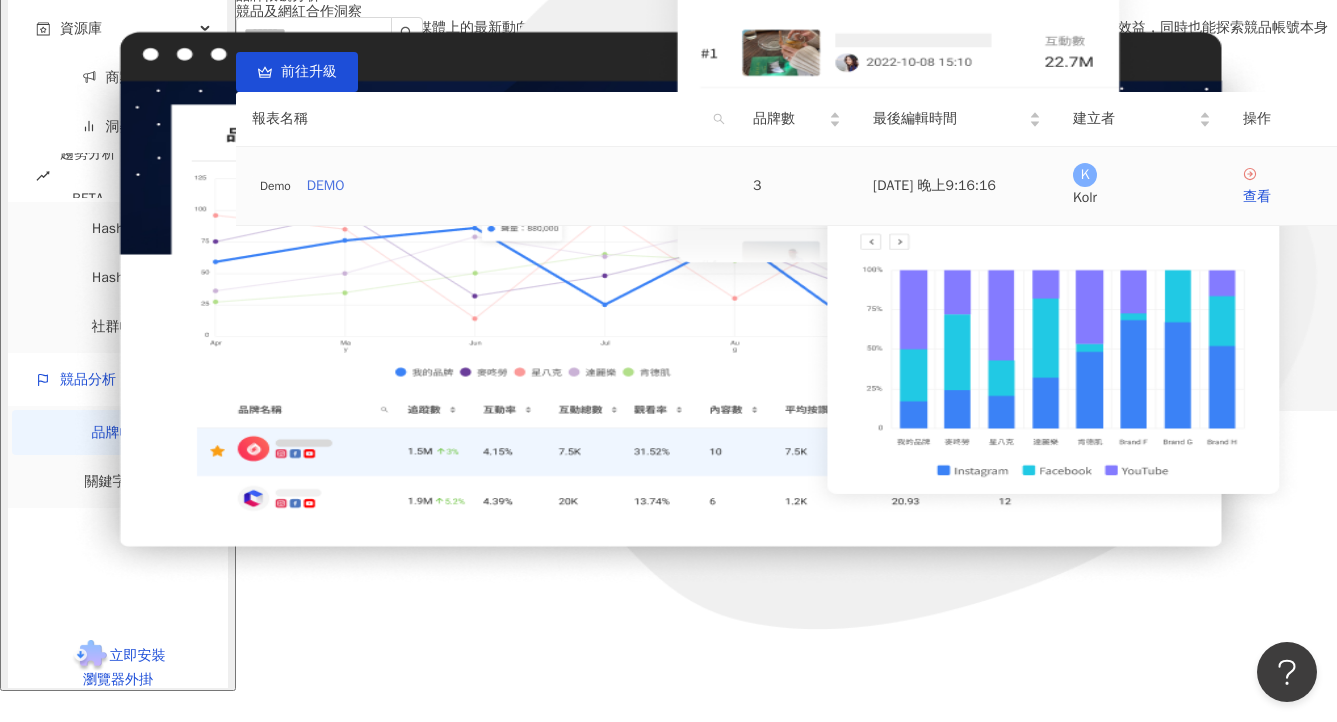 click on "DEMO" at bounding box center (326, 186) 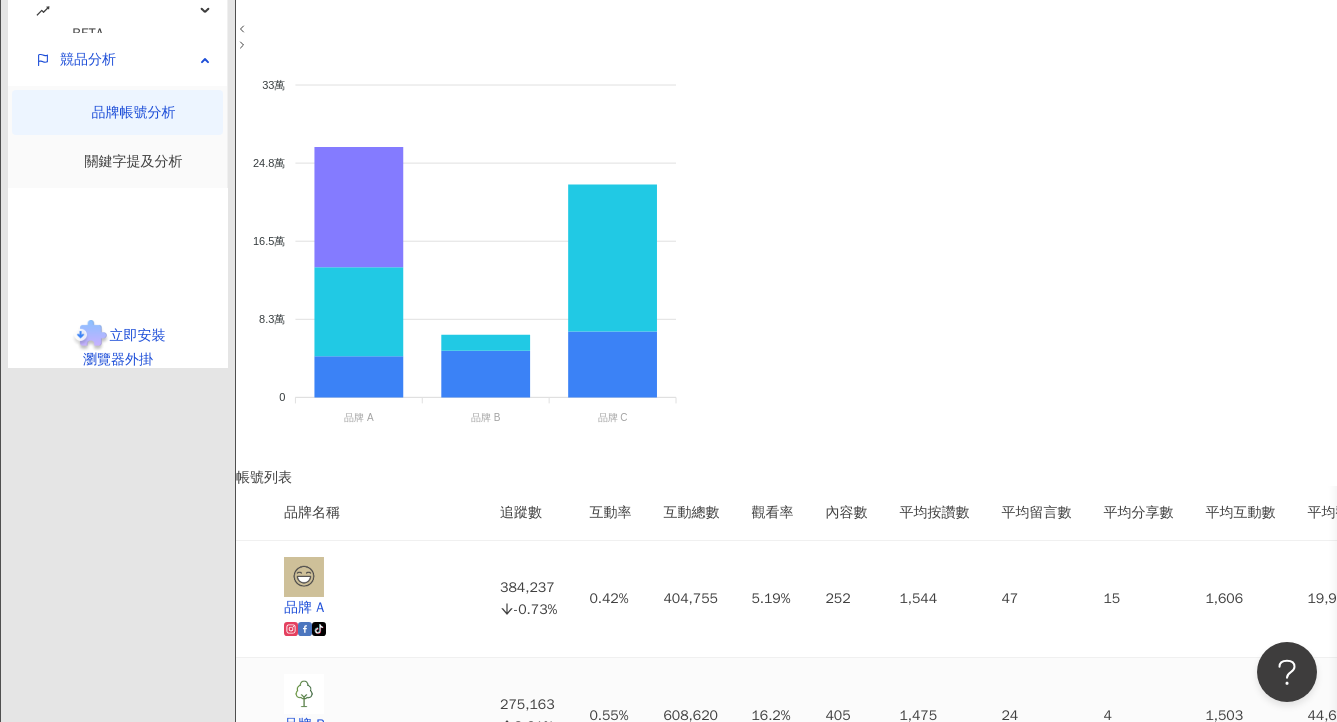 scroll, scrollTop: 988, scrollLeft: 0, axis: vertical 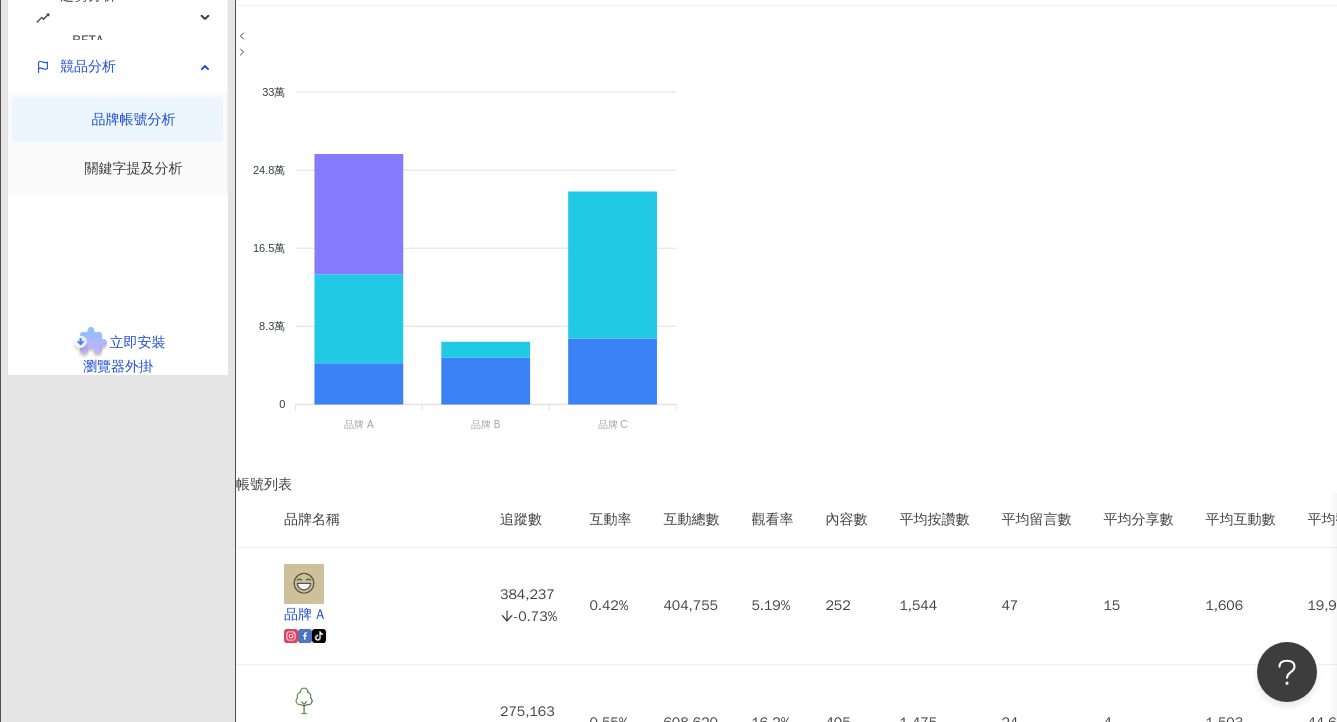 click on "搜尋" at bounding box center [117, -179] 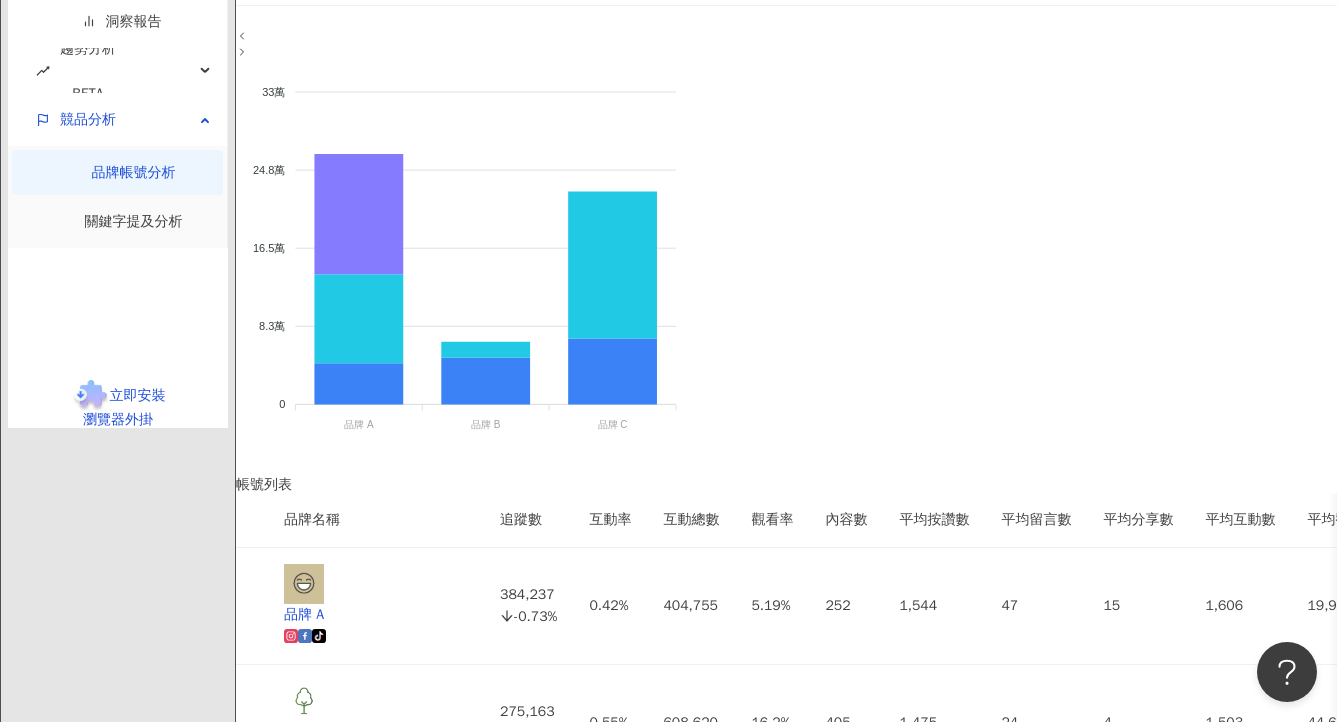 click on "找貼文" at bounding box center (134, -130) 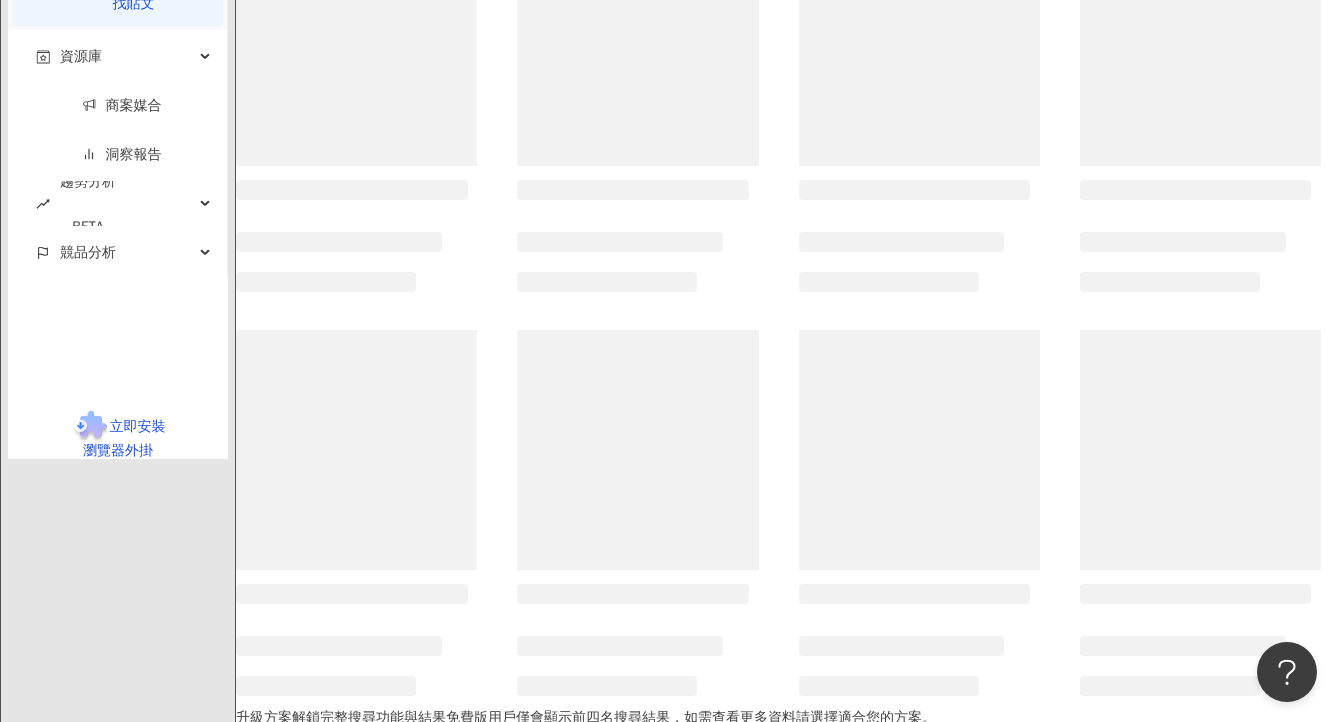 scroll, scrollTop: 0, scrollLeft: 0, axis: both 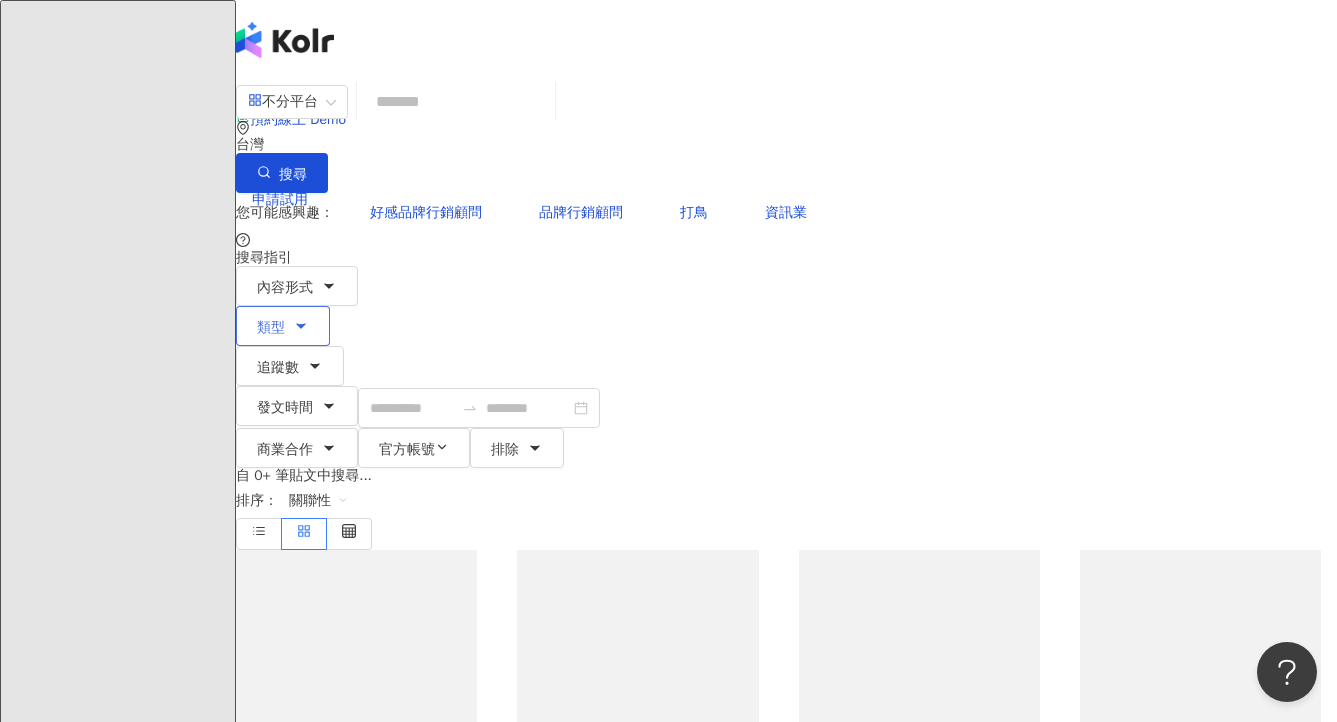 click on "類型" at bounding box center [283, 326] 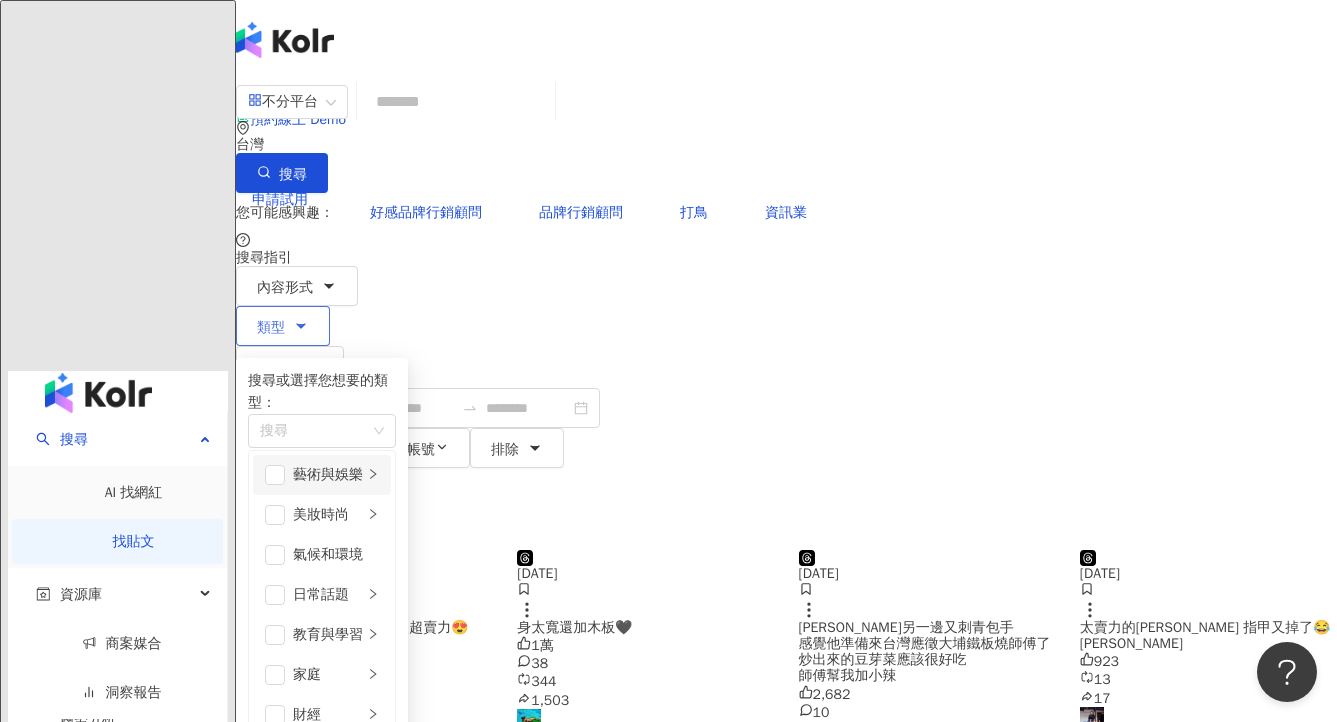 scroll, scrollTop: 0, scrollLeft: 0, axis: both 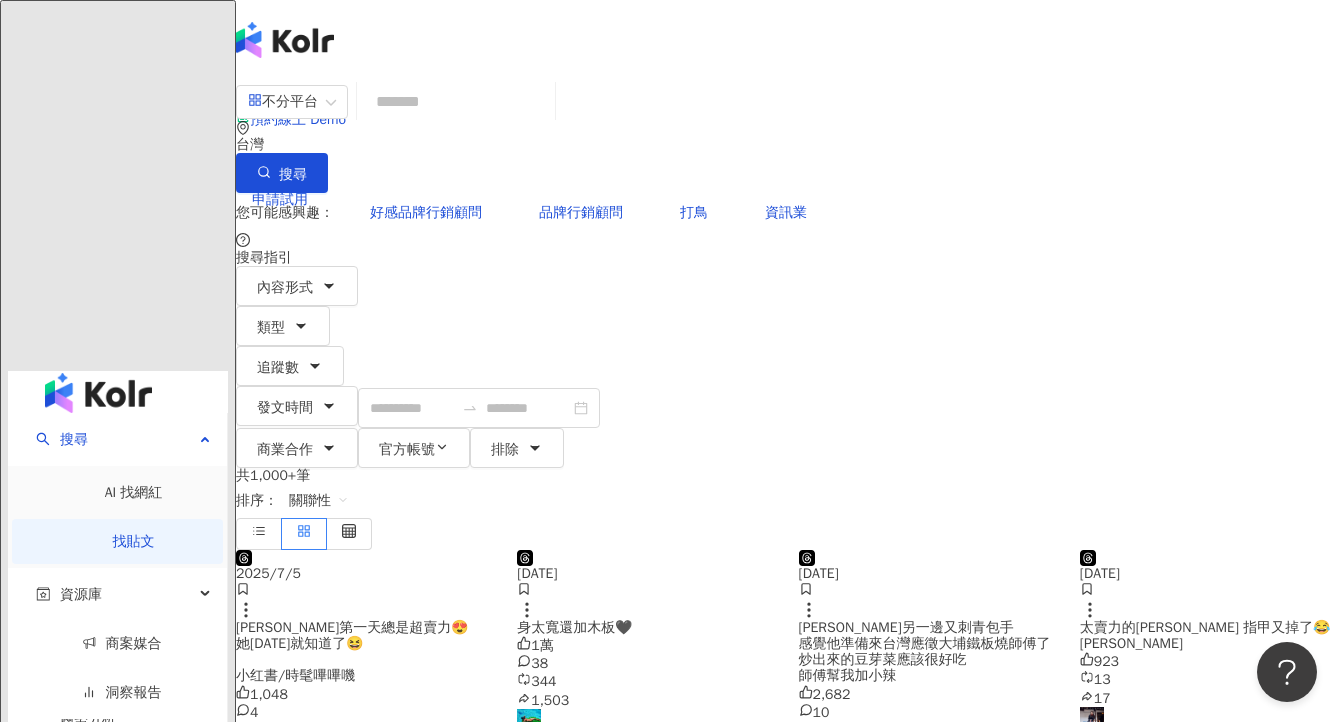 click on "不分平台 台灣 搜尋 您可能感興趣： 好感品牌行銷顧問  品牌行銷顧問  打鳥  資訊業  搜尋指引 內容形式 類型 搜尋或選擇您想要的類型：   搜尋 藝術與娛樂 美妝時尚 氣候和環境 日常話題 教育與學習 家庭 財經 美食 命理占卜 遊戲 法政社會 生活風格 影視娛樂 醫療與健康 寵物 攝影 感情 宗教 促購導購 運動 科技 交通工具 旅遊 成人 追蹤數 發文時間 商業合作 官方帳號  排除" at bounding box center (786, 274) 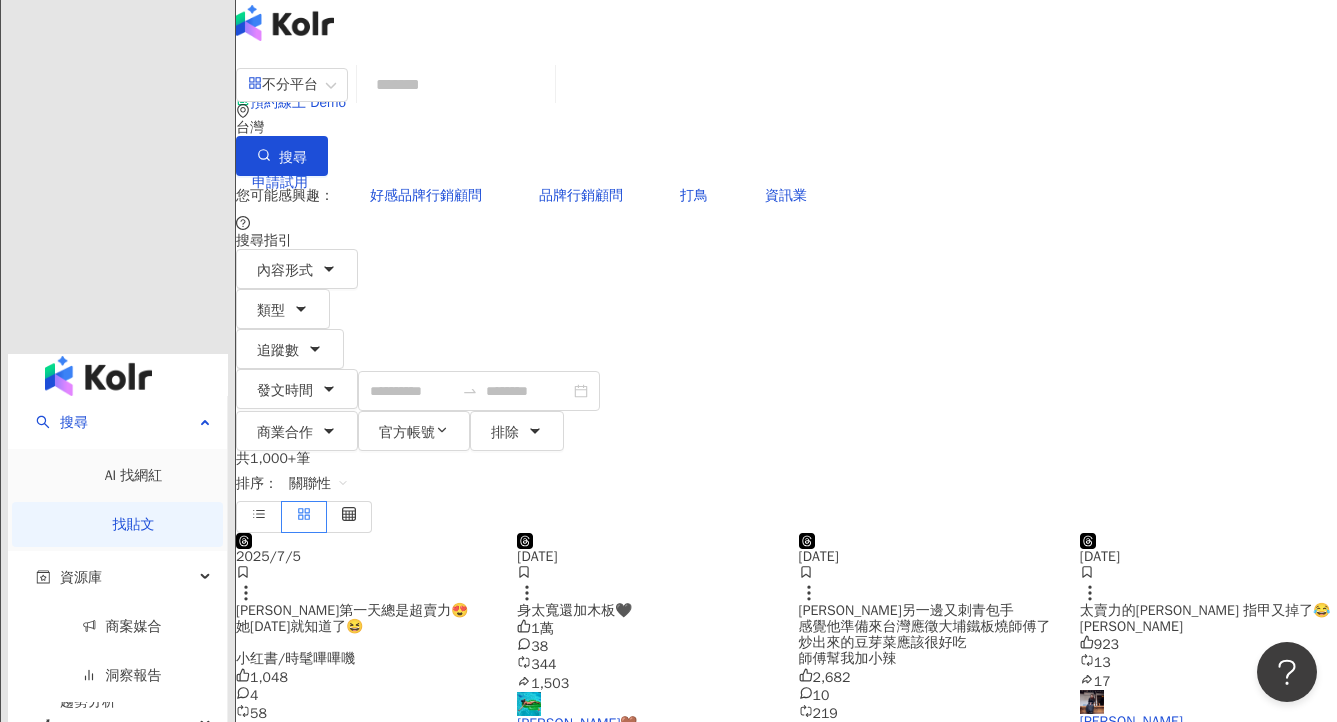 scroll, scrollTop: 0, scrollLeft: 0, axis: both 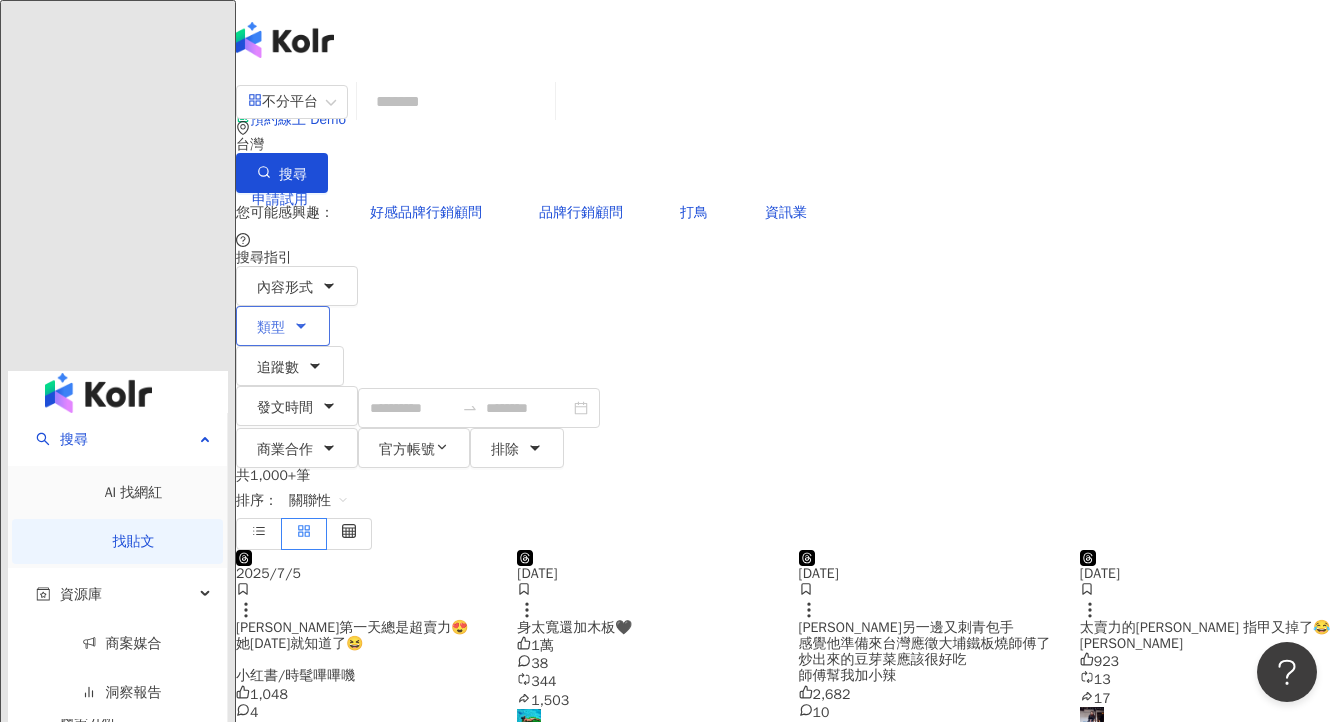 click 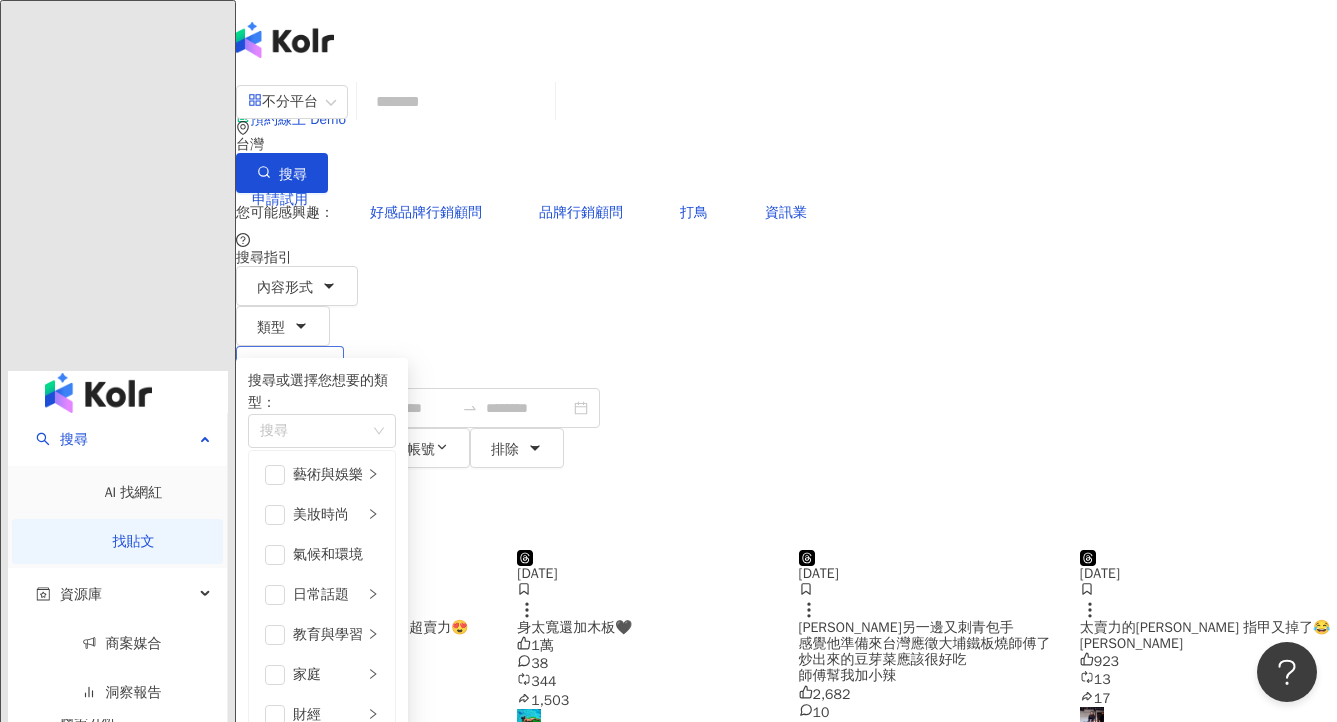 click 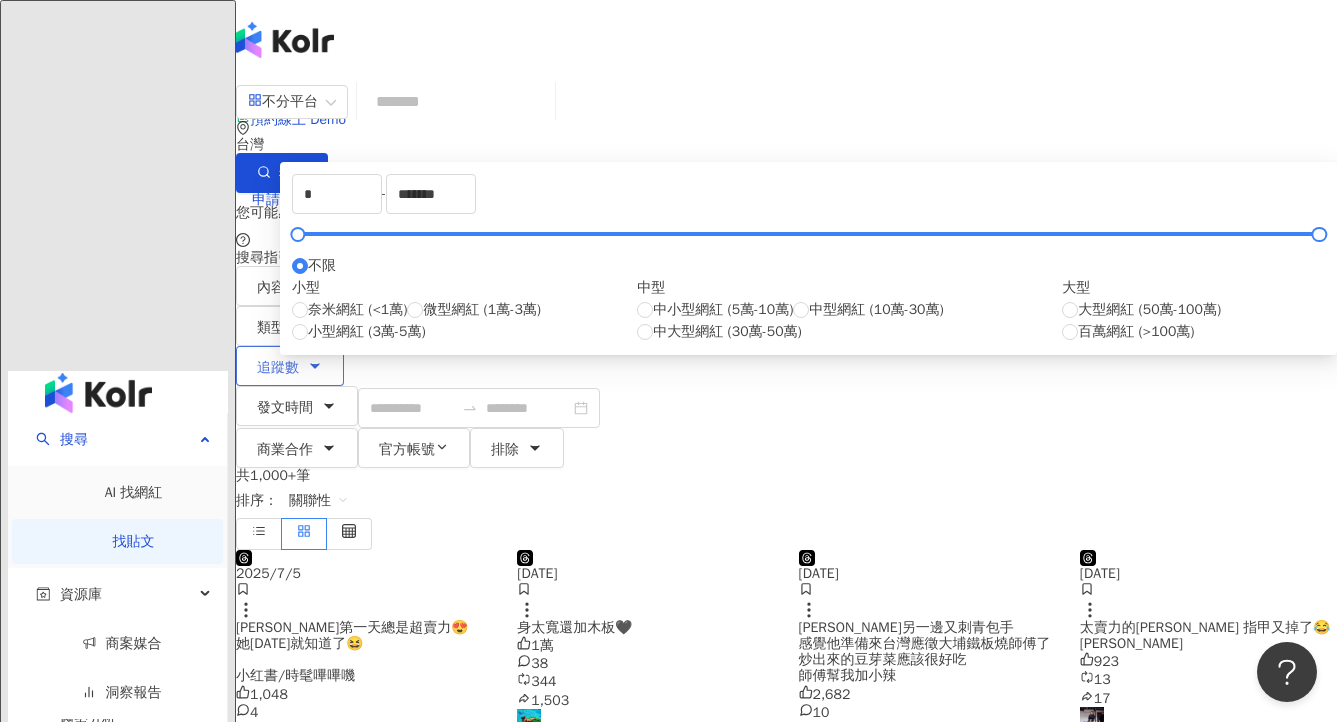 click 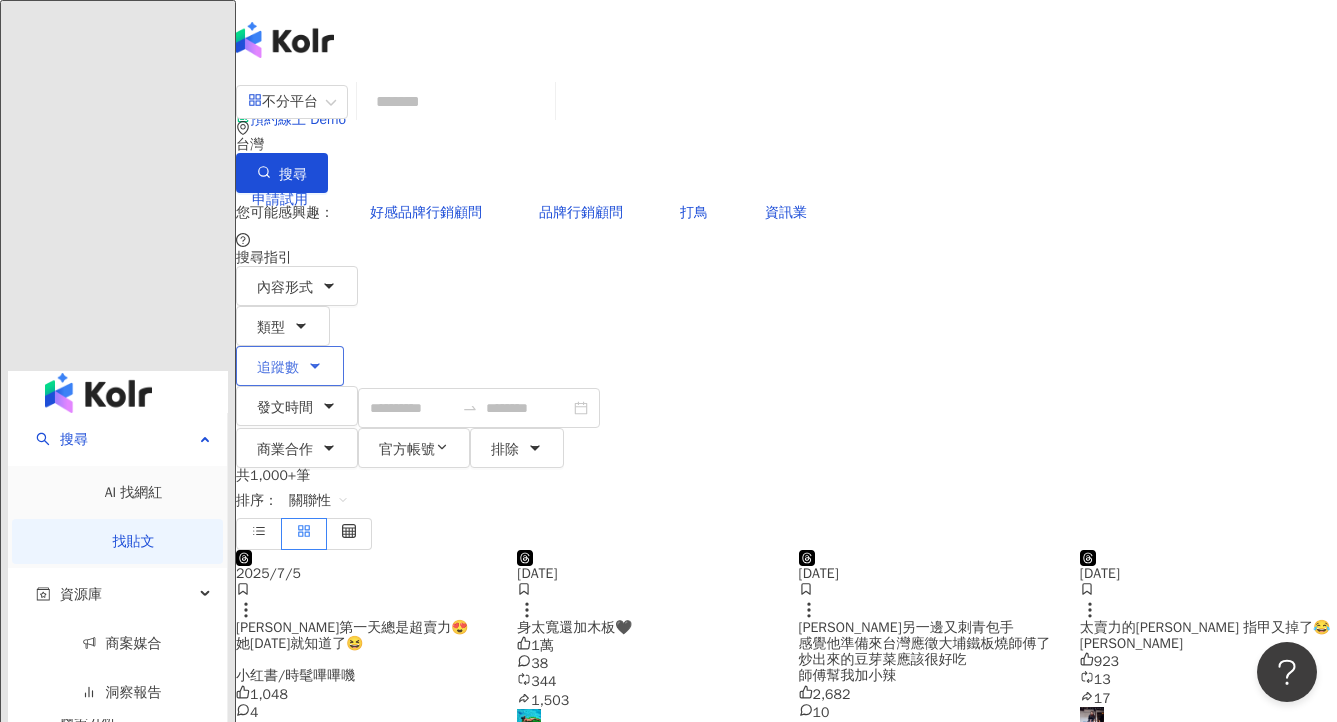 click 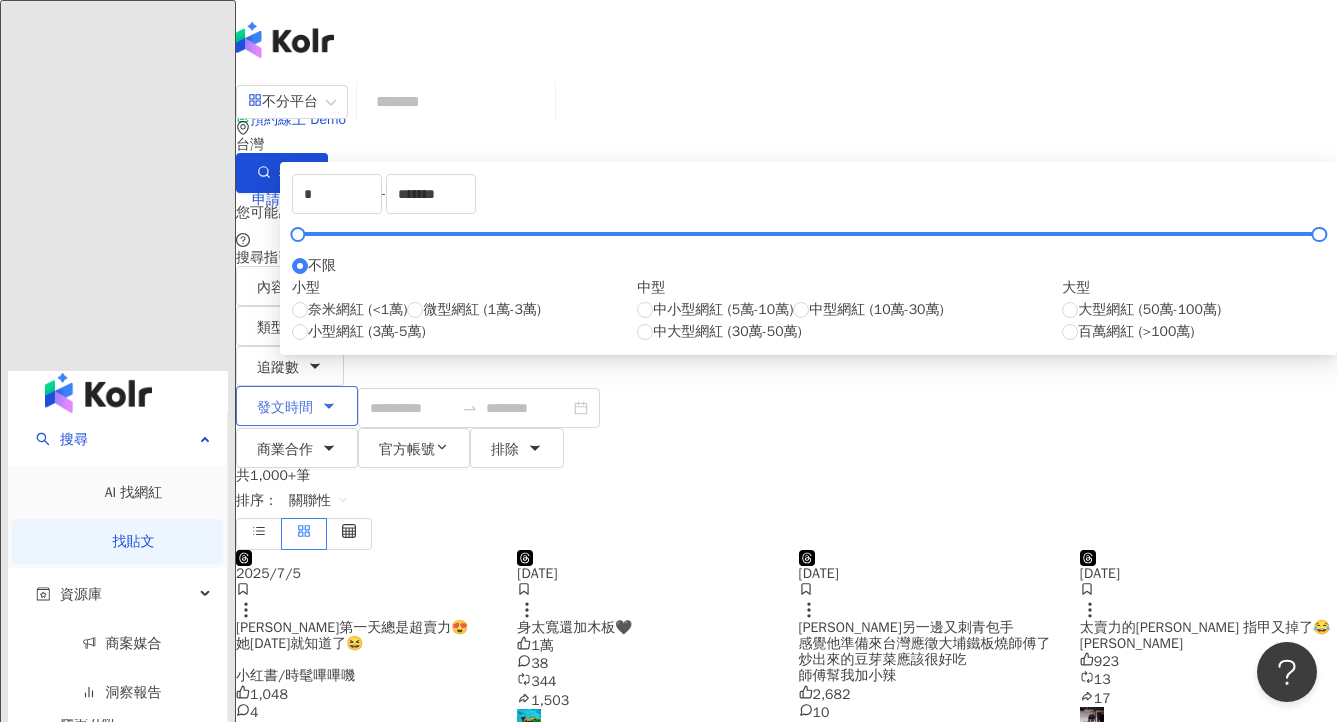 click on "發文時間" at bounding box center [285, 408] 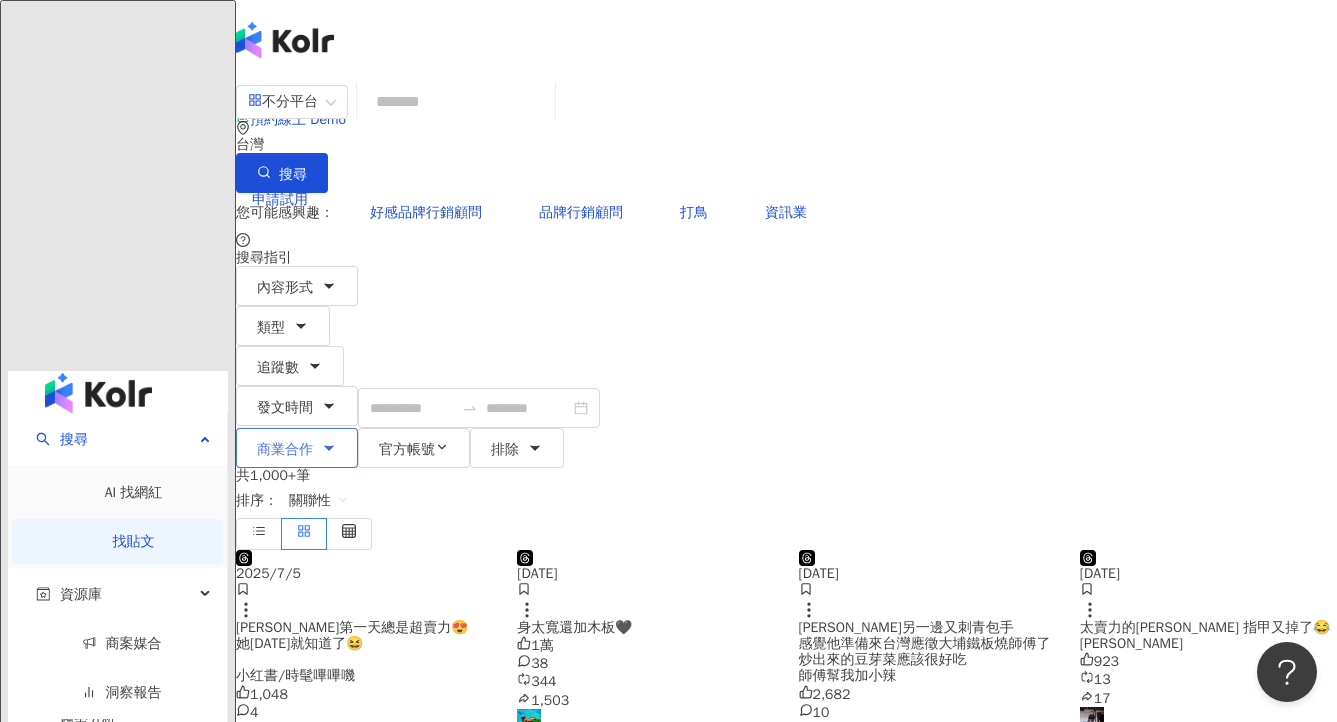 click on "商業合作" at bounding box center [285, 450] 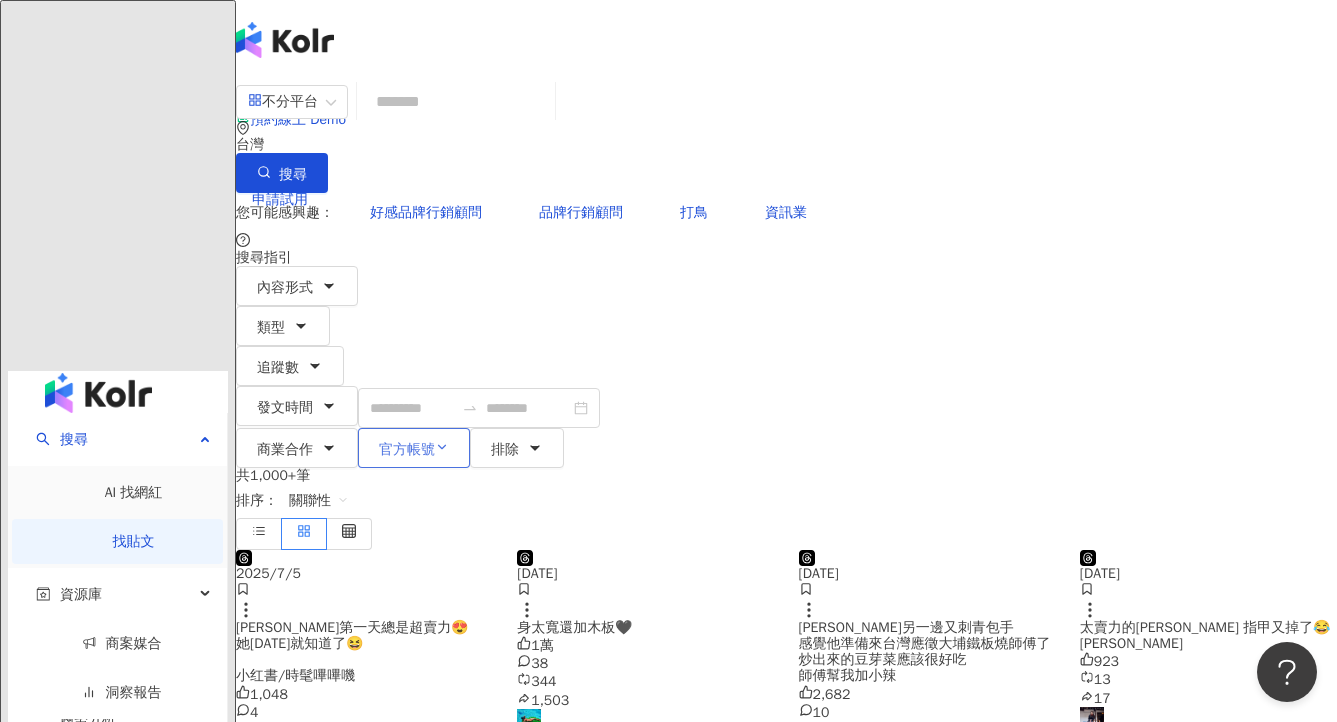 click on "官方帳號" at bounding box center [414, 448] 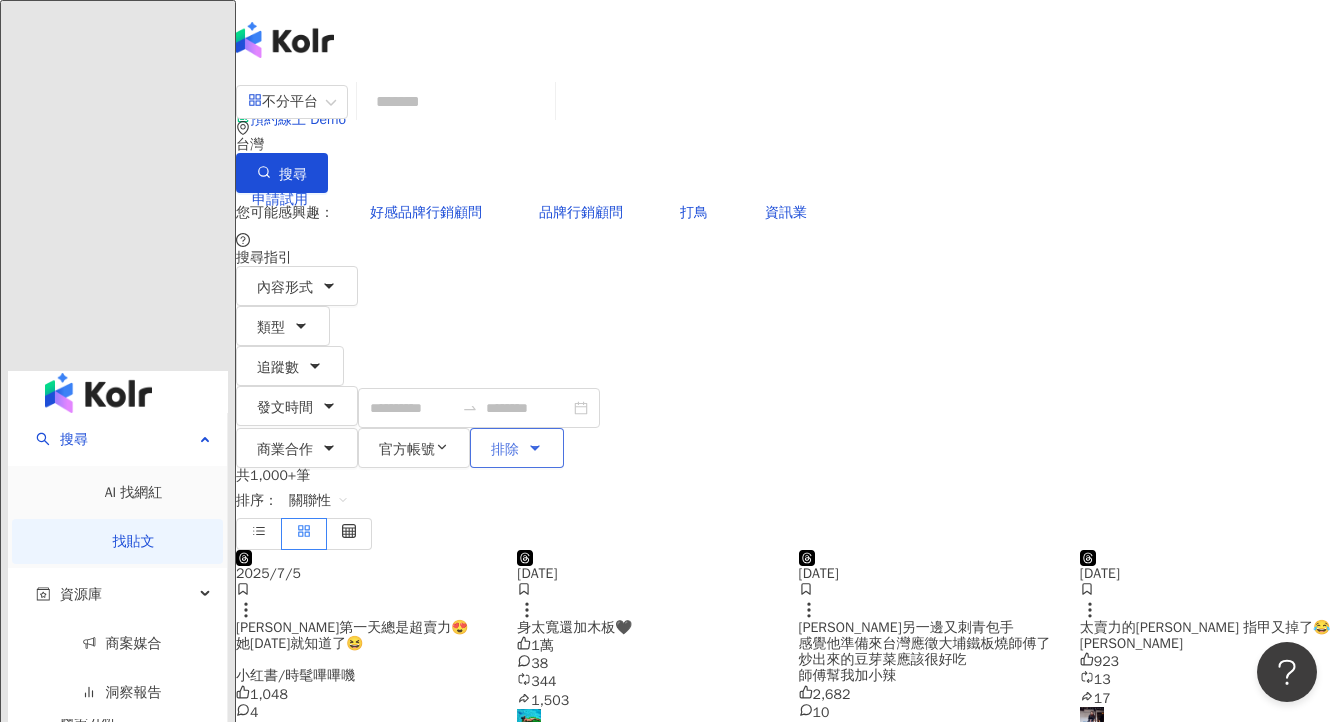 click on "排除" at bounding box center (517, 448) 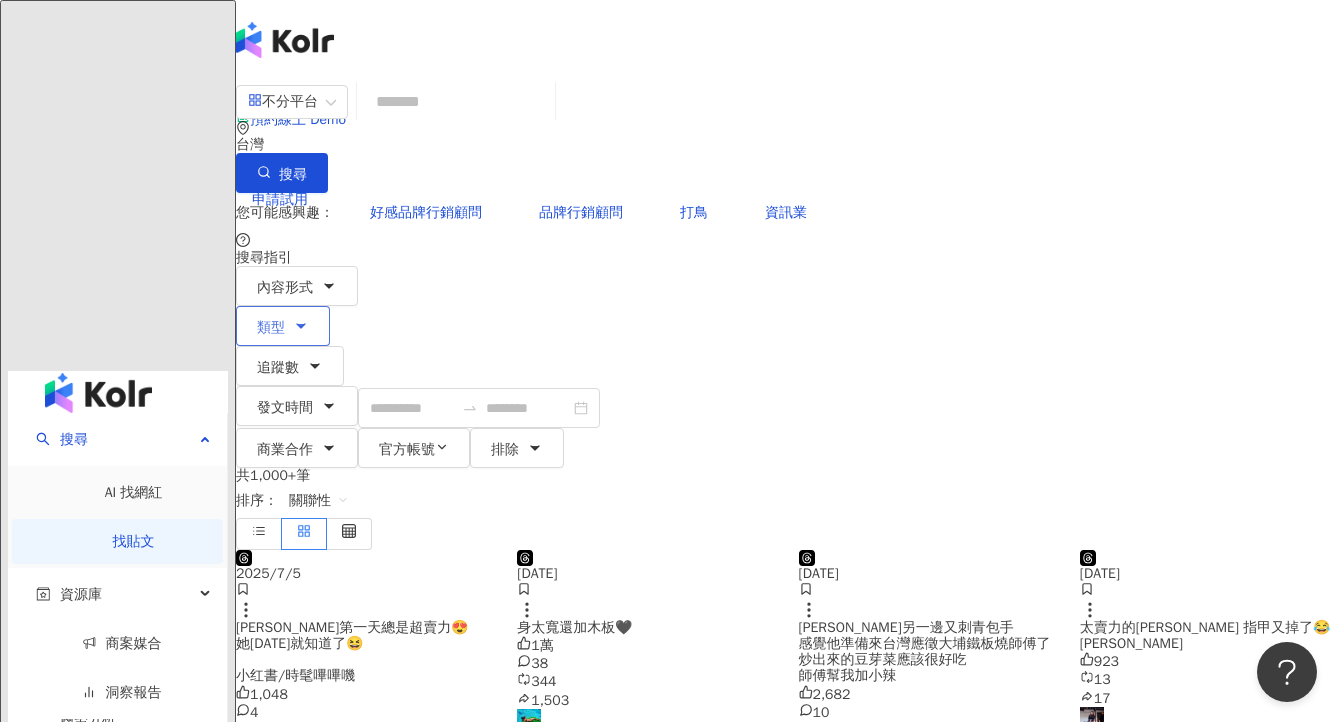 click on "類型" at bounding box center (283, 326) 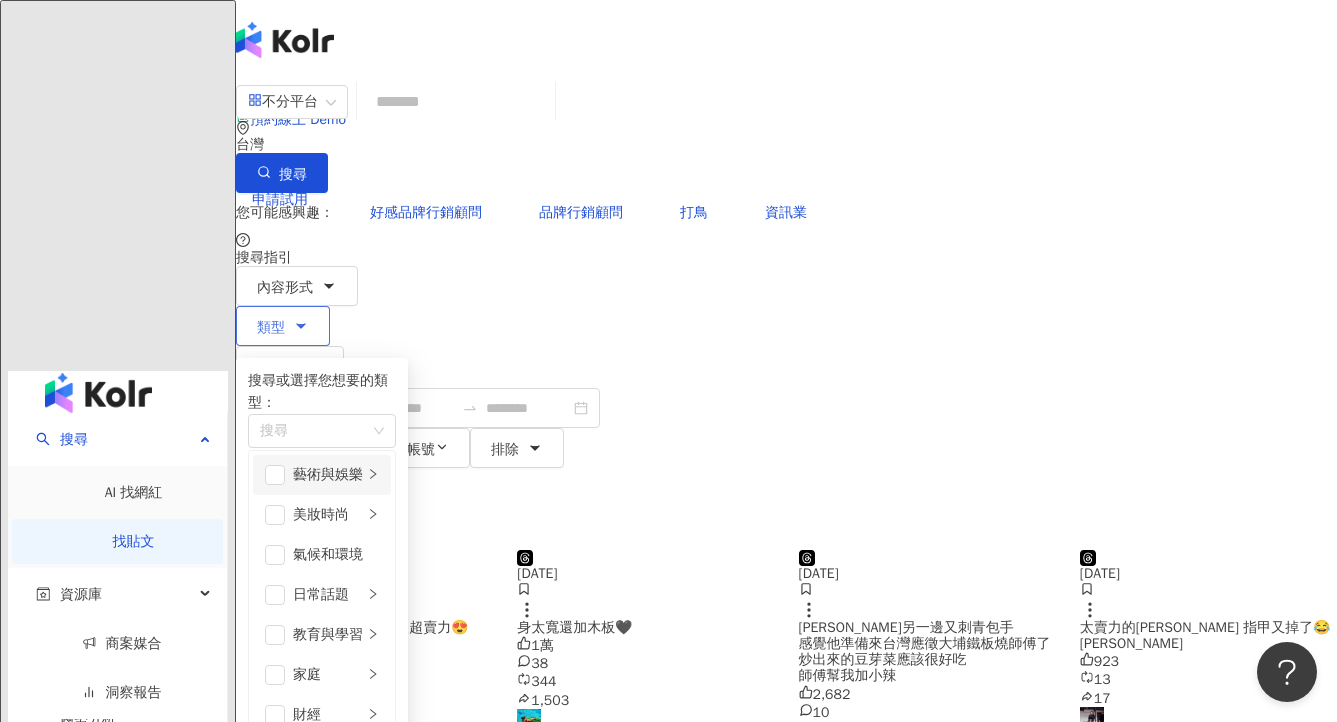 click on "藝術與娛樂" at bounding box center [328, 475] 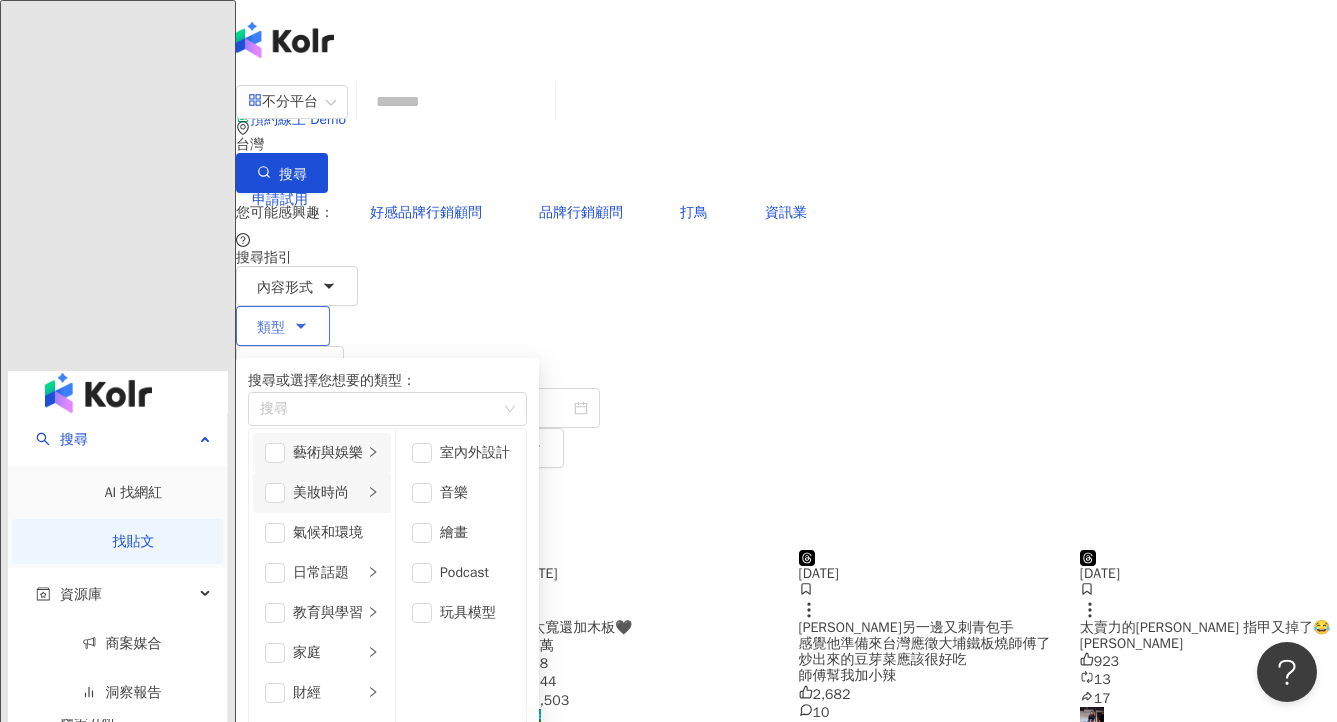 click on "美妝時尚" at bounding box center (328, 493) 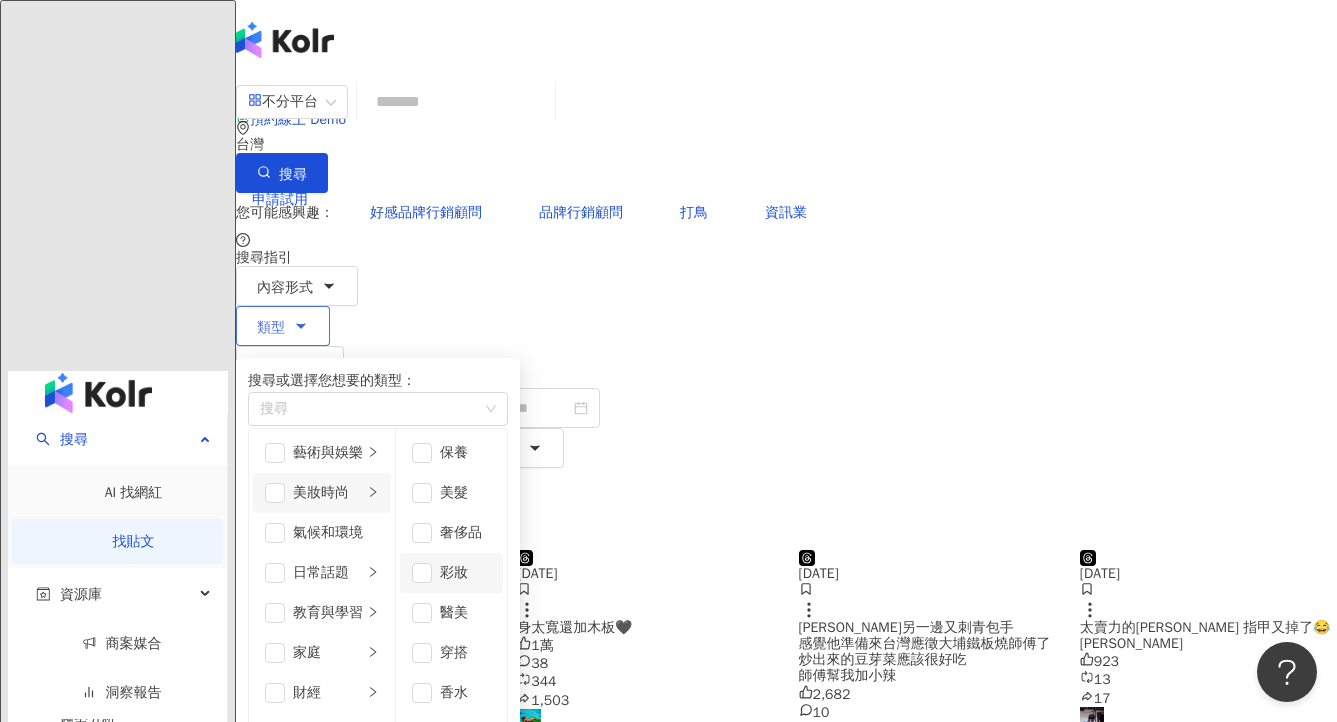 scroll, scrollTop: 13, scrollLeft: 0, axis: vertical 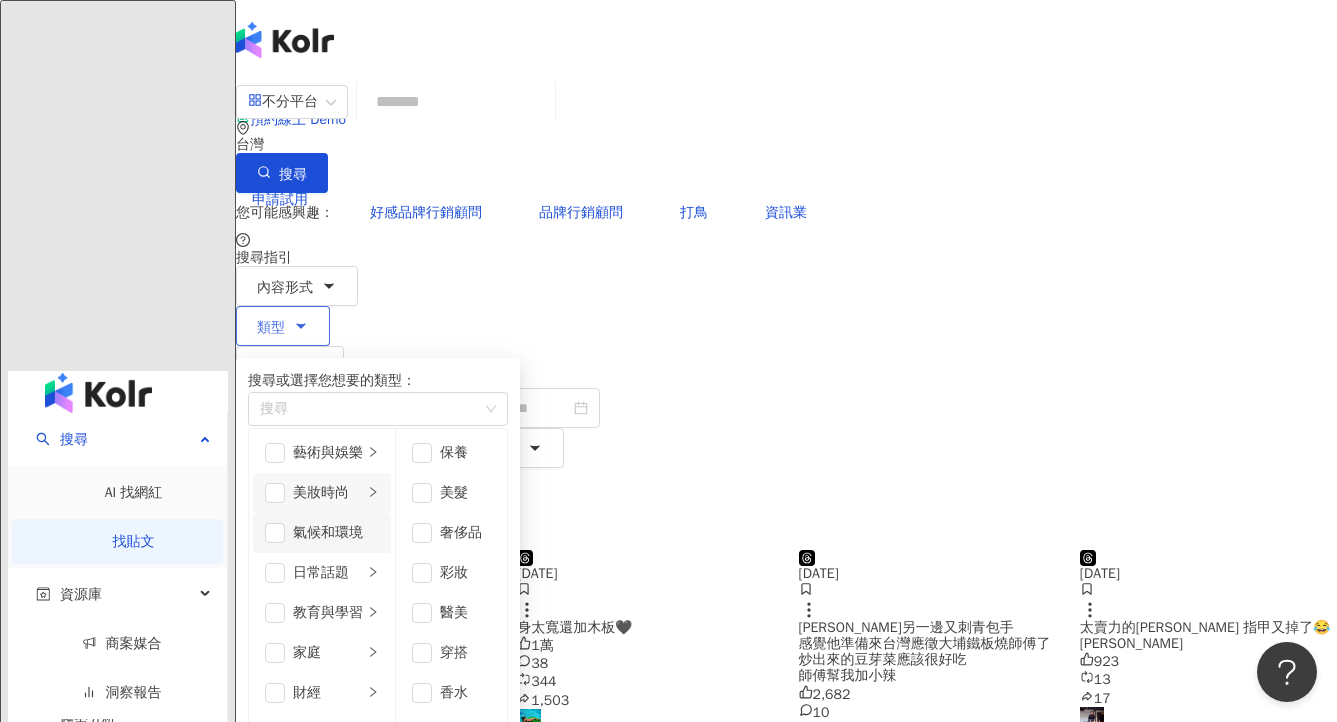 click on "氣候和環境" at bounding box center [336, 533] 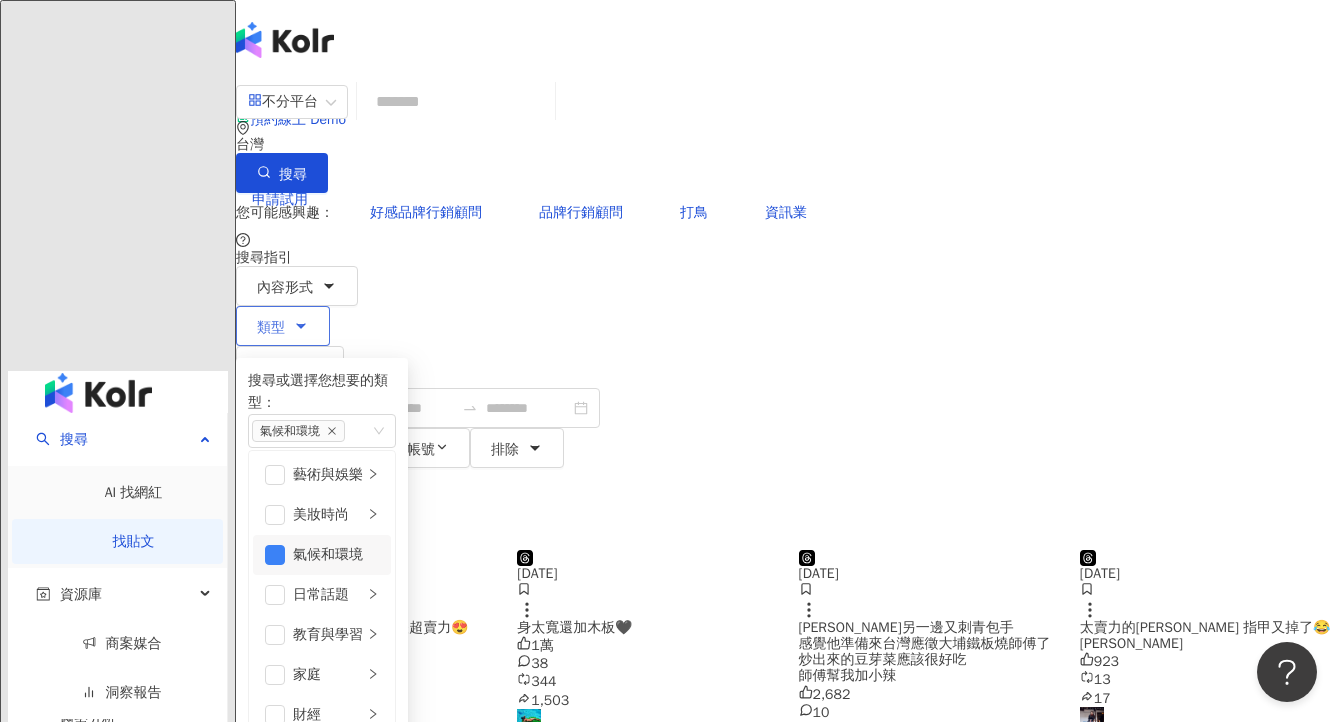 click on "氣候和環境" at bounding box center (336, 555) 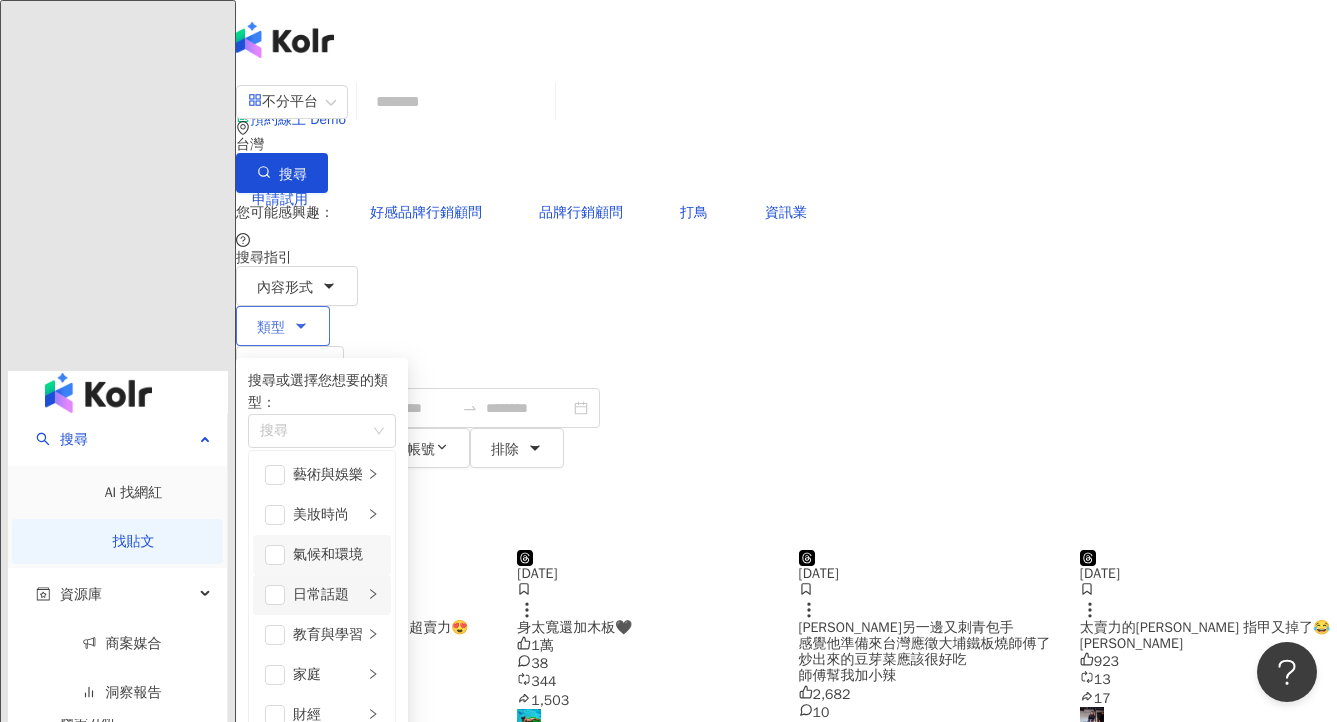 click on "日常話題" at bounding box center [322, 595] 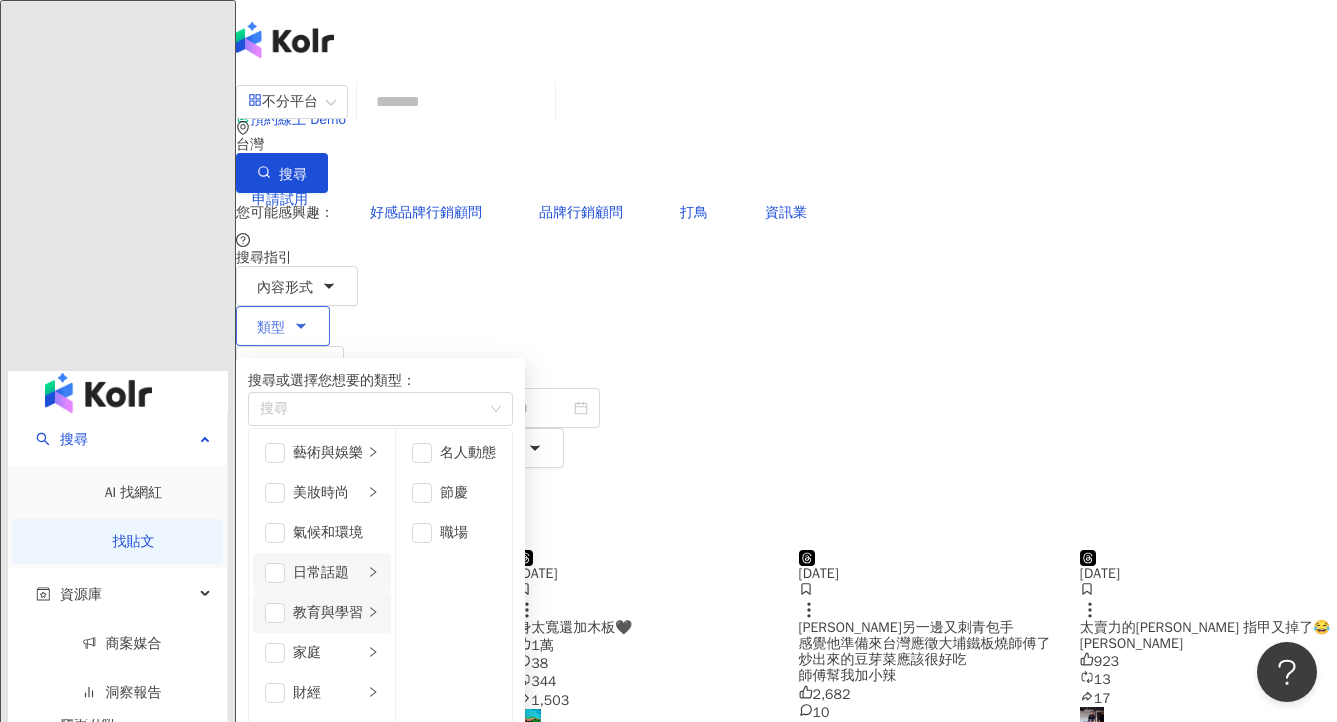 click on "教育與學習" at bounding box center [328, 613] 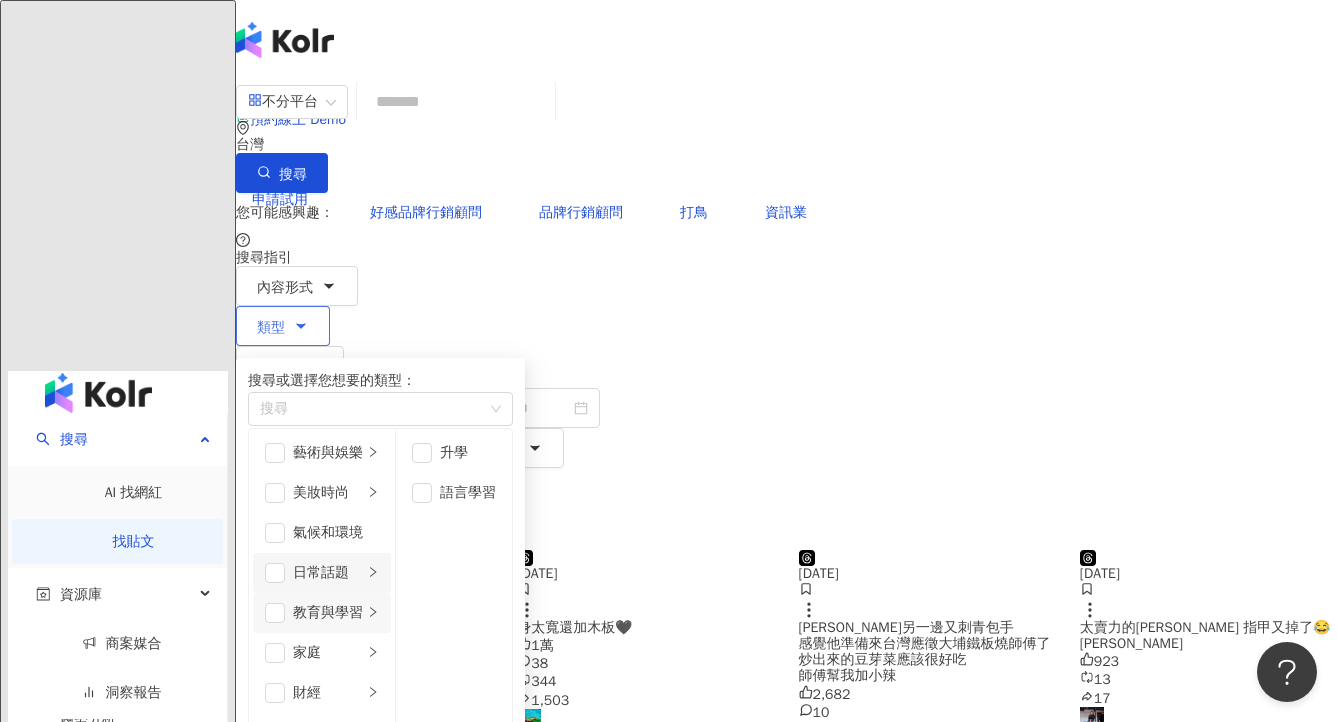 click on "日常話題" at bounding box center [328, 573] 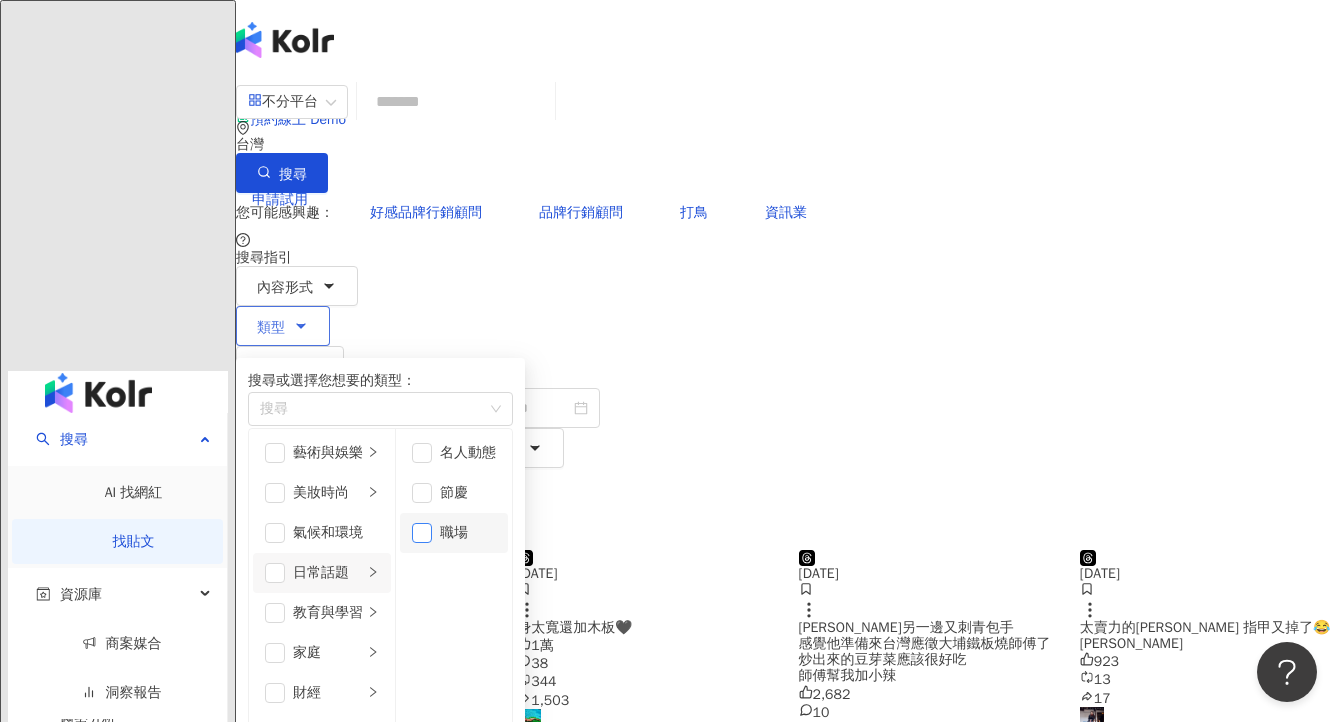 click at bounding box center [422, 533] 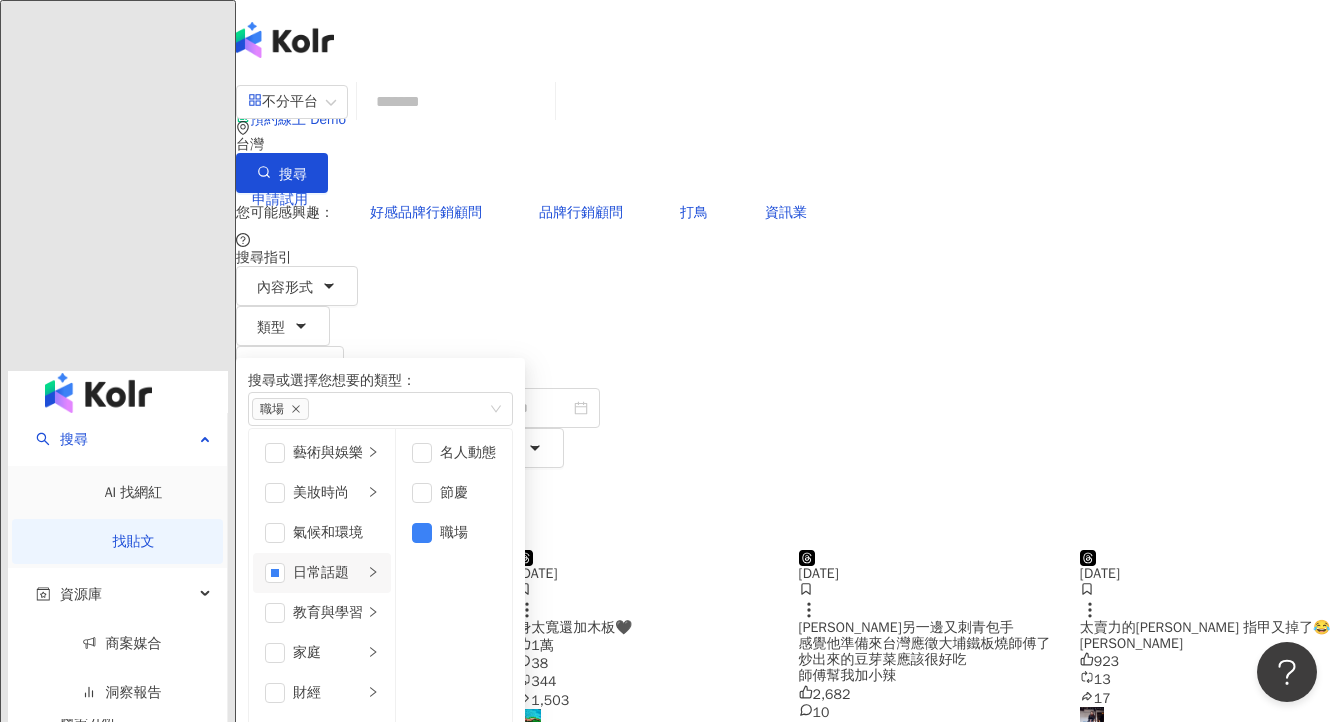 click at bounding box center [456, 101] 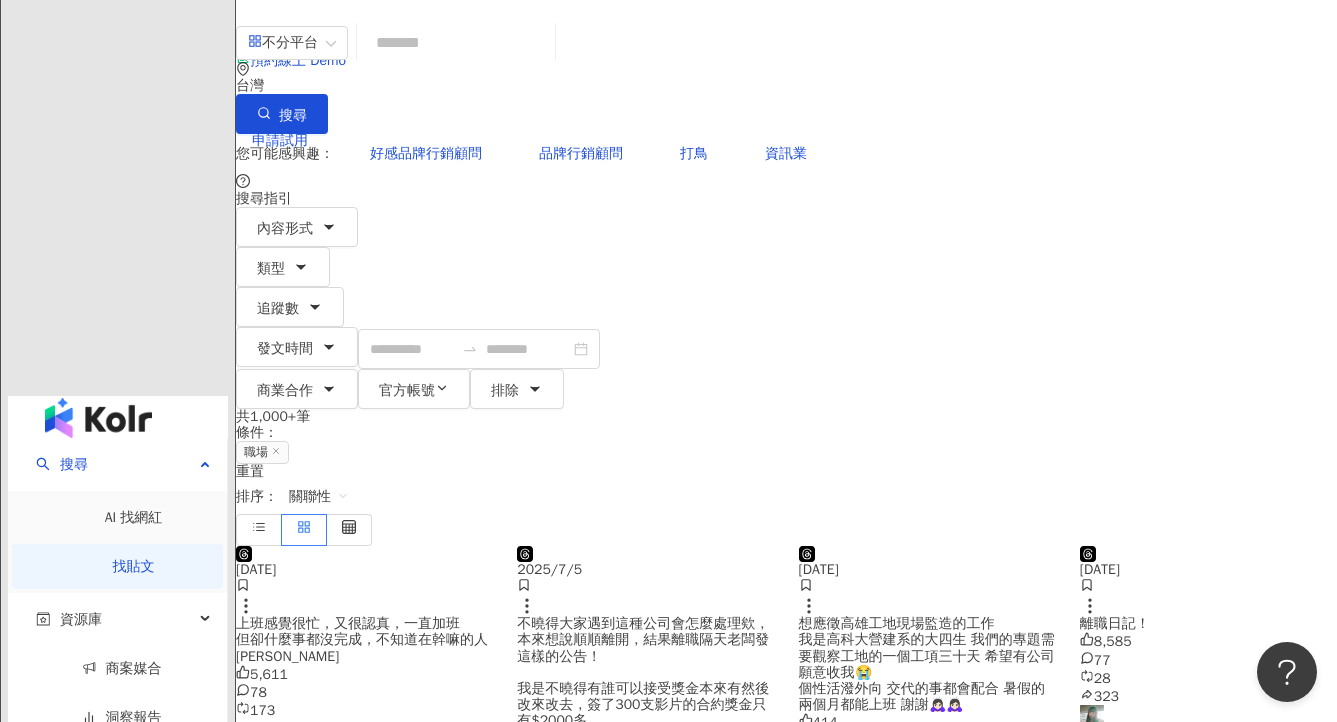 scroll, scrollTop: 29, scrollLeft: 0, axis: vertical 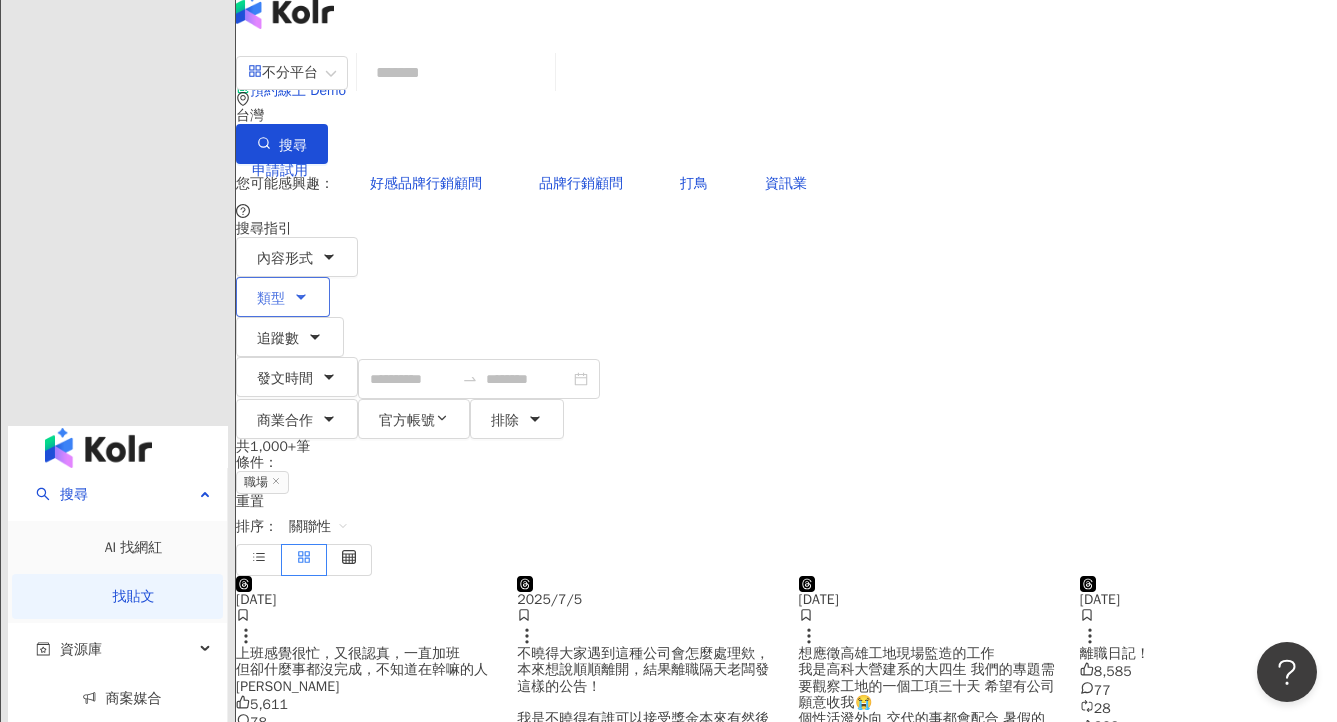 click on "類型" at bounding box center [283, 297] 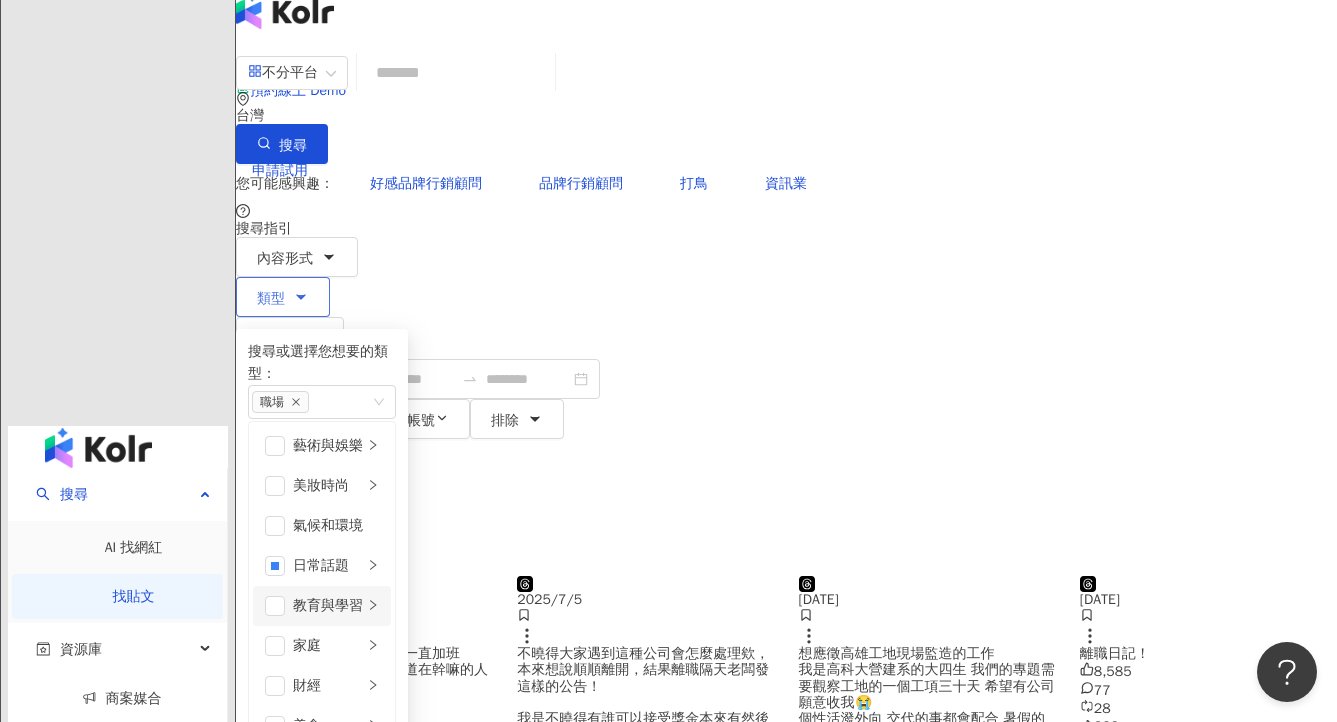 click on "教育與學習" at bounding box center [328, 606] 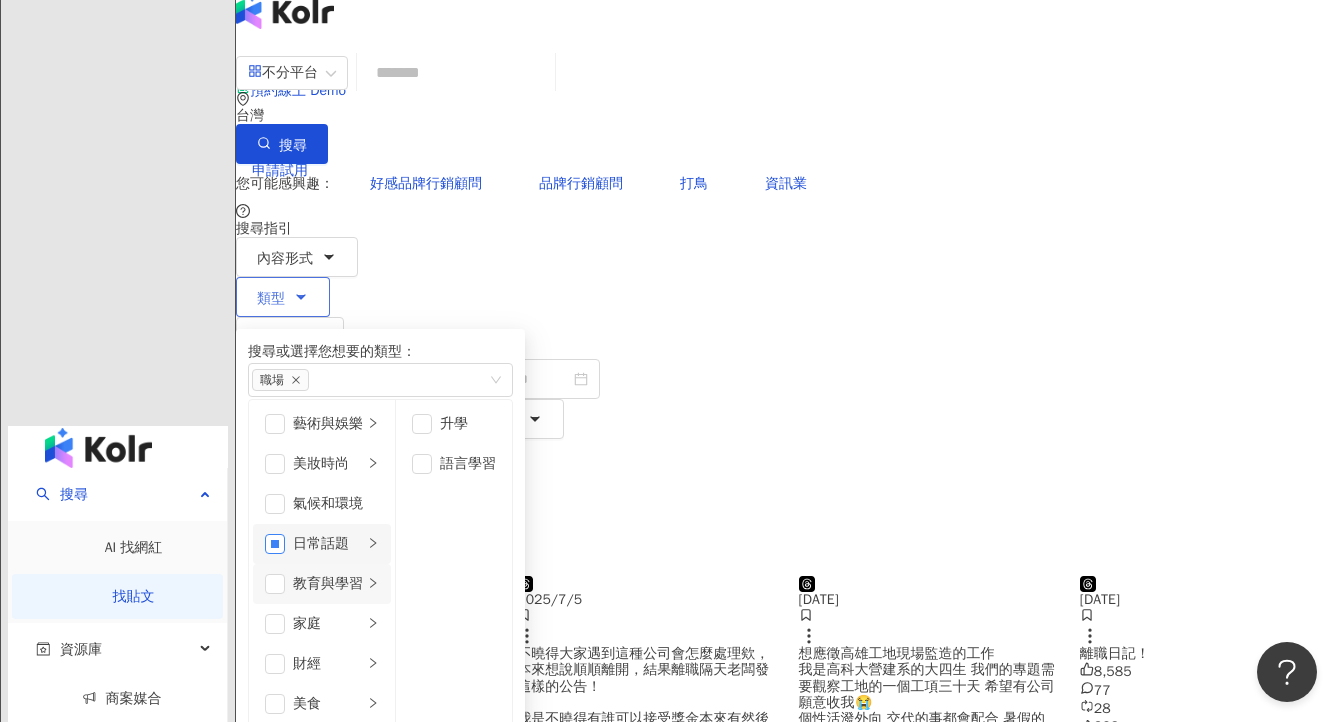 drag, startPoint x: 444, startPoint y: 482, endPoint x: 444, endPoint y: 493, distance: 11 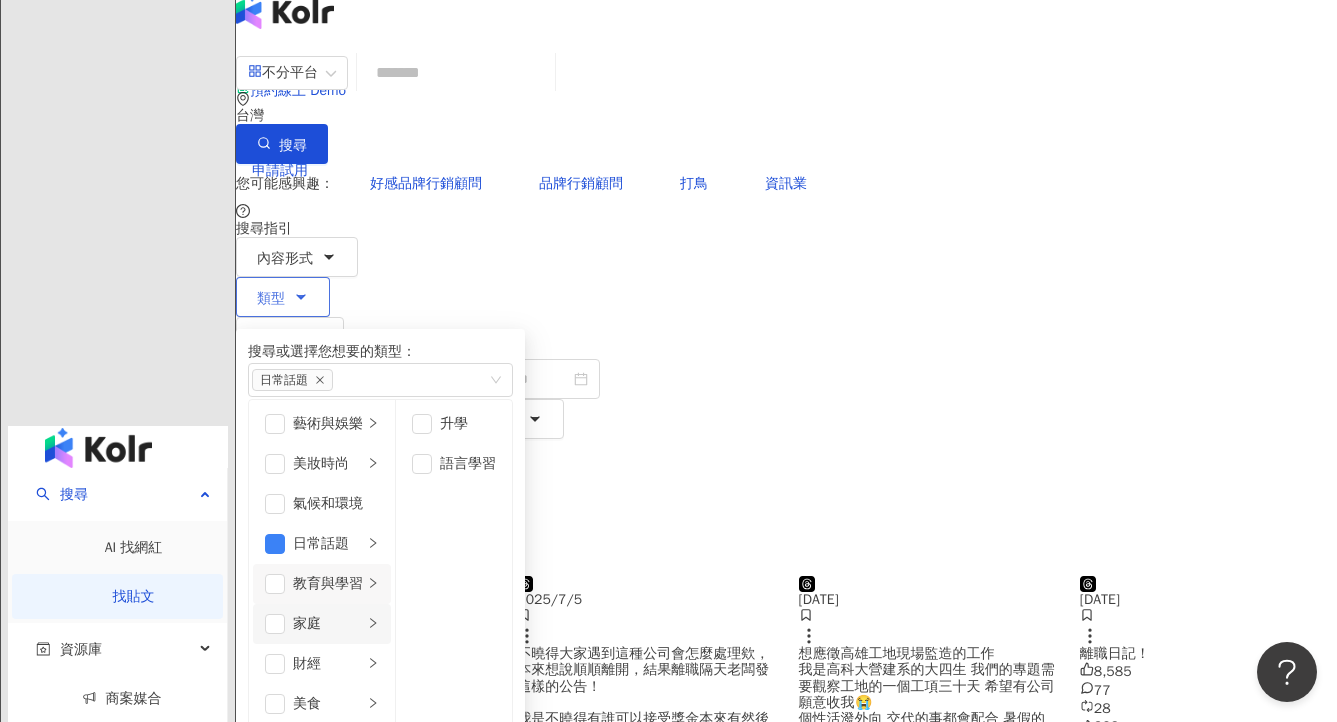 click on "家庭" at bounding box center (322, 624) 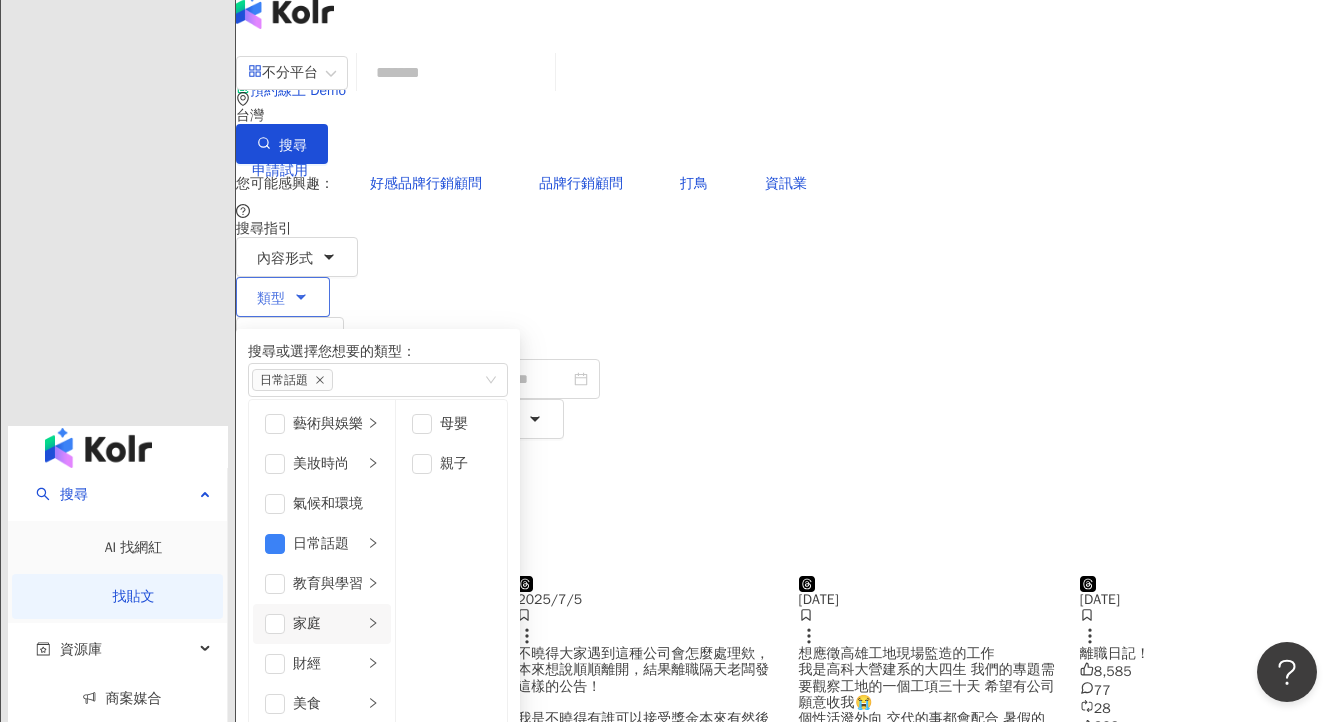 scroll, scrollTop: 117, scrollLeft: 0, axis: vertical 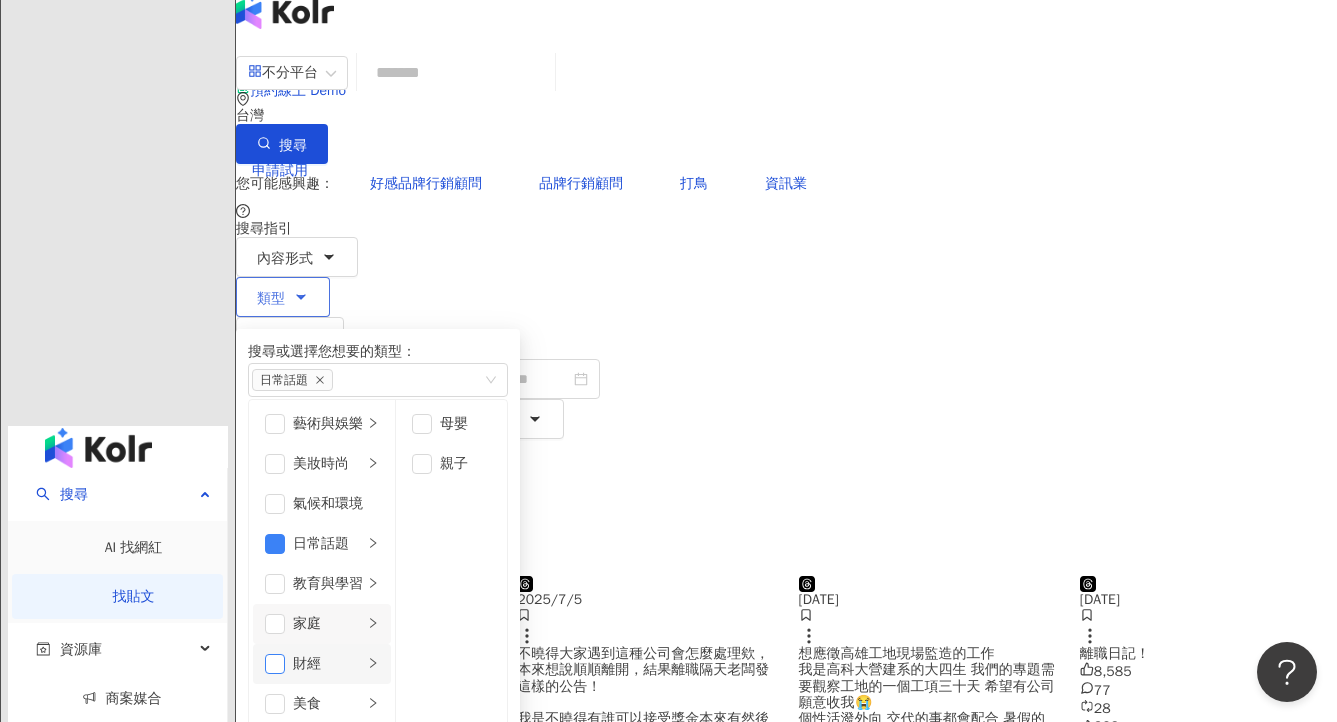 click at bounding box center (275, 664) 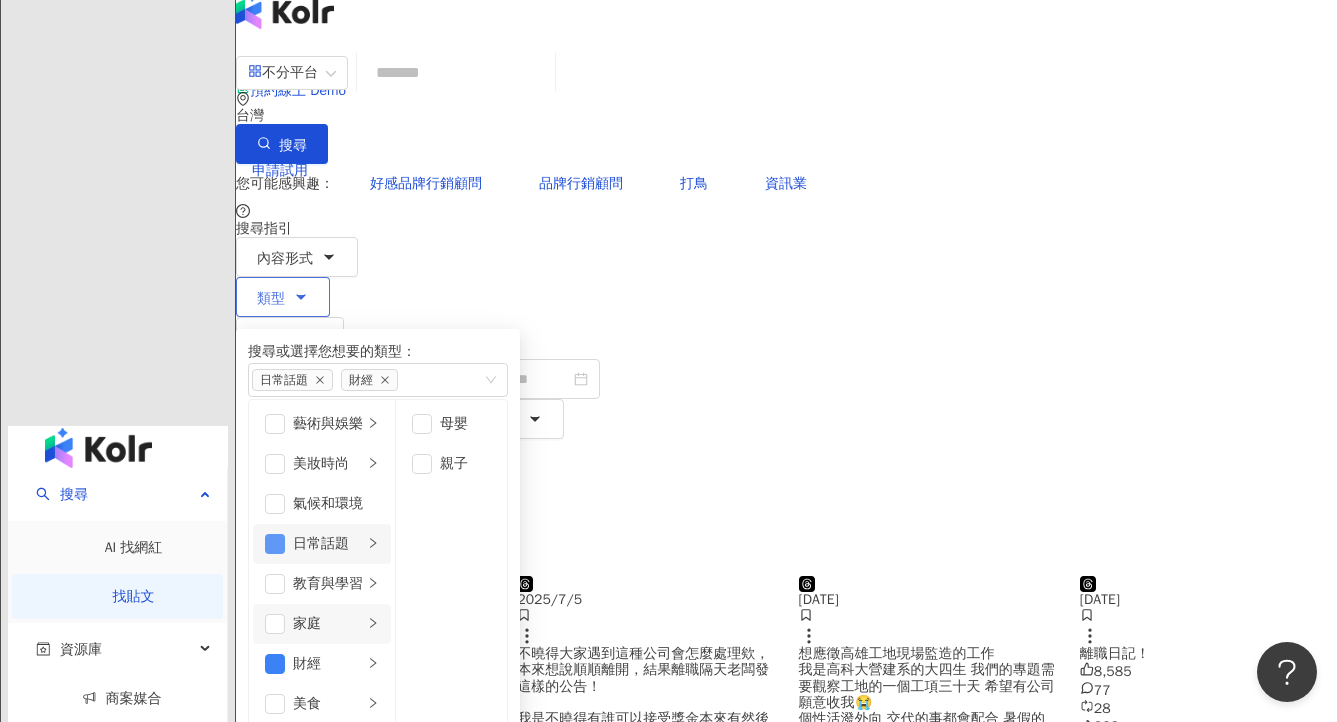 click at bounding box center [275, 544] 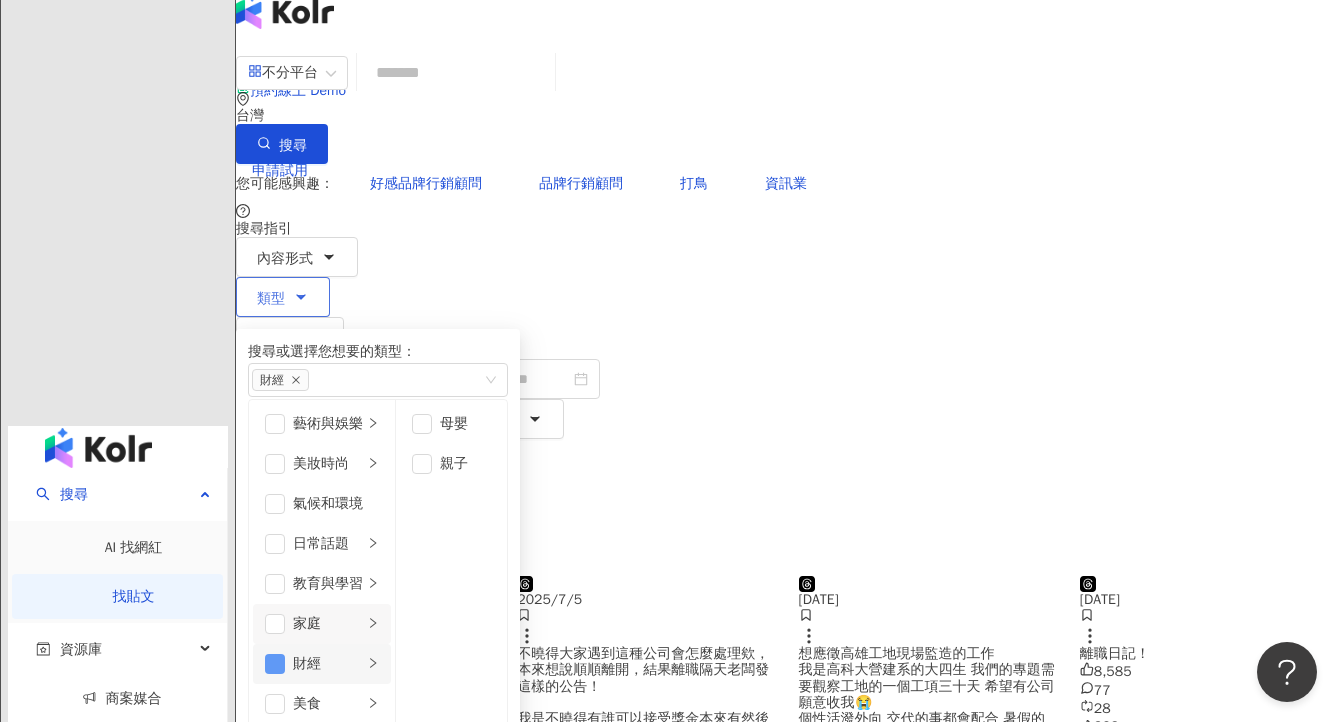 click at bounding box center (275, 664) 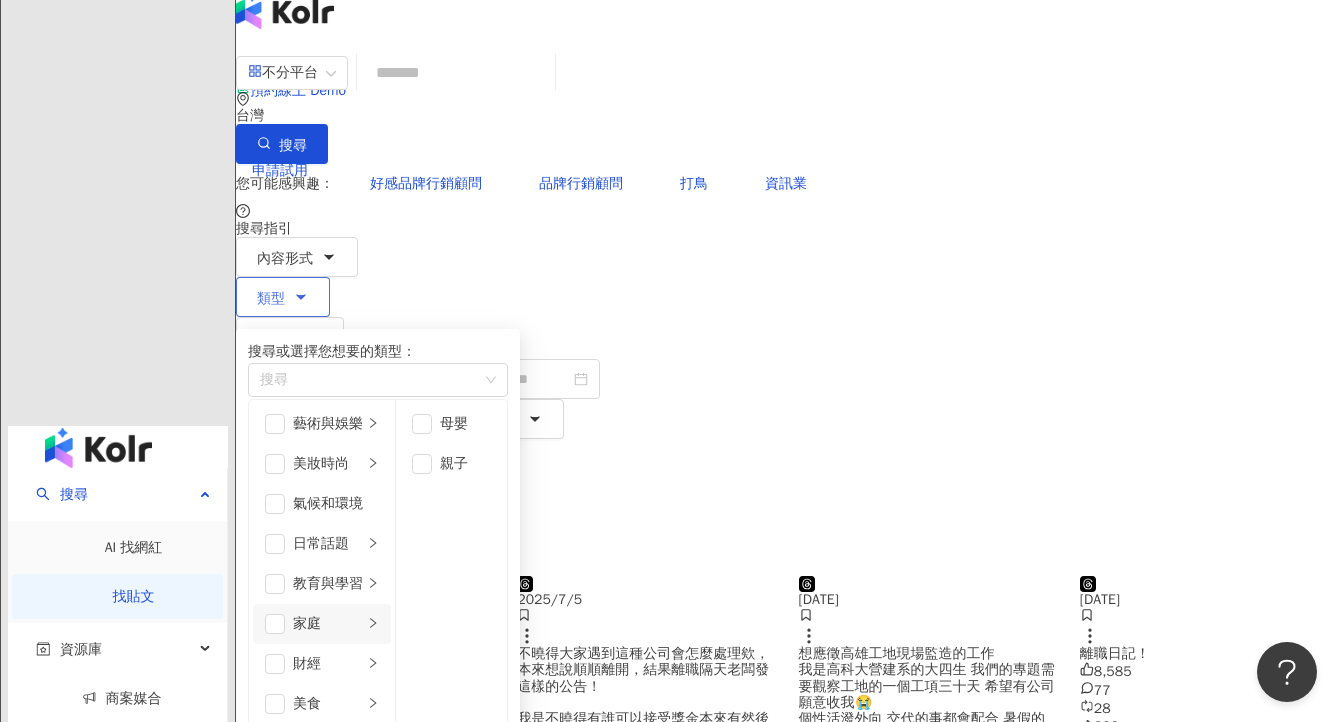 click on "家庭" at bounding box center (328, 624) 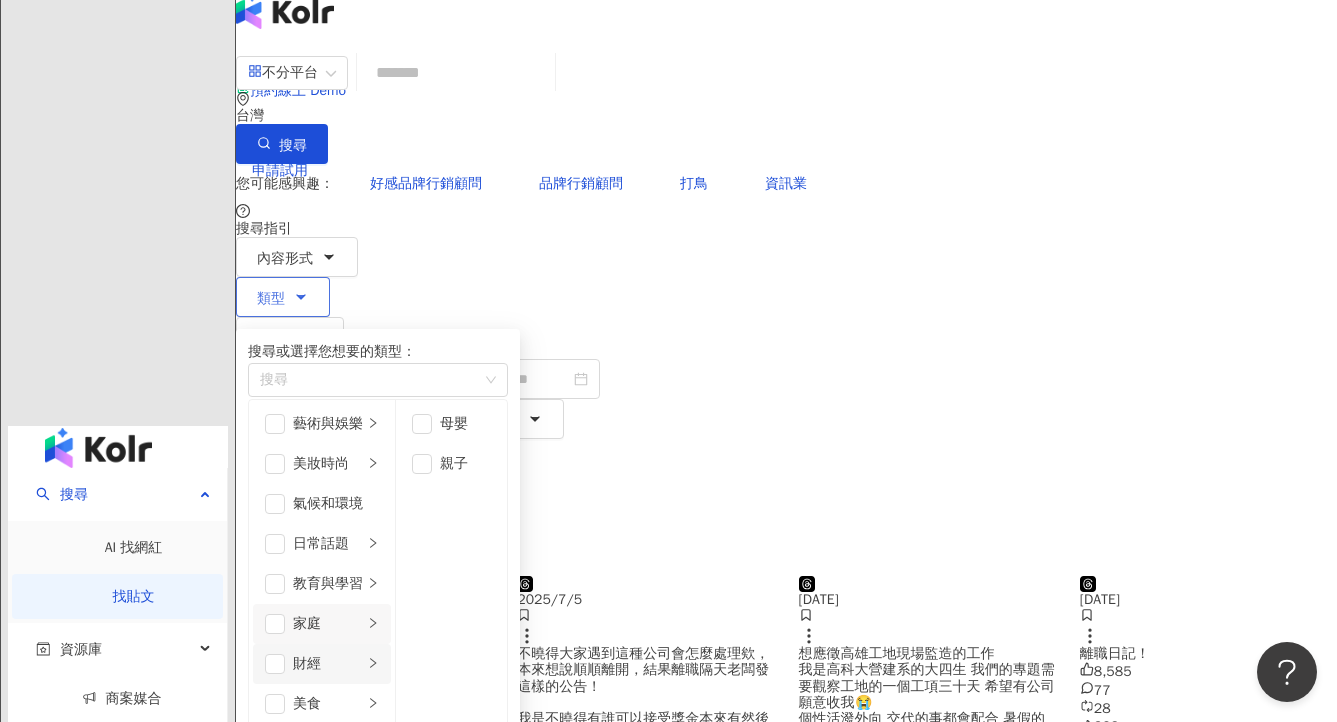 click on "財經" at bounding box center (328, 664) 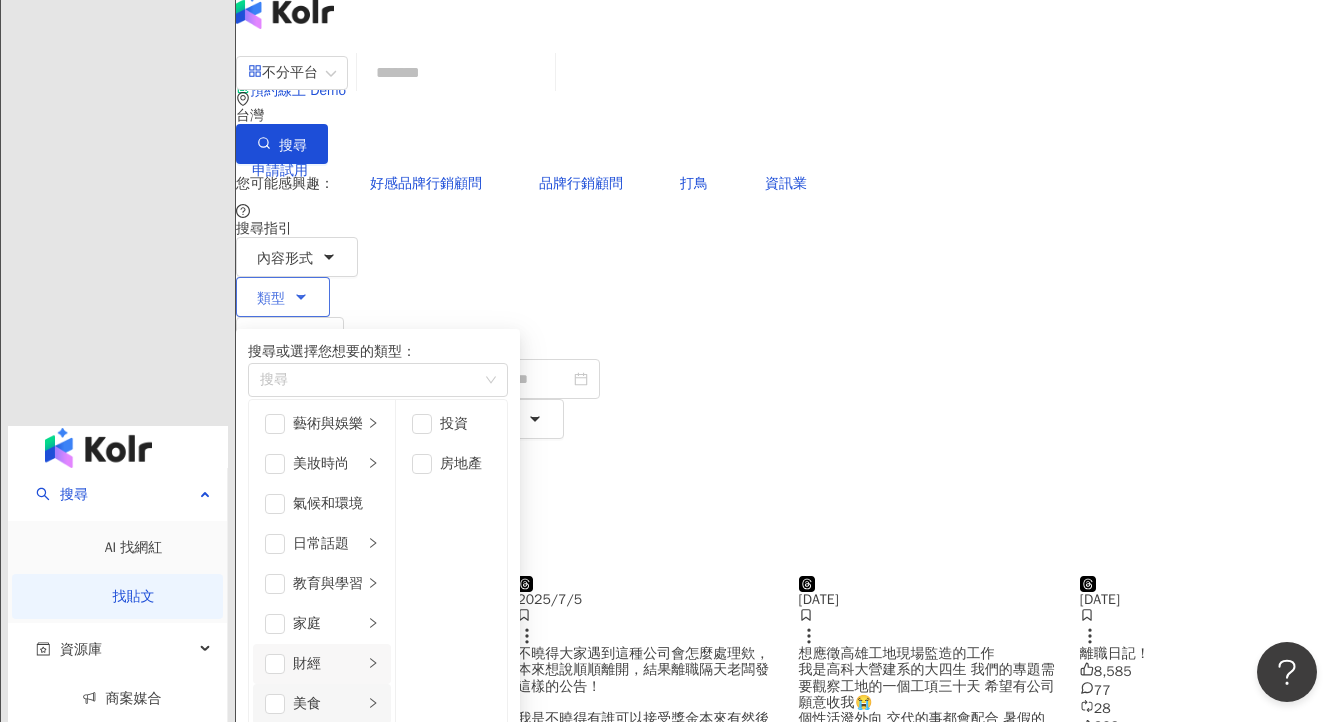 click on "美食" at bounding box center [328, 704] 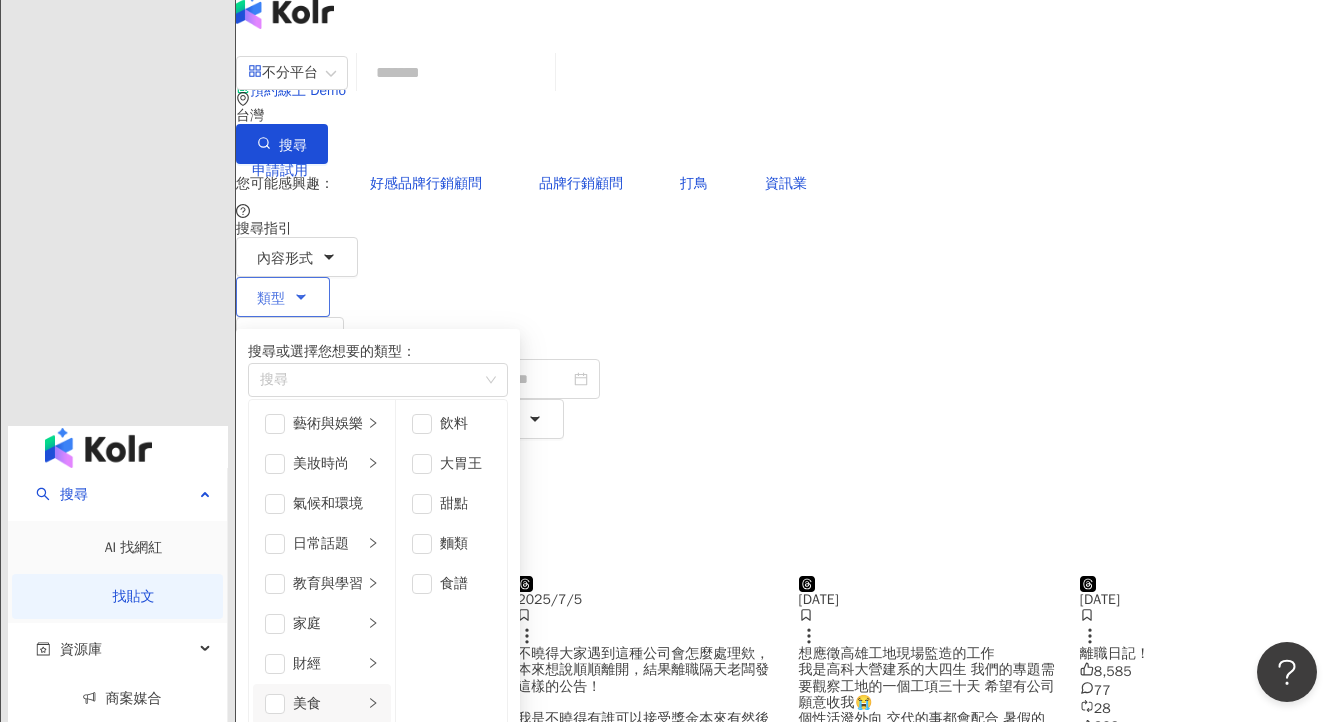 scroll, scrollTop: 245, scrollLeft: 0, axis: vertical 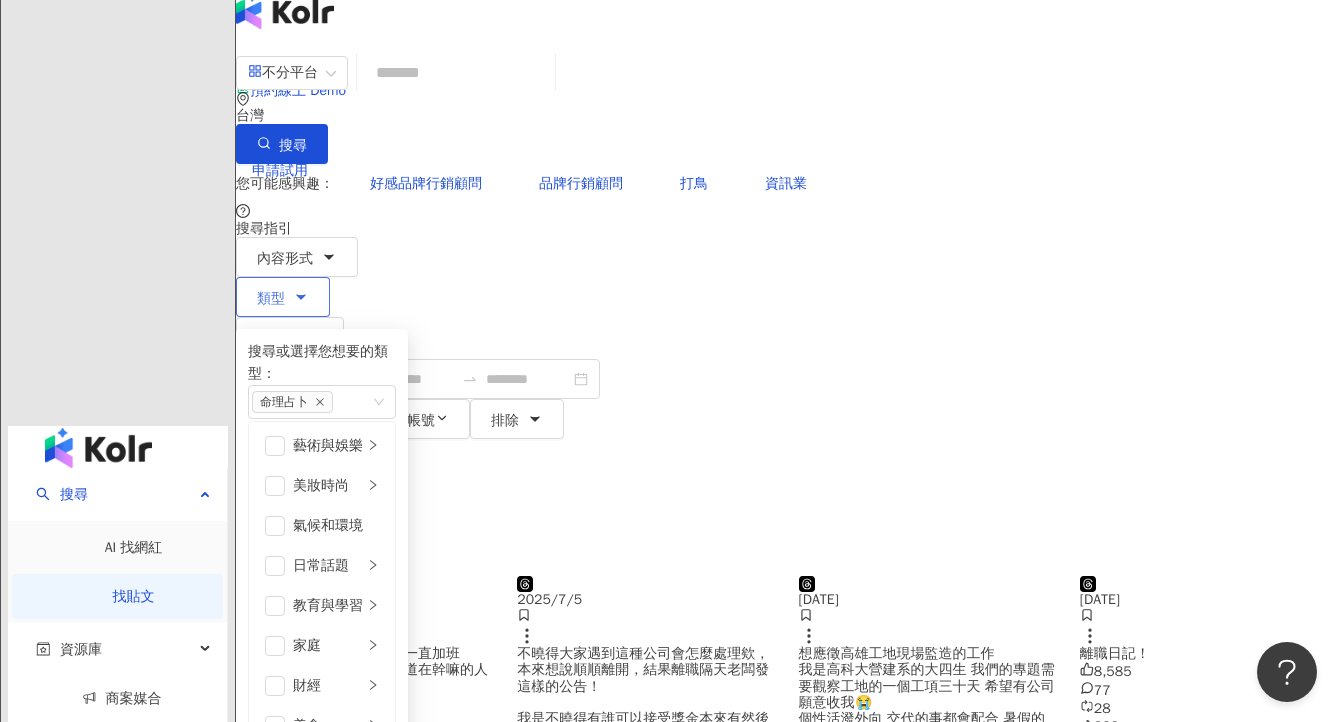 click on "遊戲" at bounding box center [328, 806] 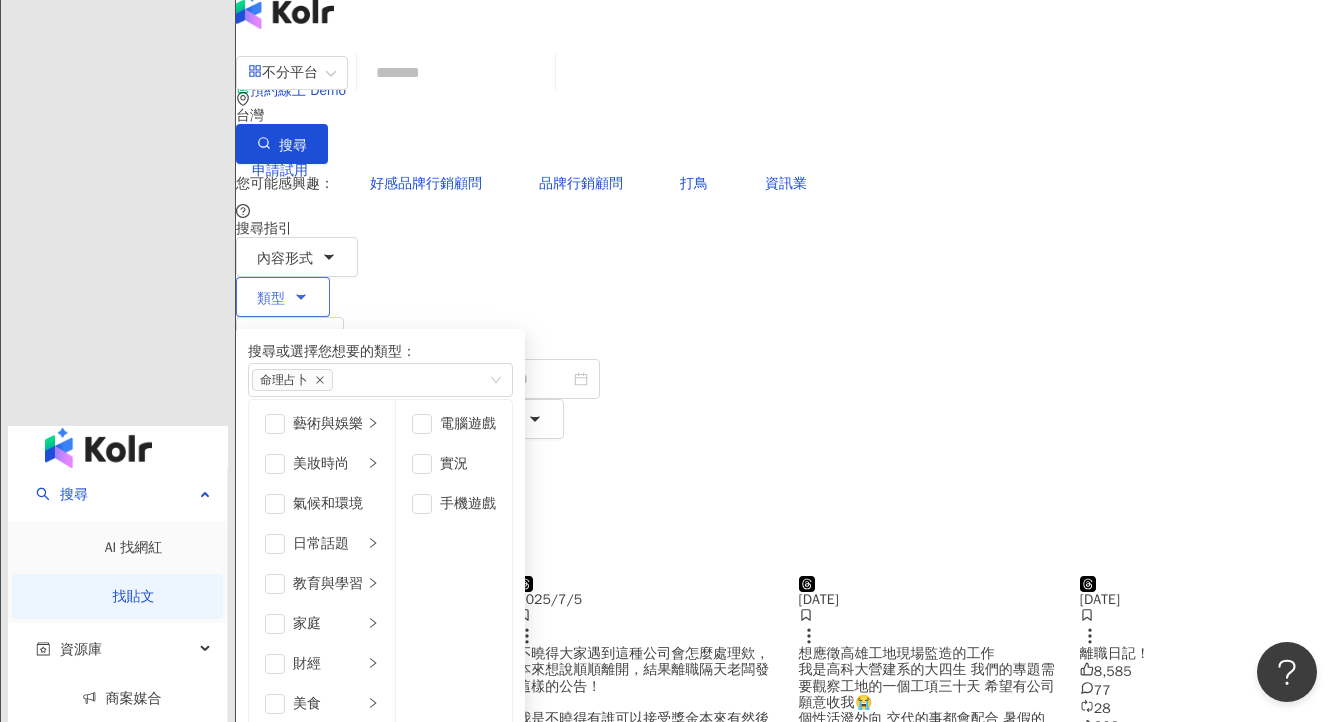 click at bounding box center [275, 744] 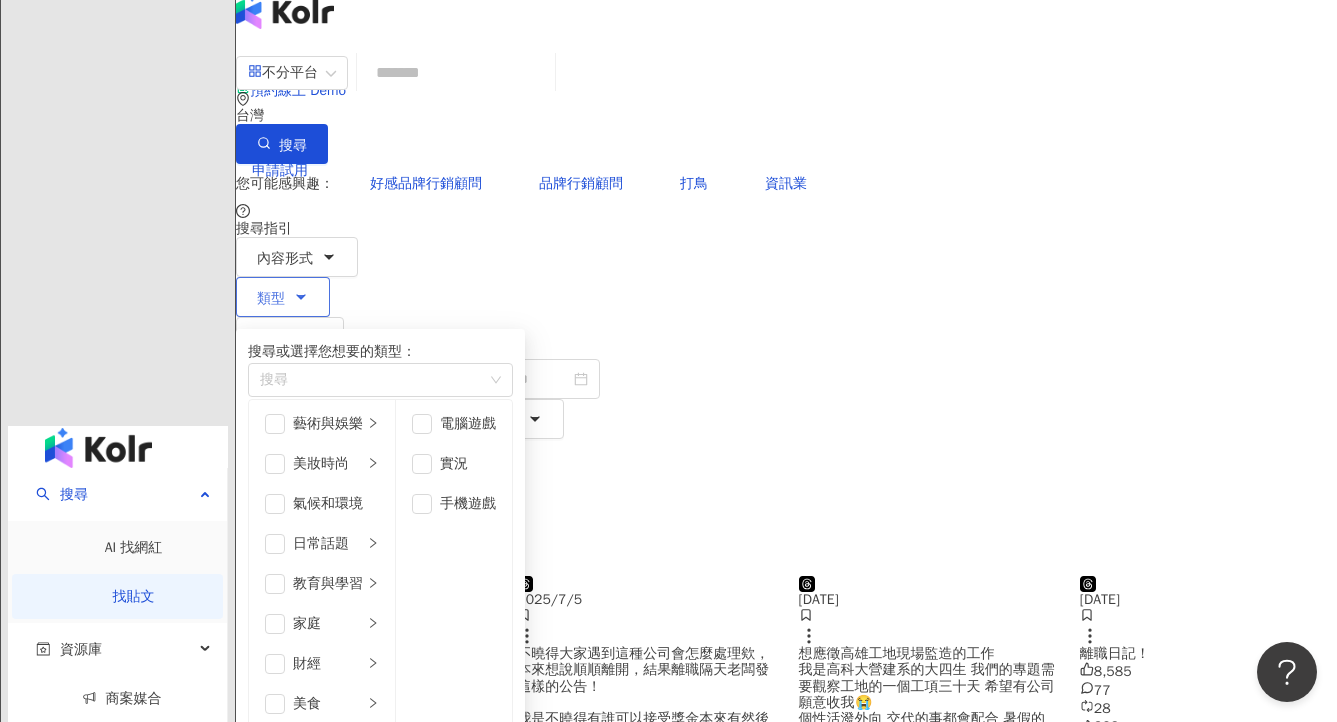 click on "法政社會" at bounding box center (322, 824) 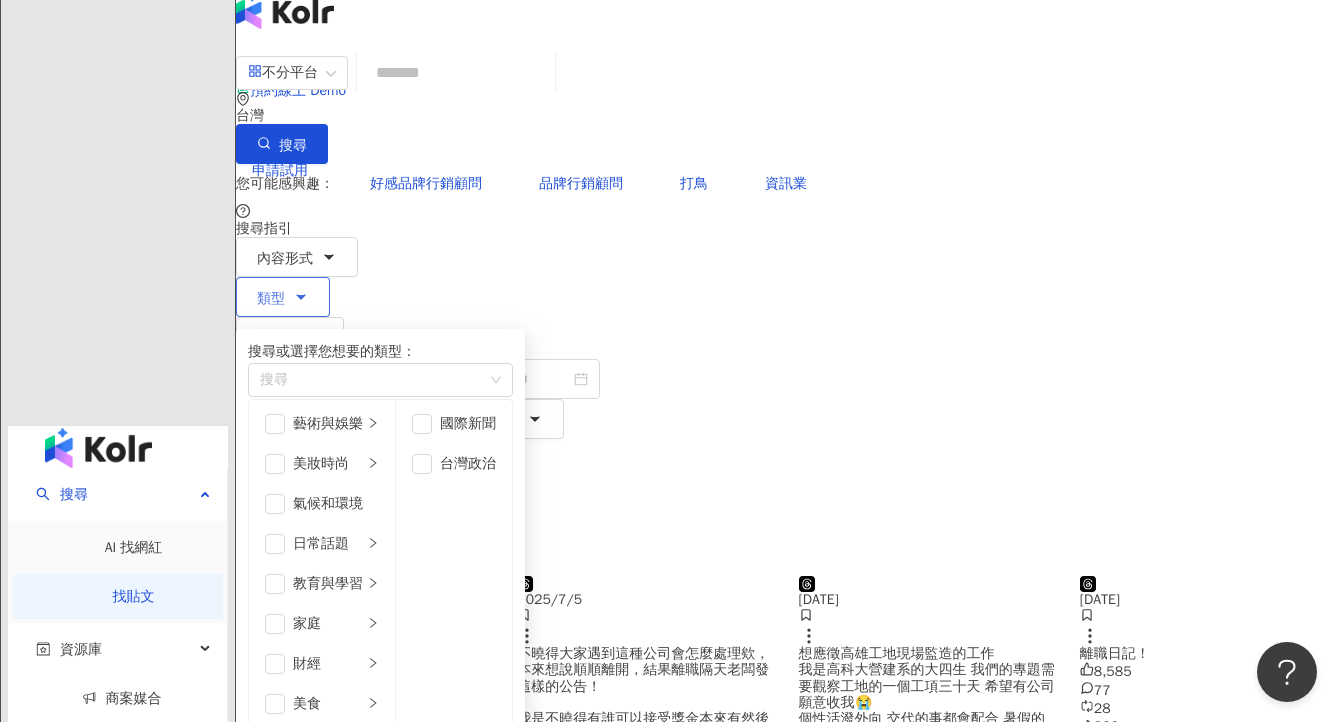 click on "生活風格" at bounding box center [328, 864] 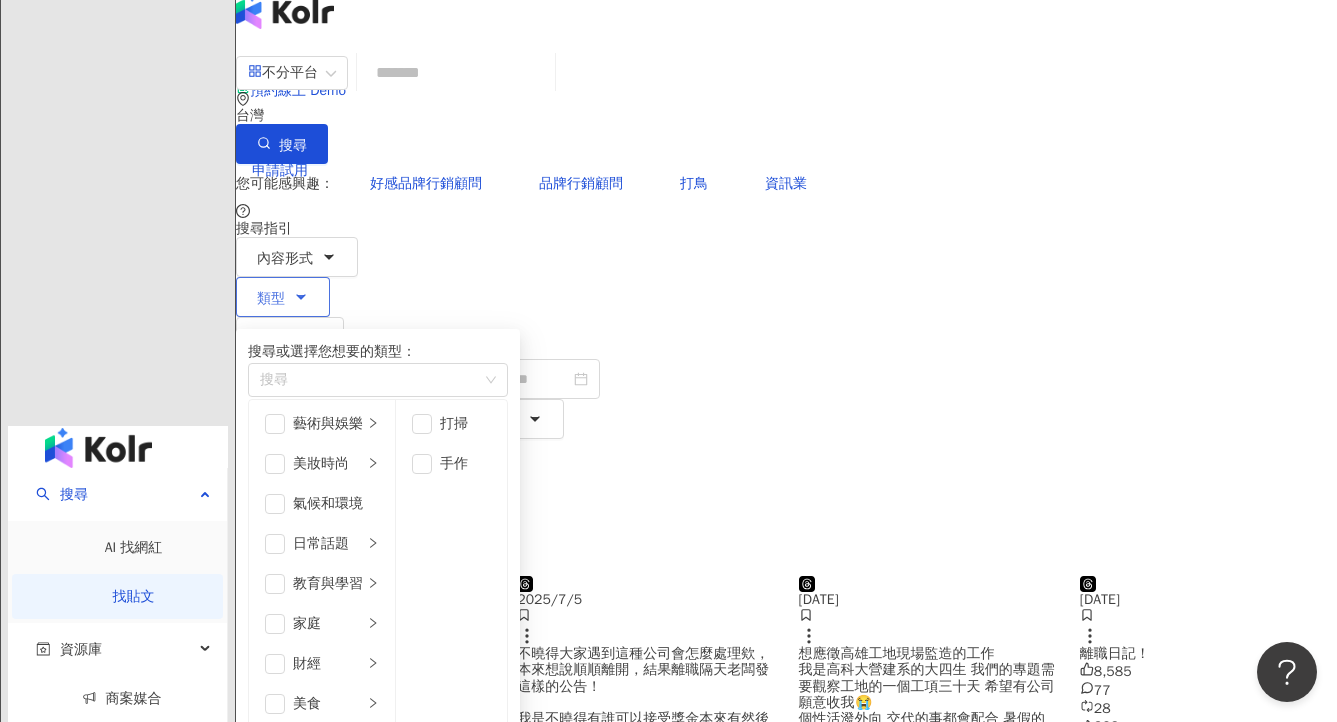 scroll, scrollTop: 413, scrollLeft: 0, axis: vertical 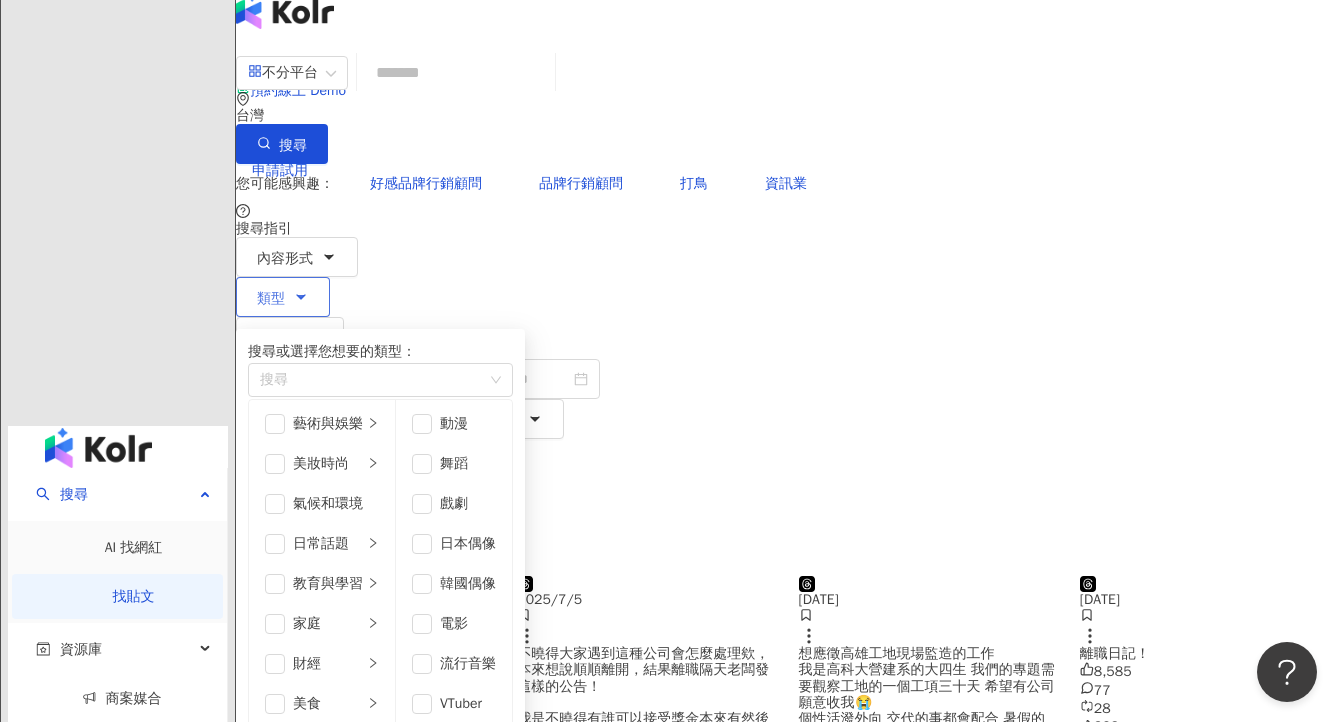 click on "醫療與健康" at bounding box center [328, 944] 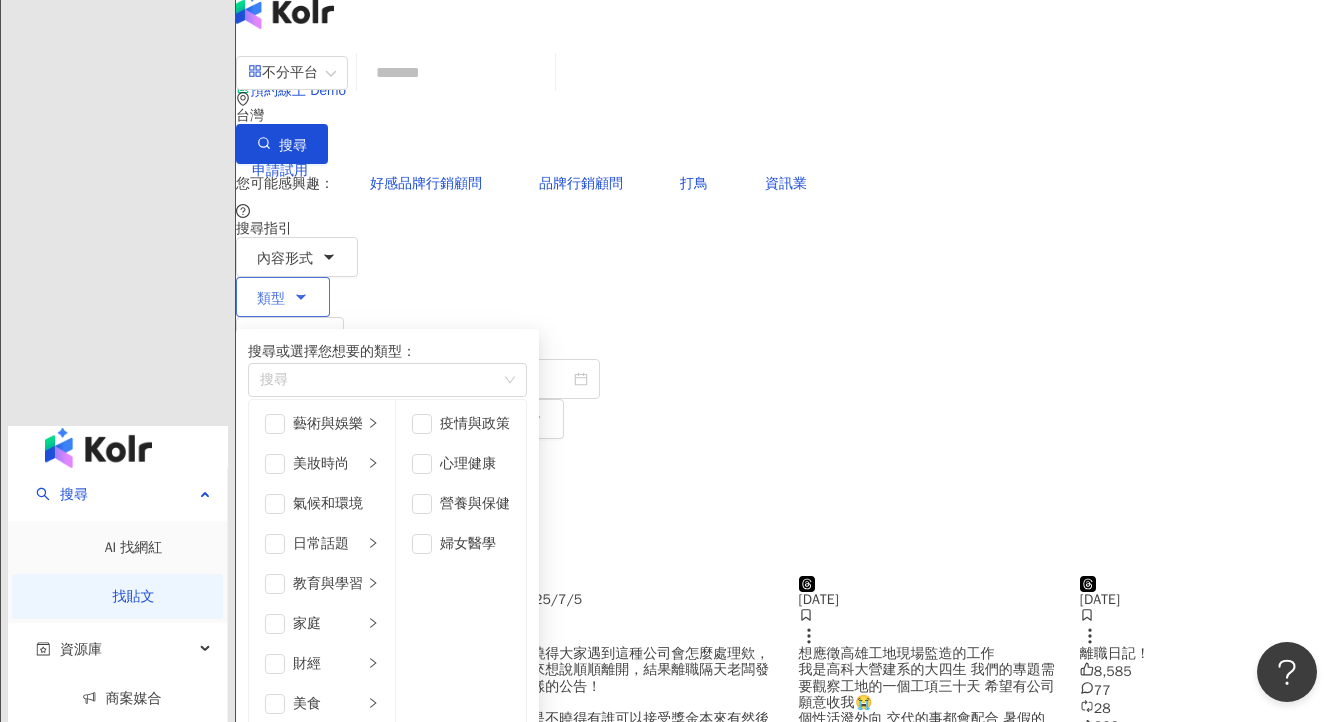 scroll, scrollTop: 0, scrollLeft: 0, axis: both 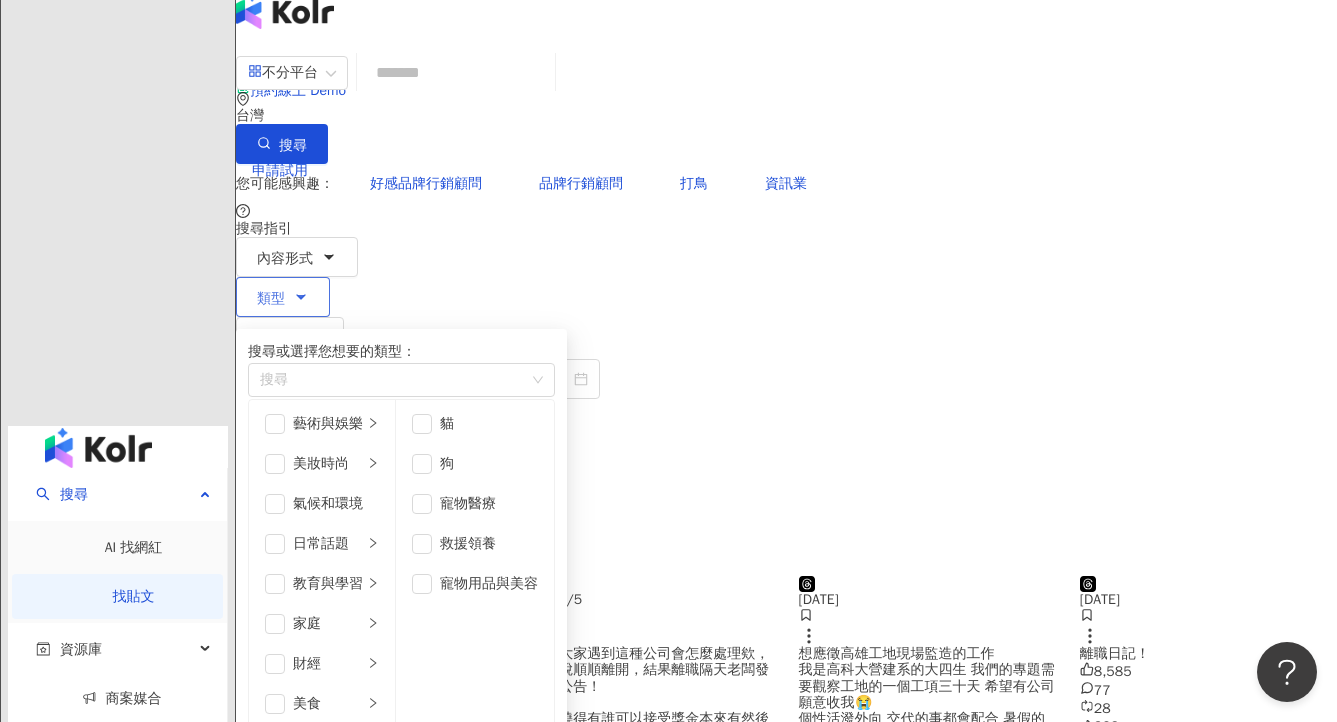 click at bounding box center [275, 984] 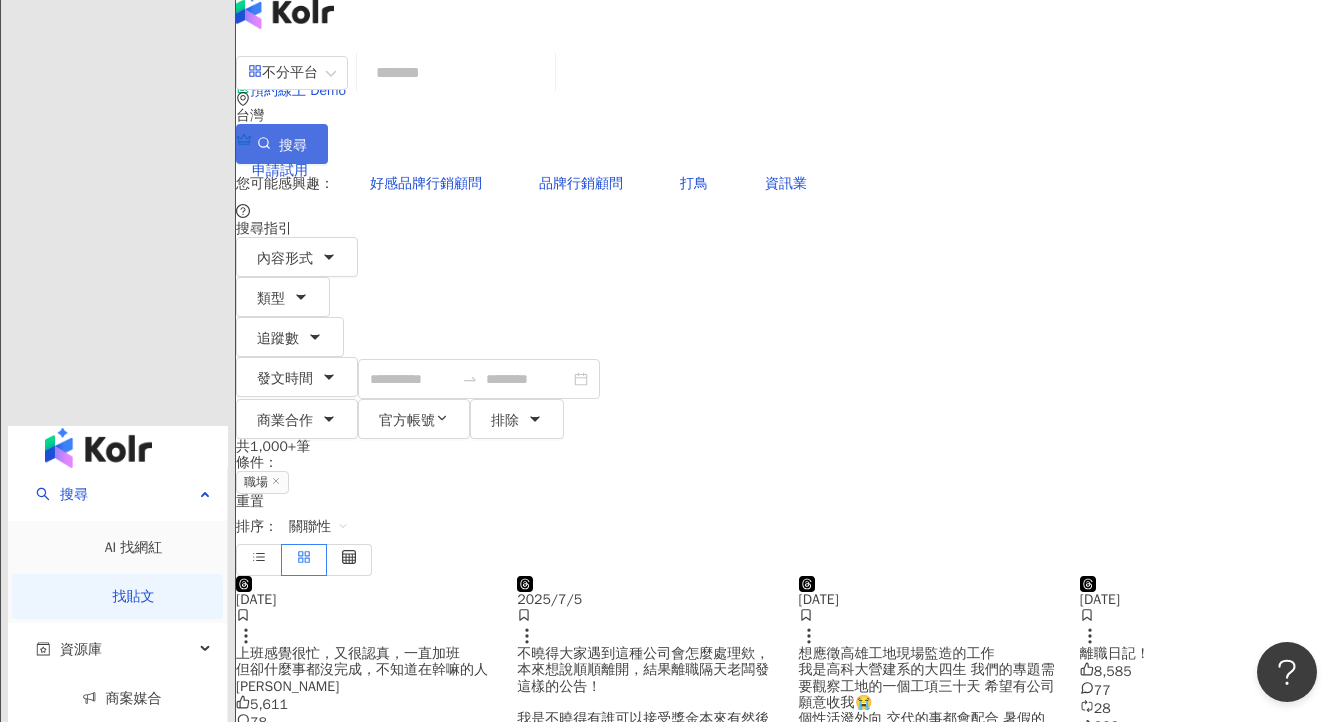 click on "搜尋" at bounding box center [282, 144] 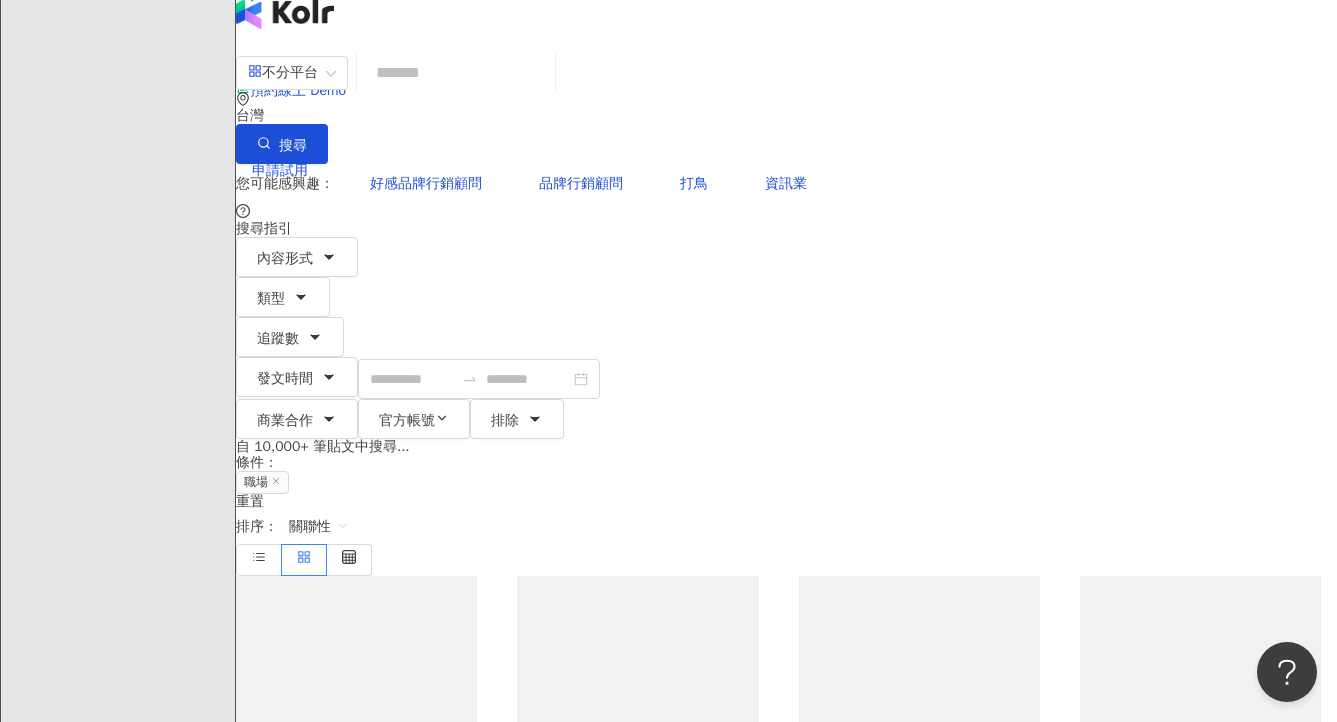 scroll, scrollTop: 0, scrollLeft: 0, axis: both 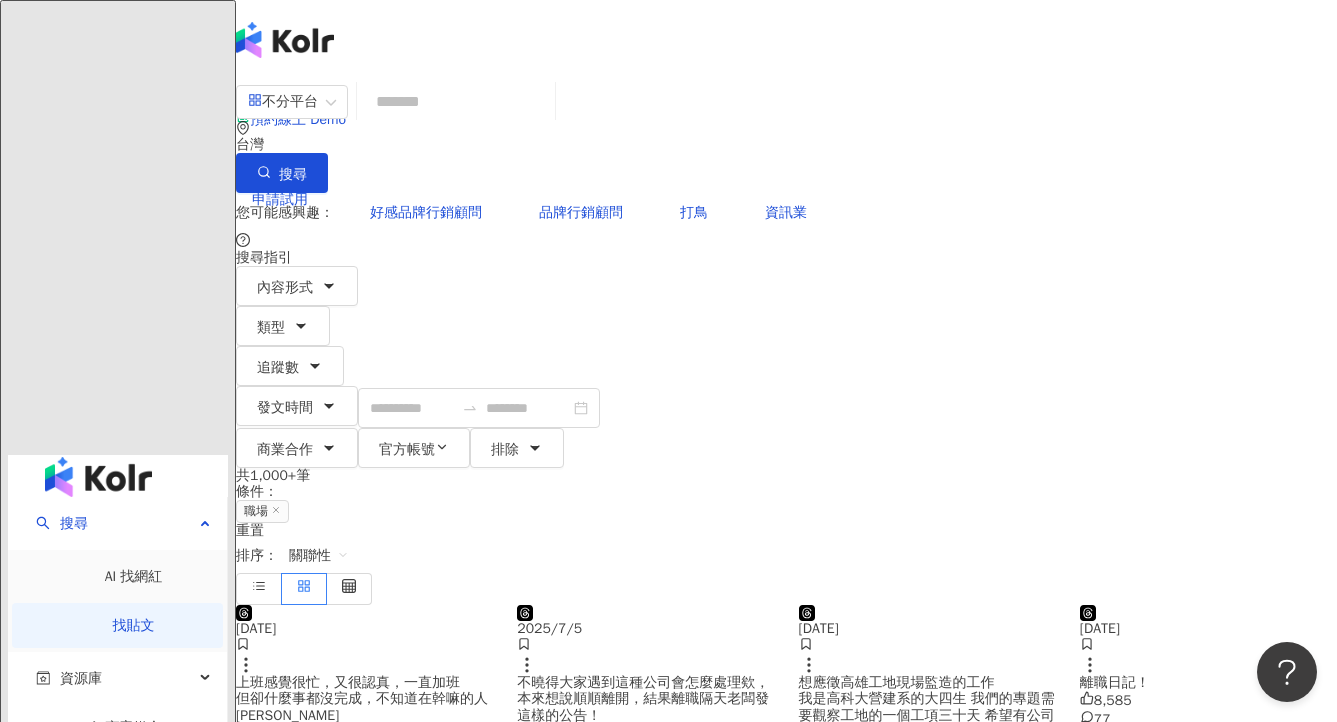 click 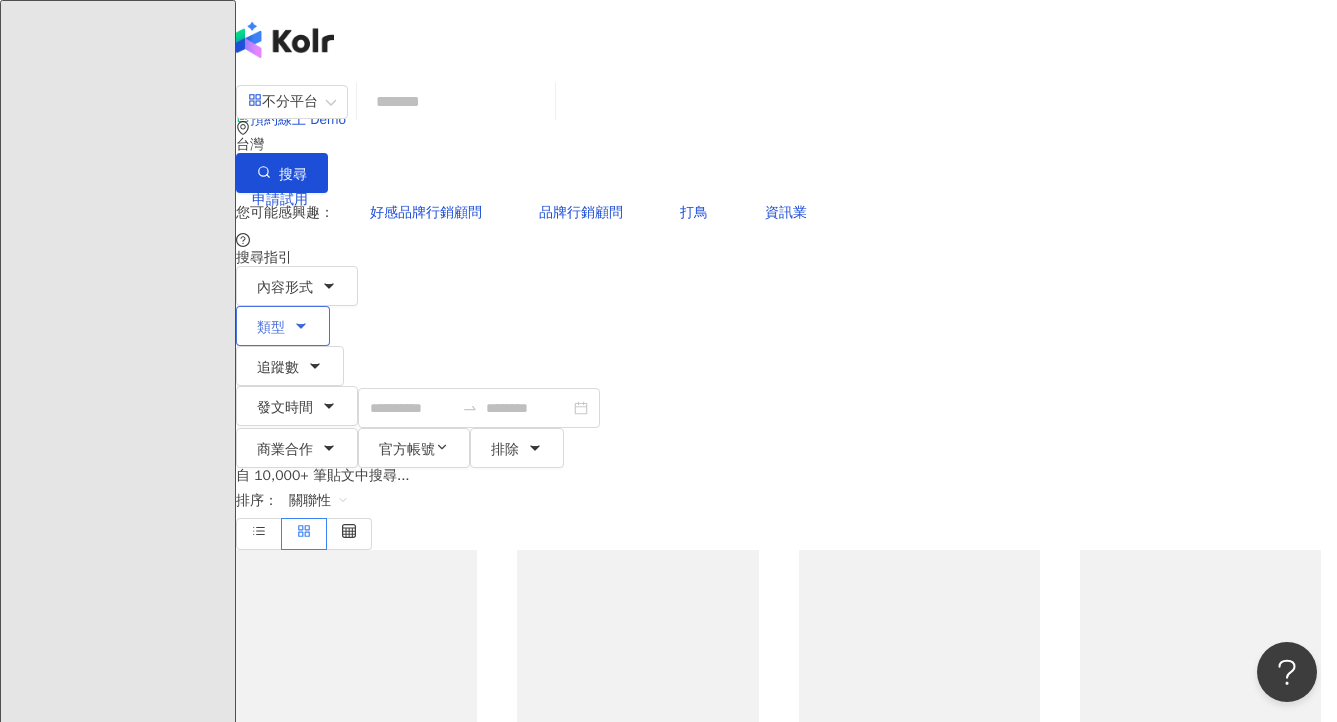 click 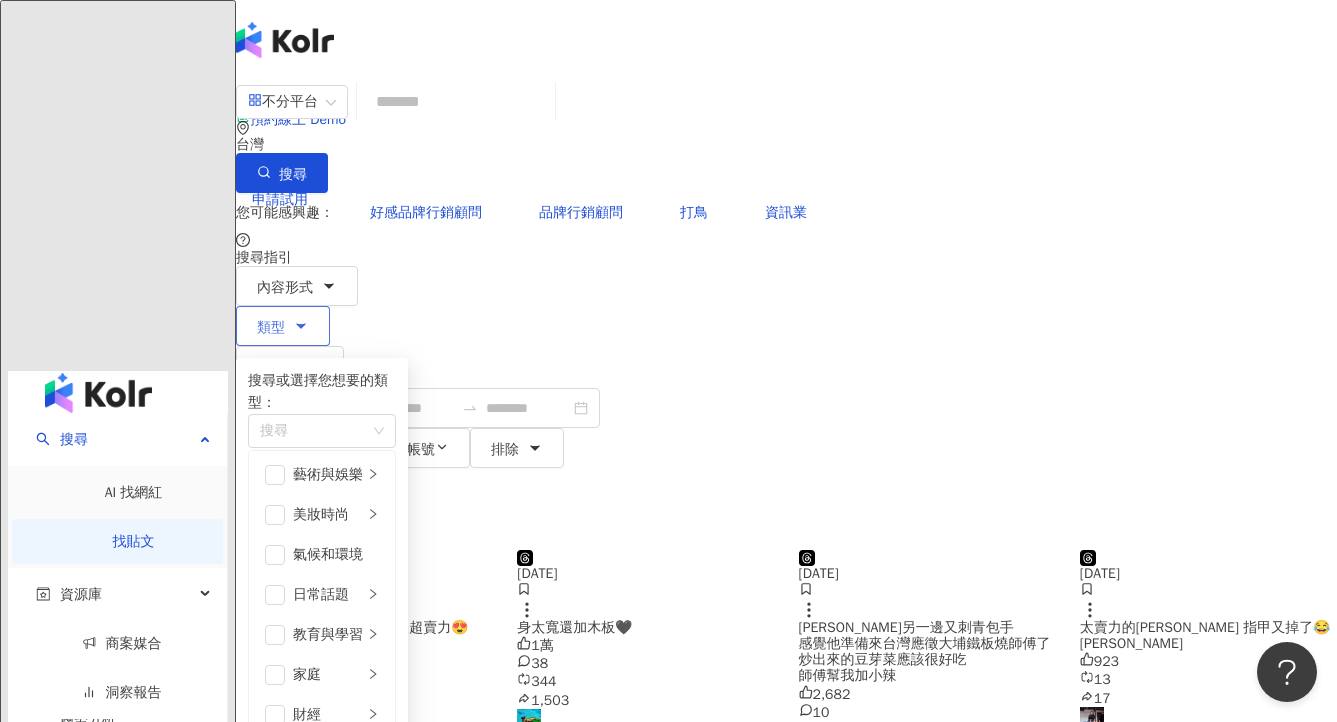 scroll, scrollTop: 395, scrollLeft: 0, axis: vertical 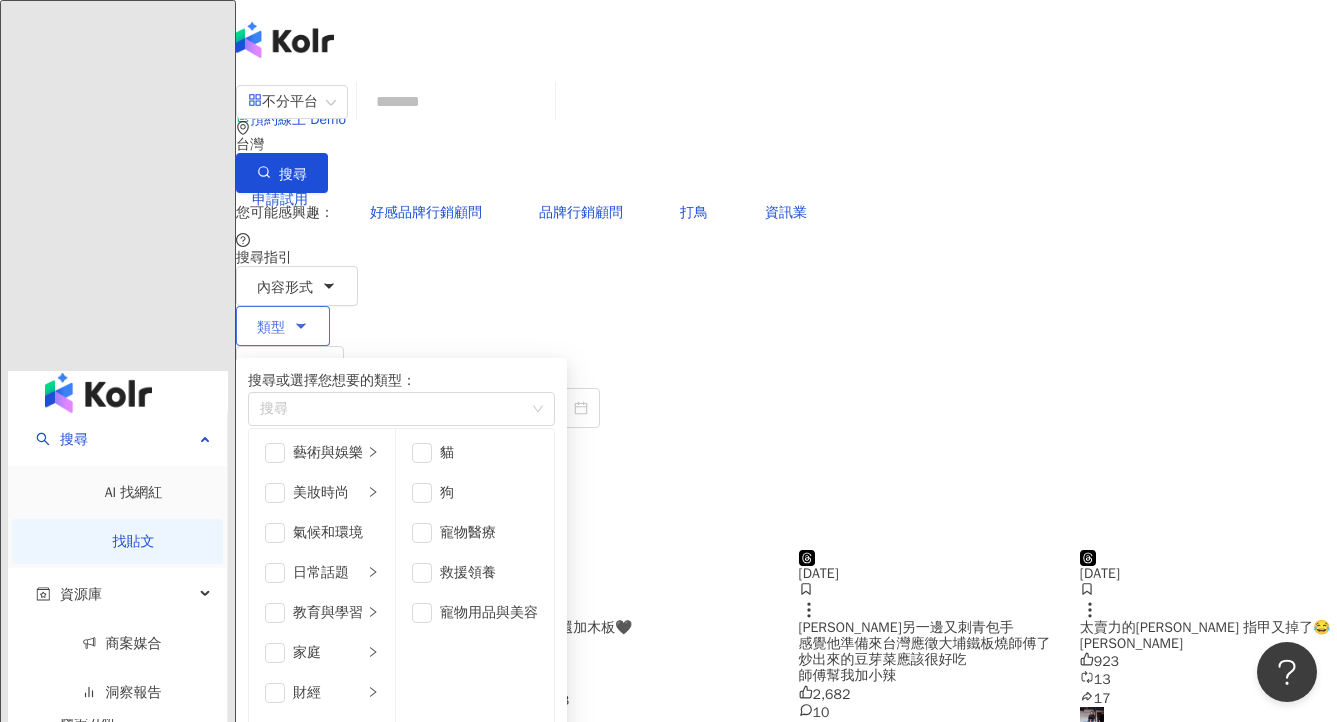 click on "寵物" at bounding box center (322, 1013) 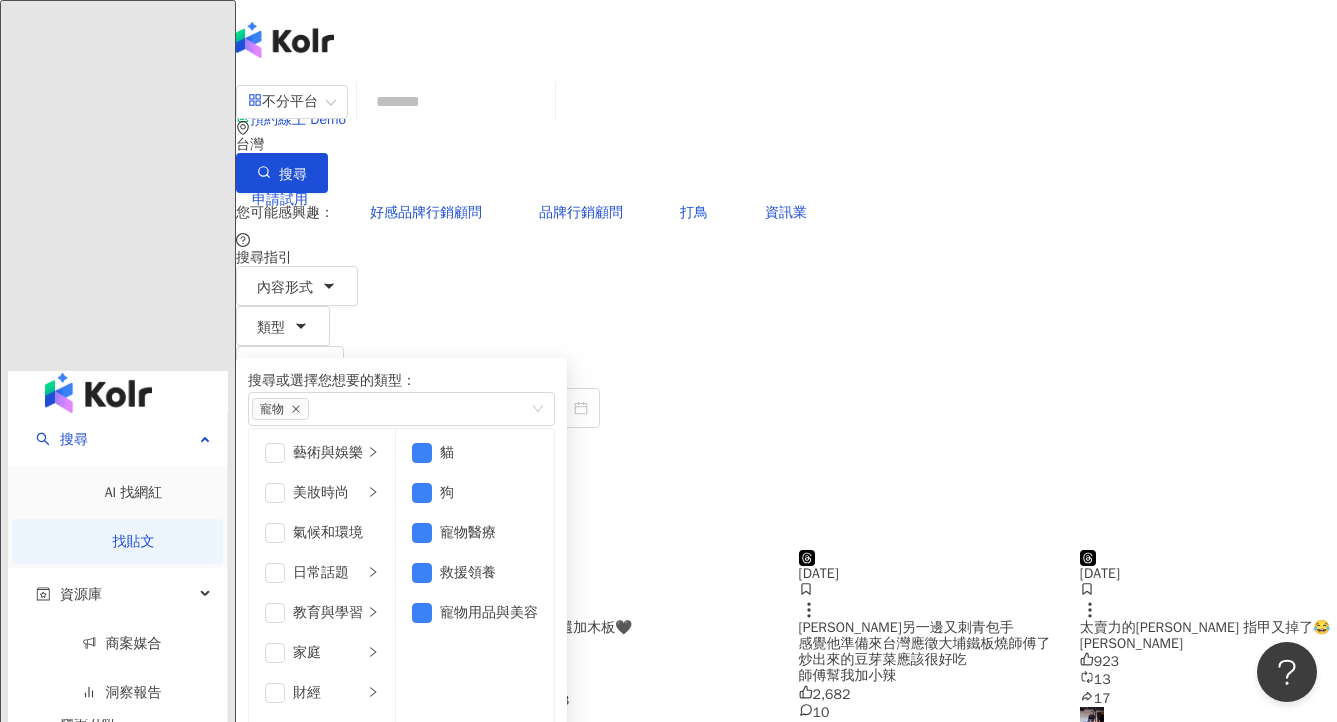 click on "共  1,000+  筆 排序： 關聯性" at bounding box center [786, 509] 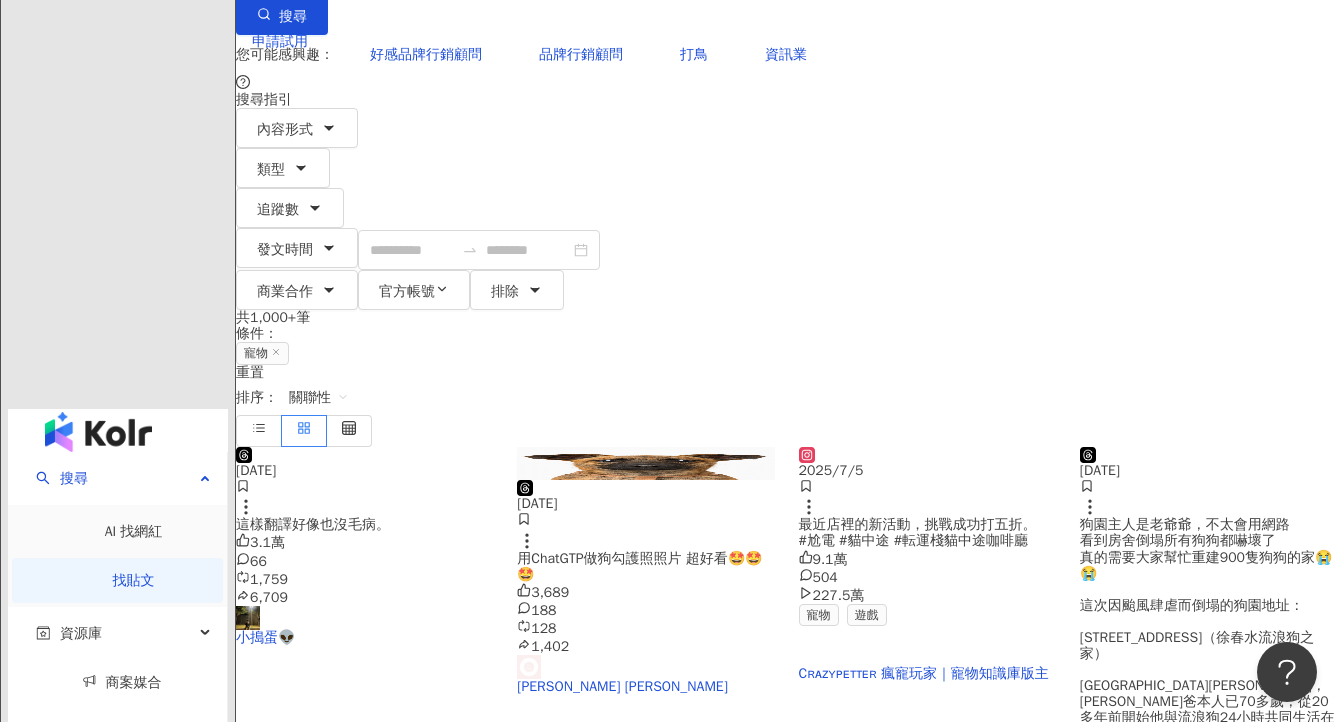 scroll, scrollTop: 0, scrollLeft: 0, axis: both 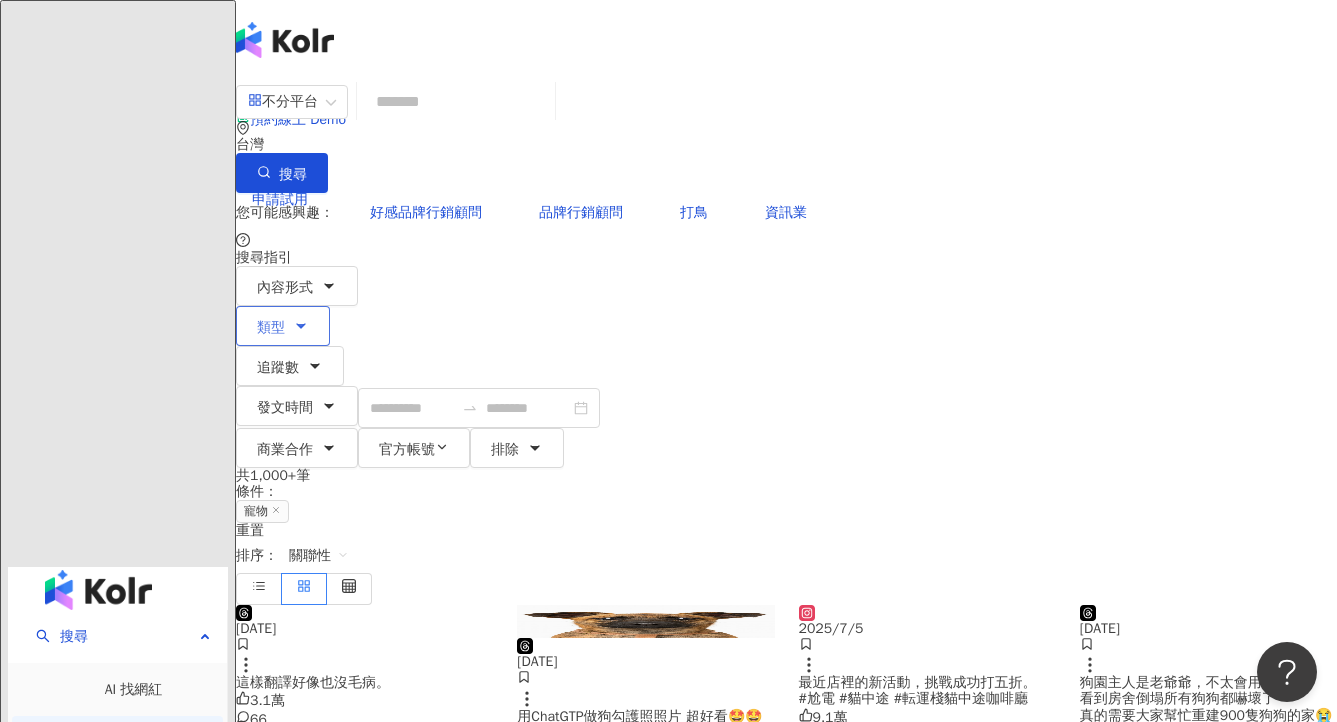 click 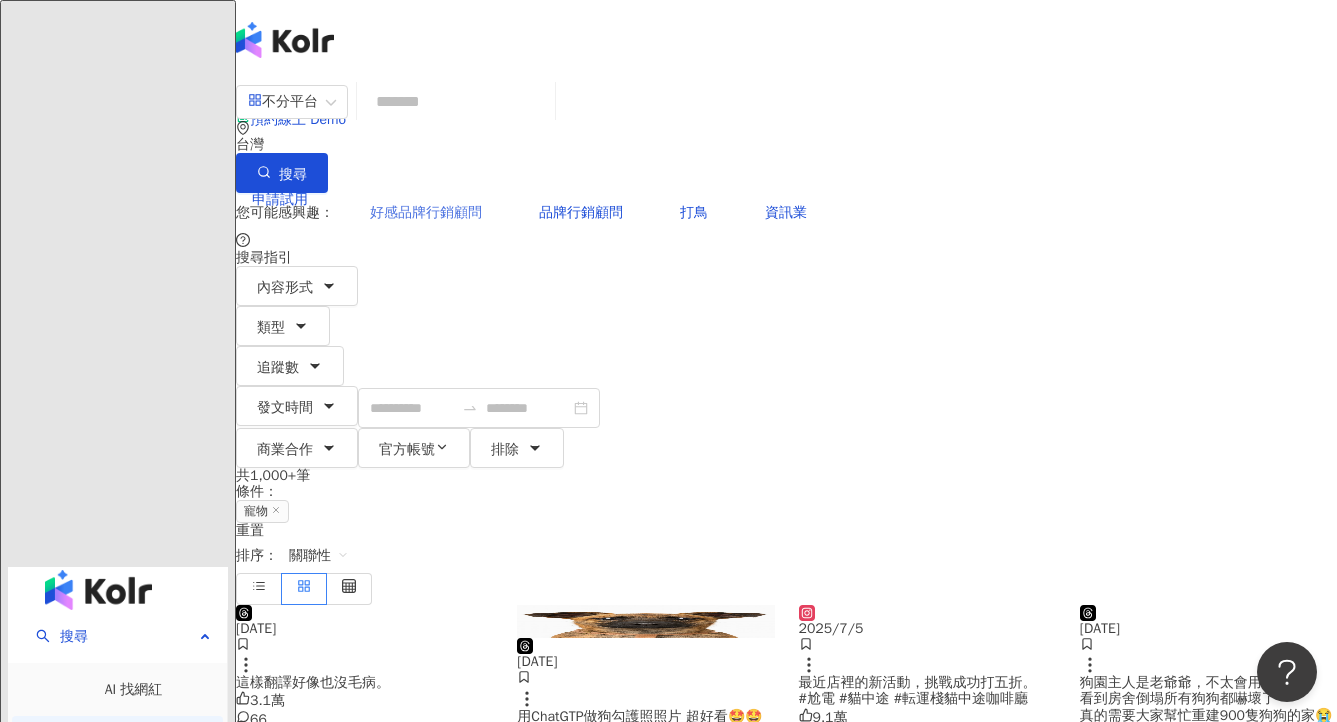 click on "好感品牌行銷顧問" at bounding box center (426, 213) 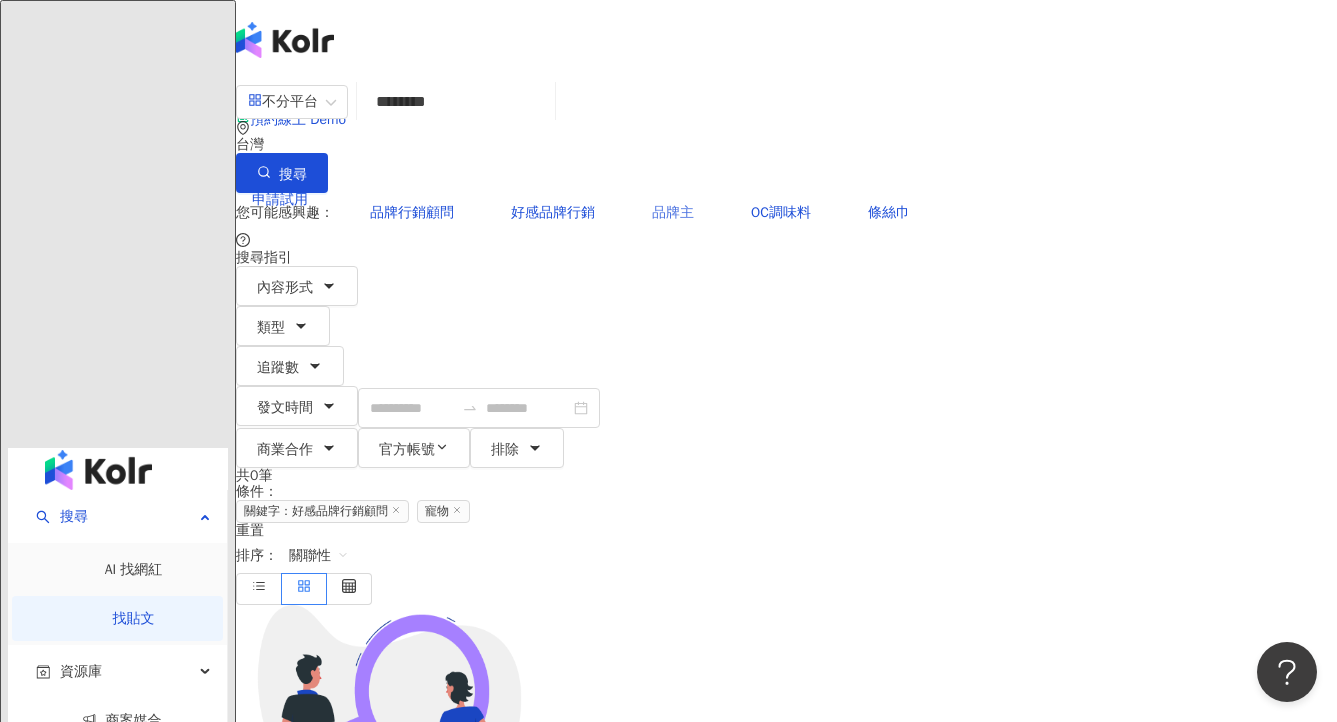 click on "品牌主" at bounding box center (673, 213) 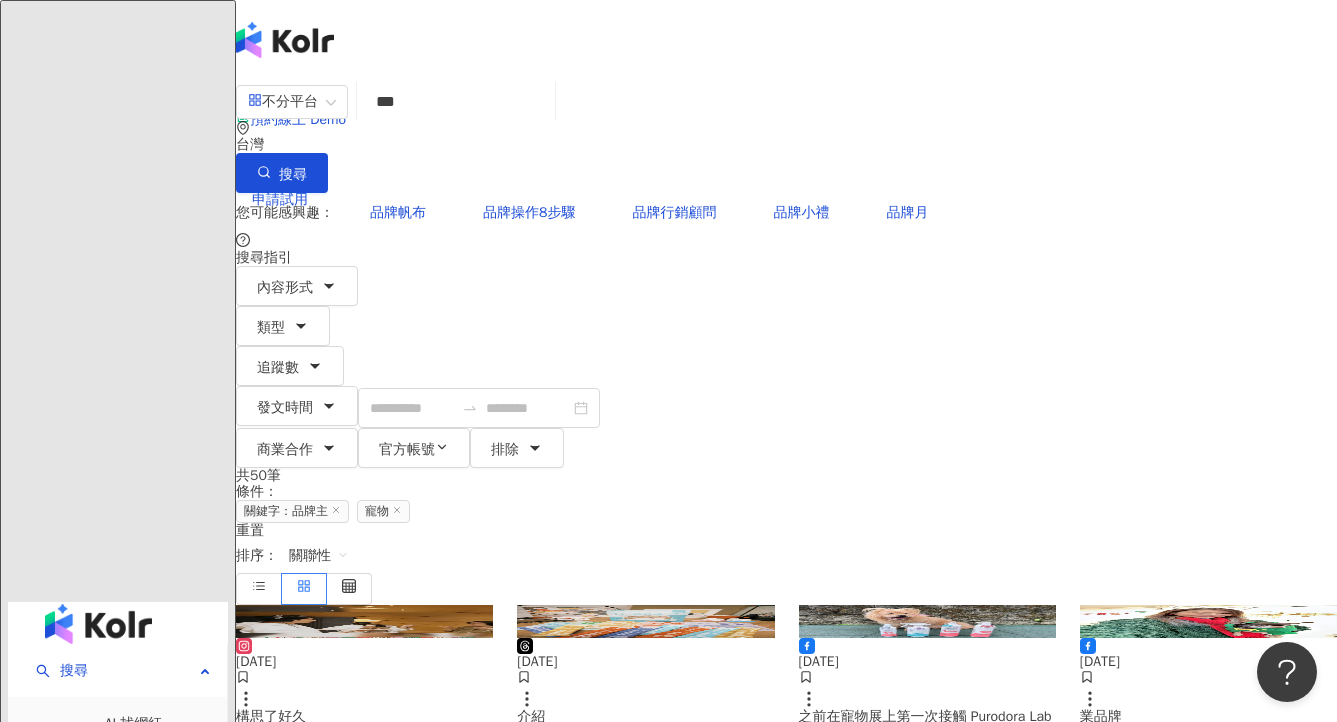 click 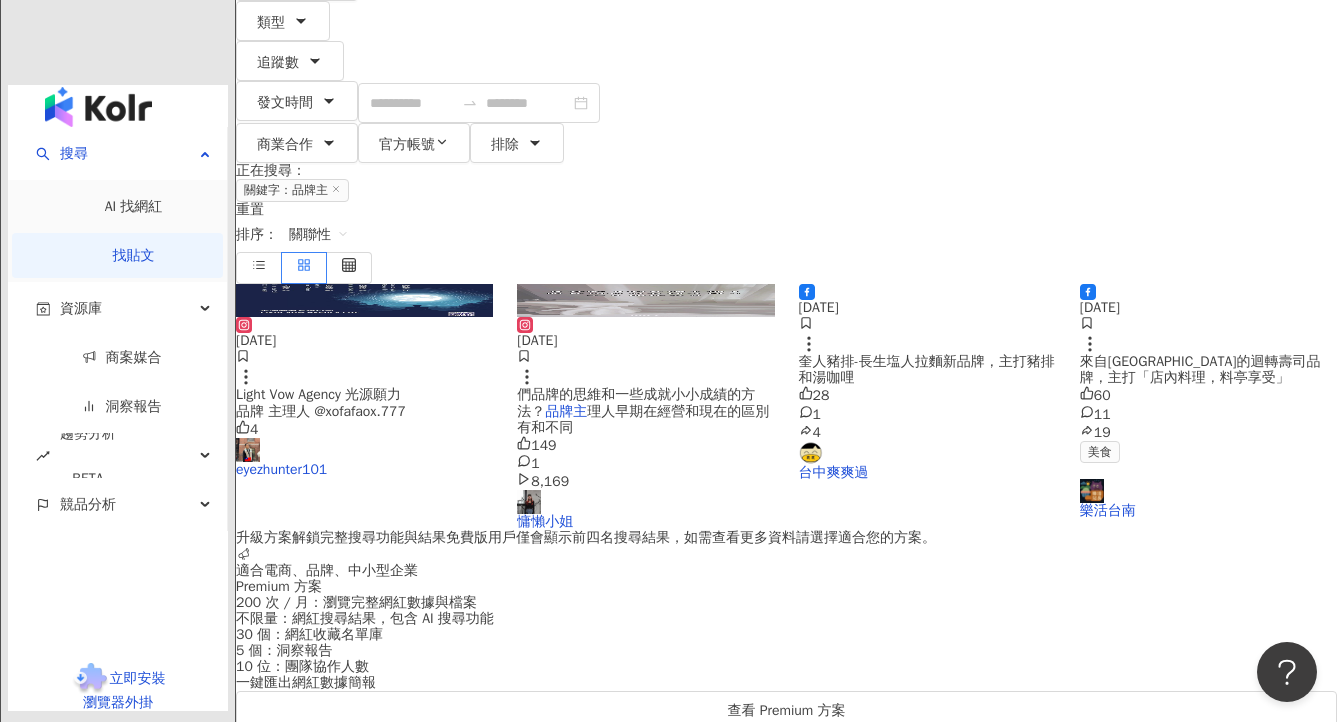 scroll, scrollTop: 280, scrollLeft: 0, axis: vertical 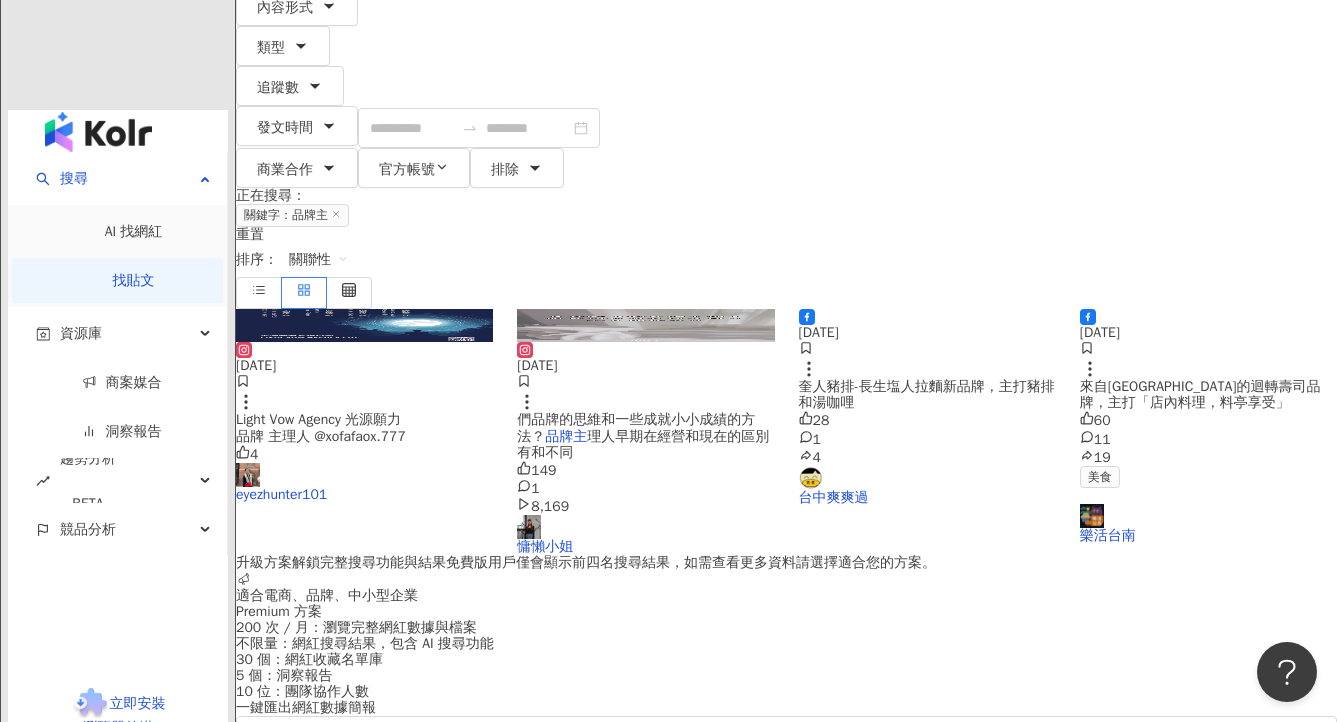 click 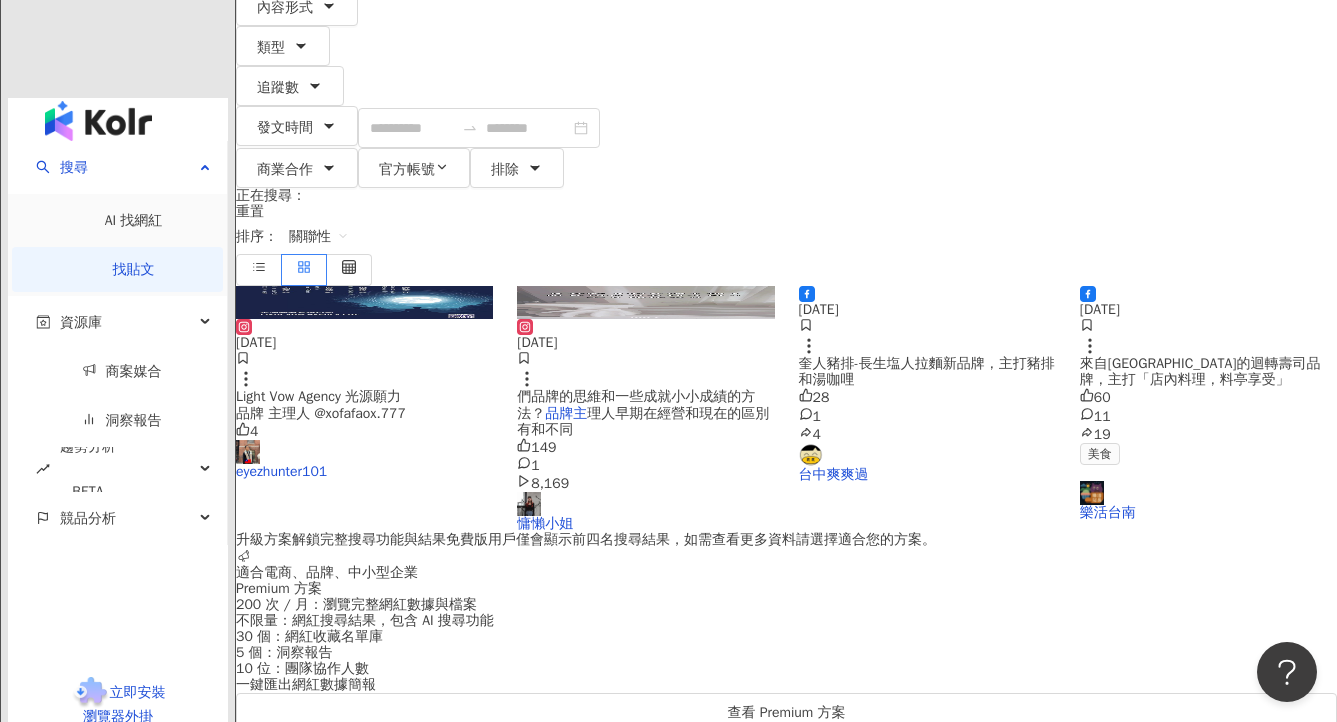 scroll, scrollTop: 0, scrollLeft: 0, axis: both 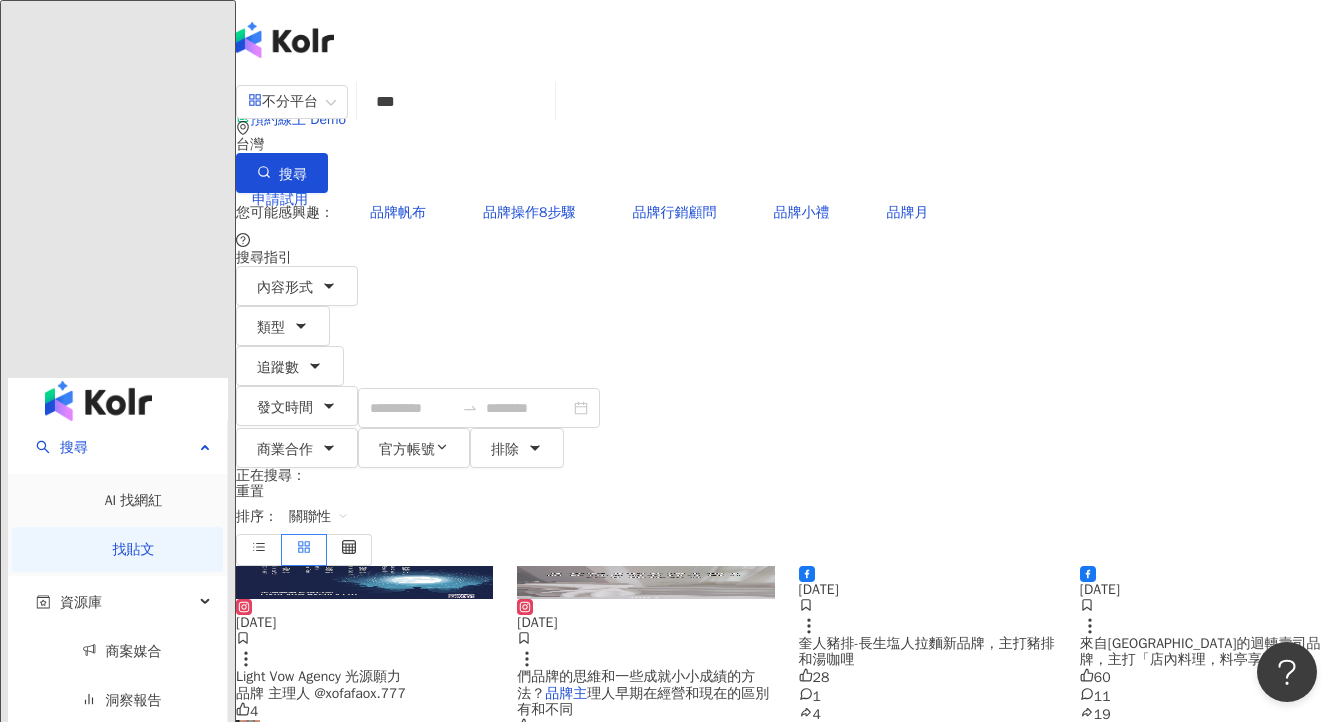 type 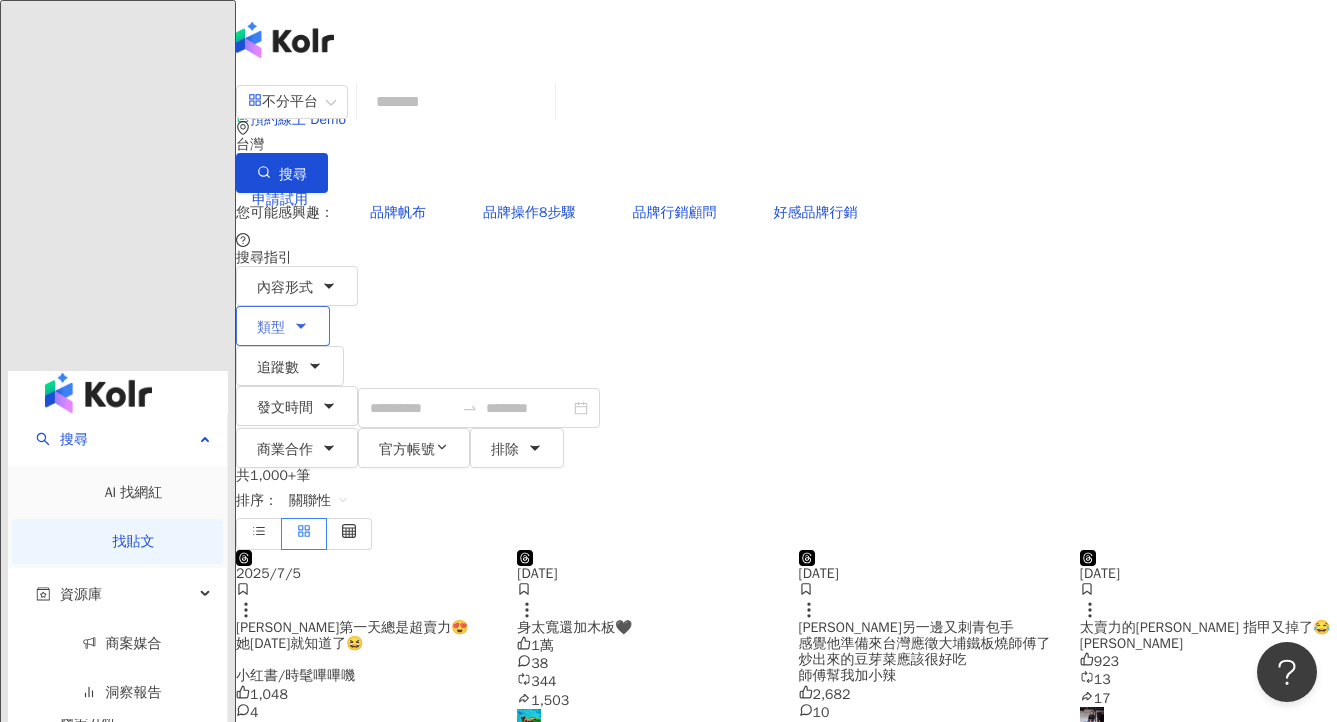 click on "類型" at bounding box center (283, 326) 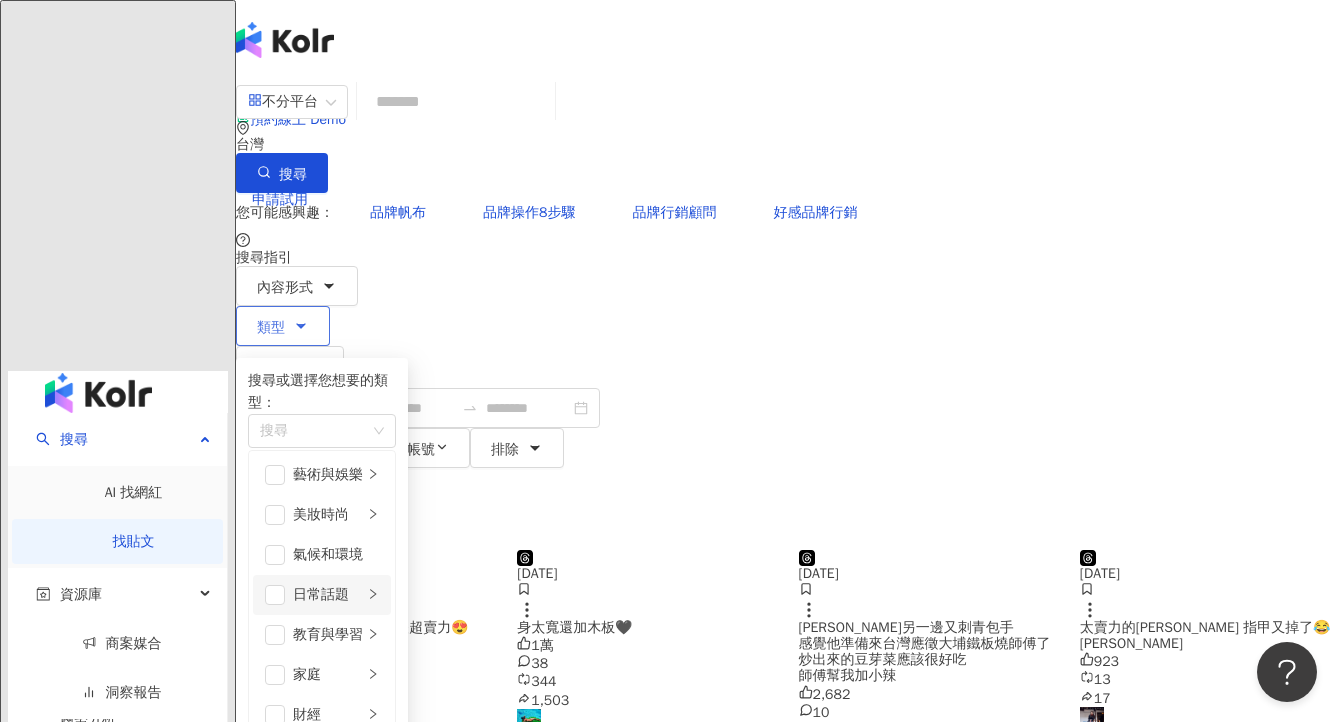 scroll, scrollTop: 693, scrollLeft: 0, axis: vertical 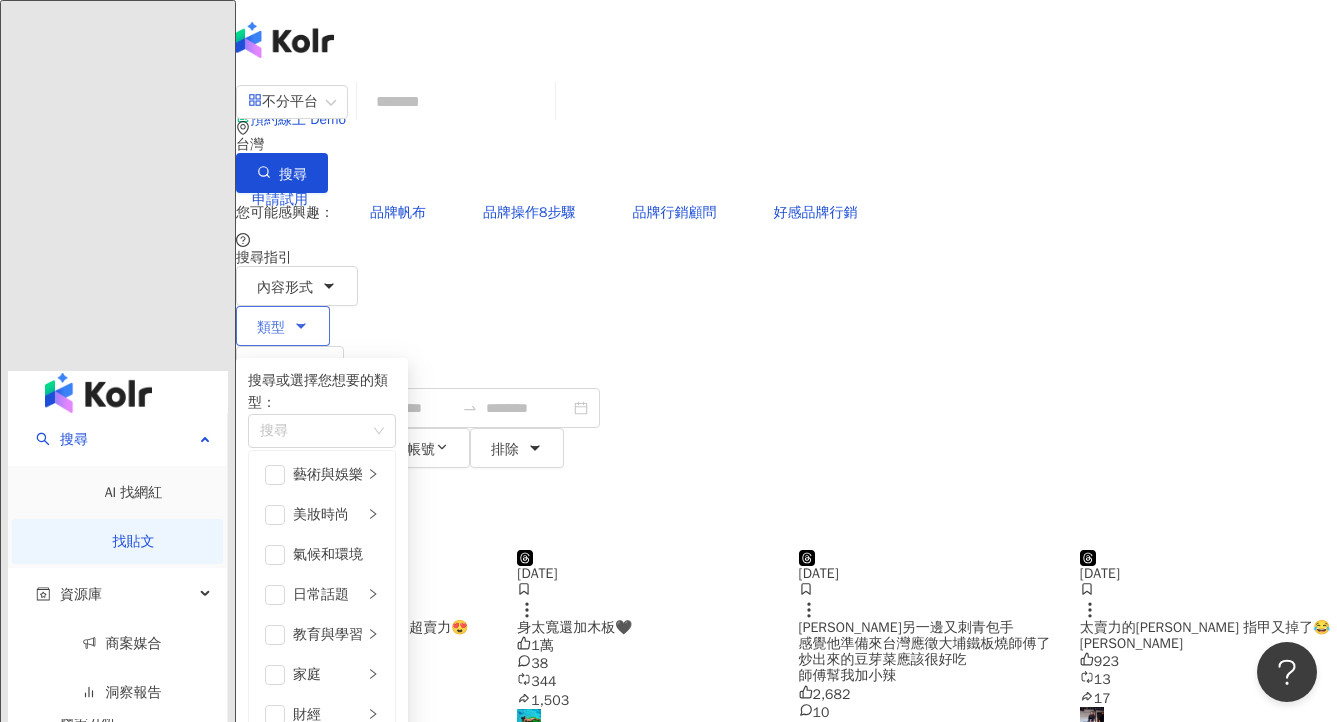 click on "促購導購" at bounding box center (336, 1195) 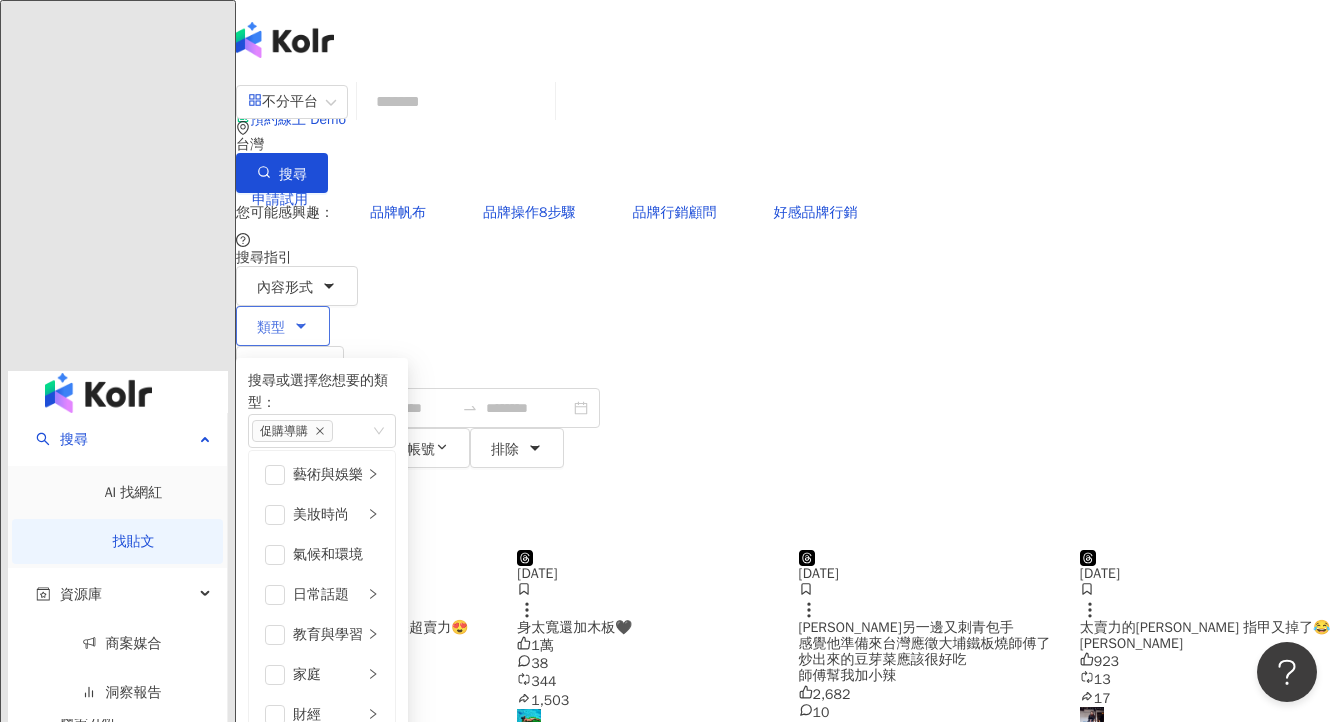 scroll, scrollTop: 590, scrollLeft: 0, axis: vertical 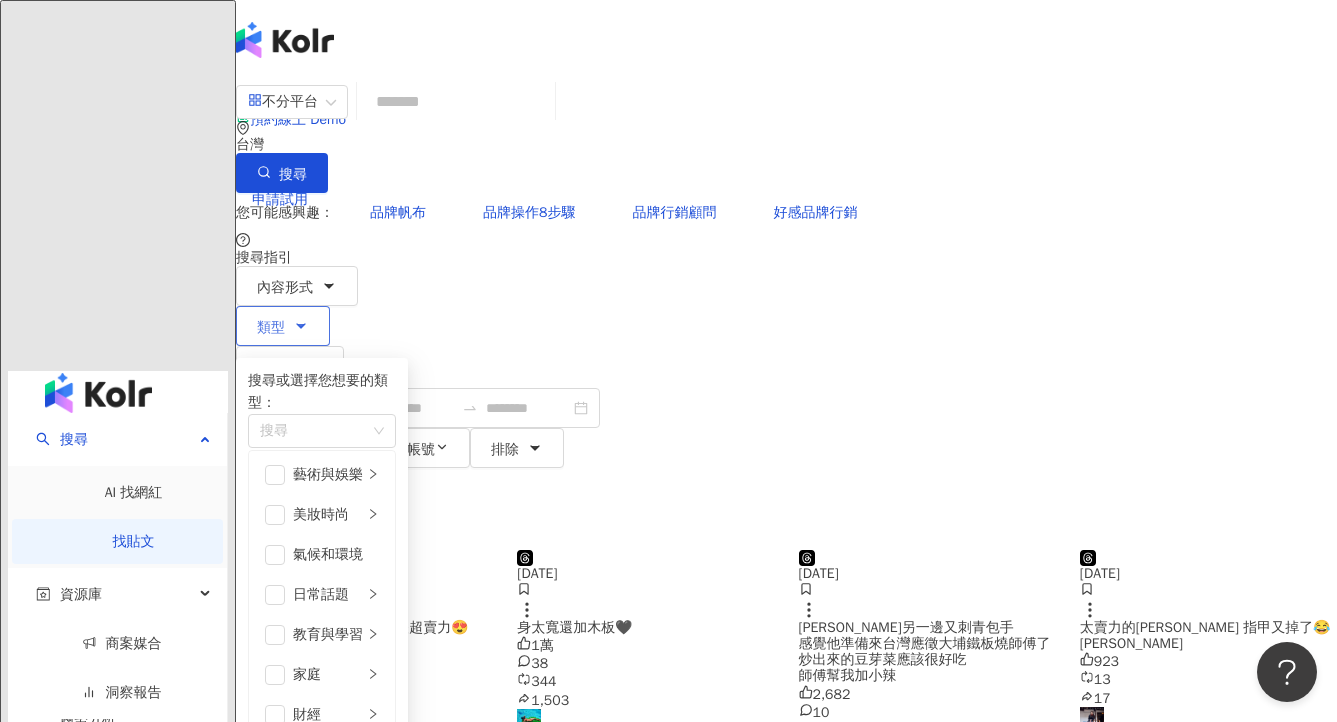 click on "寵物" at bounding box center (322, 1035) 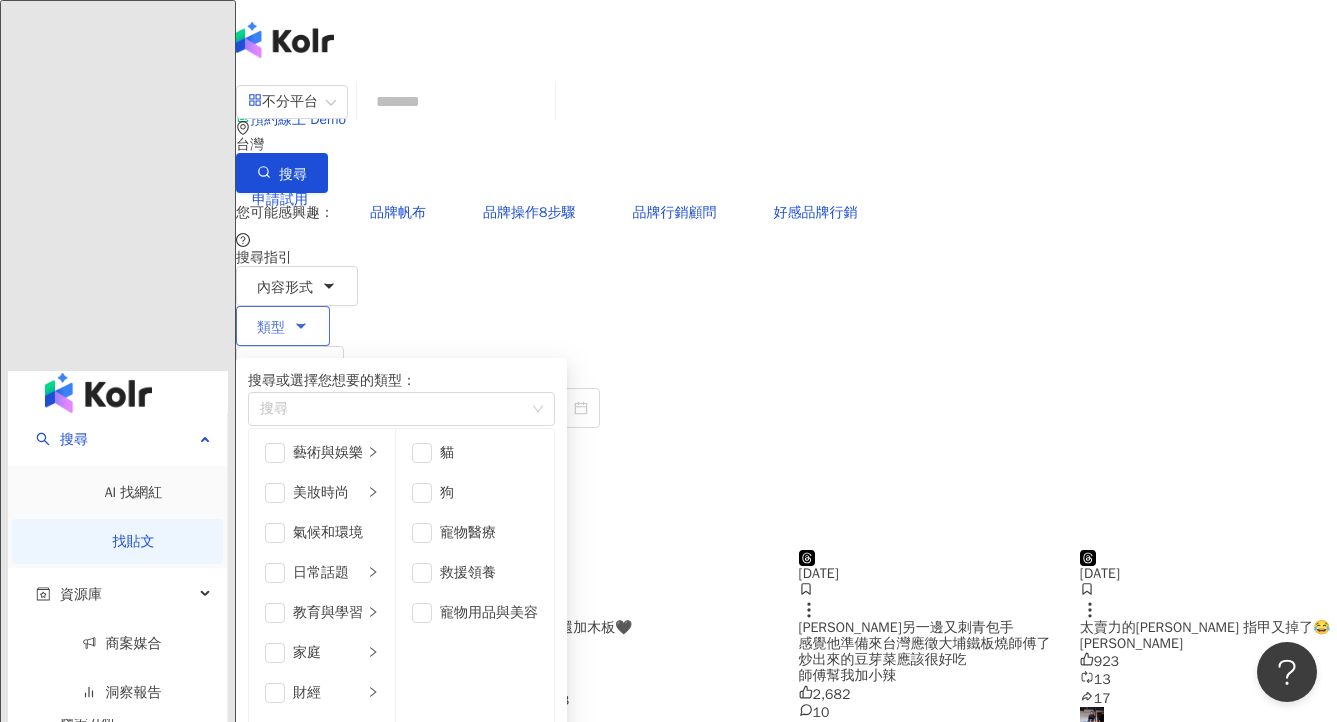click on "寵物" at bounding box center (322, 1013) 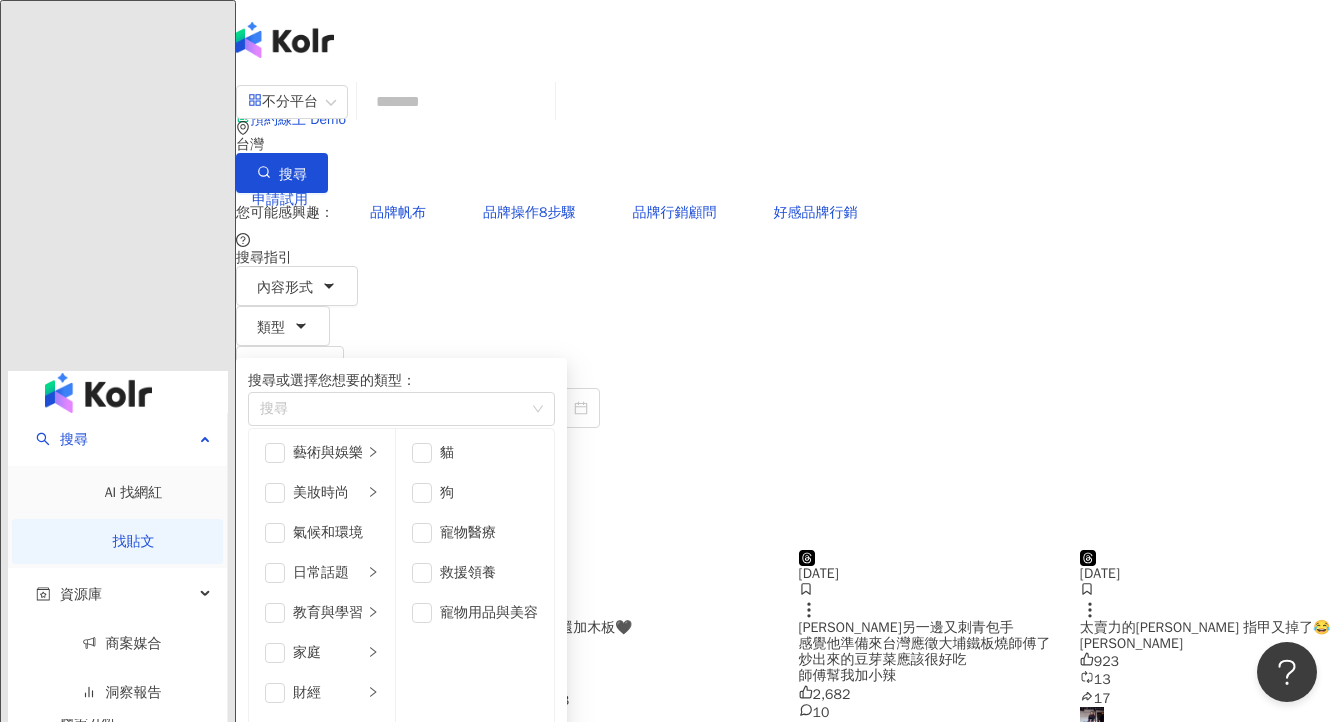 click on "共  1,000+  筆 排序： 關聯性" at bounding box center (786, 509) 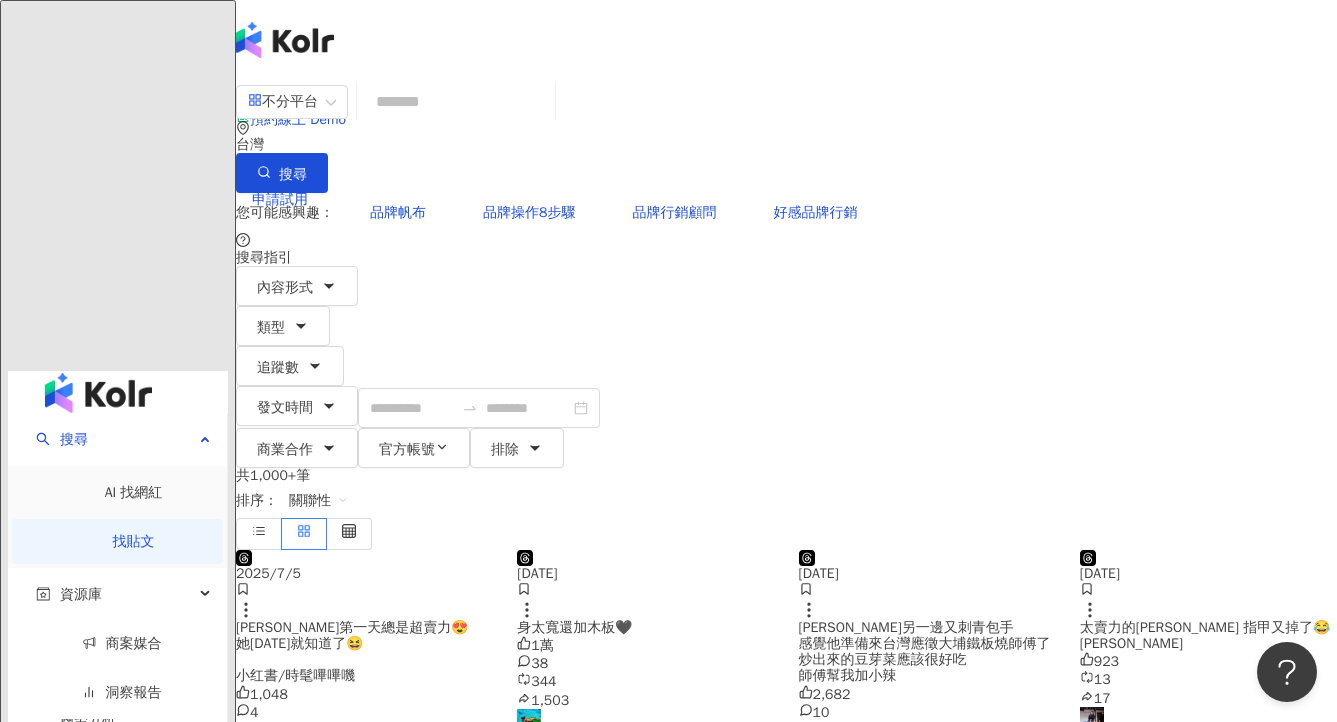 click at bounding box center (118, 392) 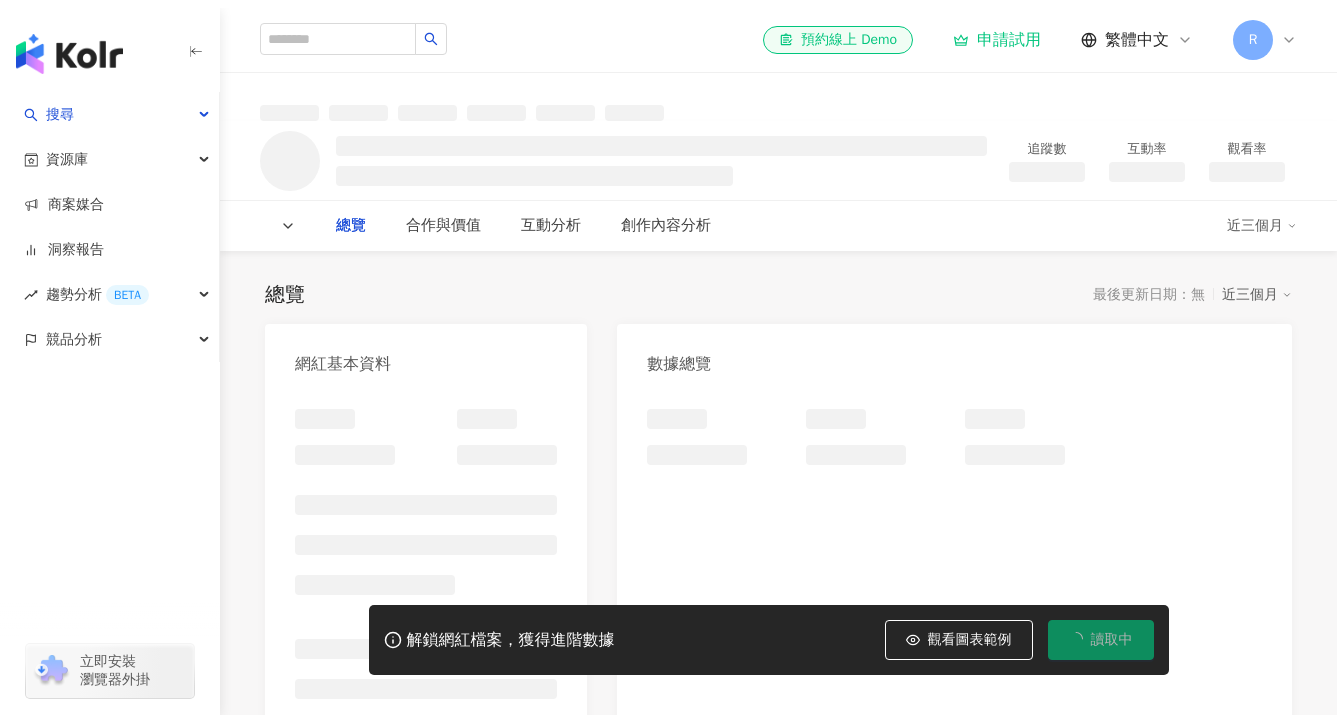 scroll, scrollTop: 0, scrollLeft: 0, axis: both 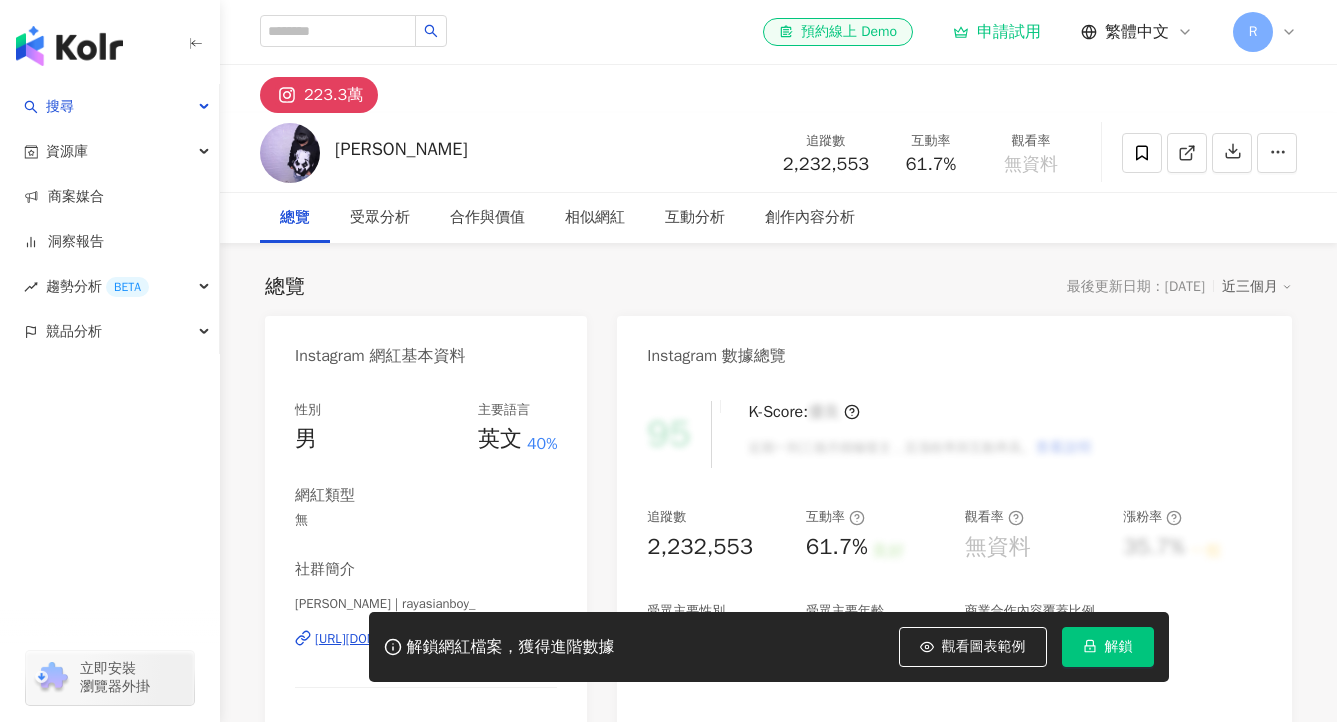 click on "總覽 最後更新日期：2025/7/10 近三個月 Instagram 網紅基本資料 性別   男 主要語言   英文 40% 網紅類型 無 社群簡介 Ray | rayasianboy_ https://www.instagram.com/rayasianboy_/ 無資料 Instagram 數據總覽 95 K-Score :   優良 近期一到三個月積極發文，且漲粉率與互動率高。 查看說明 追蹤數   2,232,553 互動率   61.7% 良好 觀看率   無資料 漲粉率   35.7% 一般 受眾主要性別   男性 76% 受眾主要年齡   25-34 歲 76% 商業合作內容覆蓋比例   30% AI Instagram 成效等級三大指標 互動率 61.7% 良好 同等級網紅的互動率中位數為  0.19% 觀看率 0% 不佳 同等級網紅的觀看率中位數為  35.5% 漲粉率 35.7% 一般 同等級網紅的漲粉率中位數為  0.8% 該網紅的互動率和漲粉率都不錯，唯獨觀看率比較普通，為同等級的網紅的中低等級，效果不一定會好，但仍然建議可以發包開箱類型的案型，應該會比較有成效！ 成效等級 ：" at bounding box center (778, 1039) 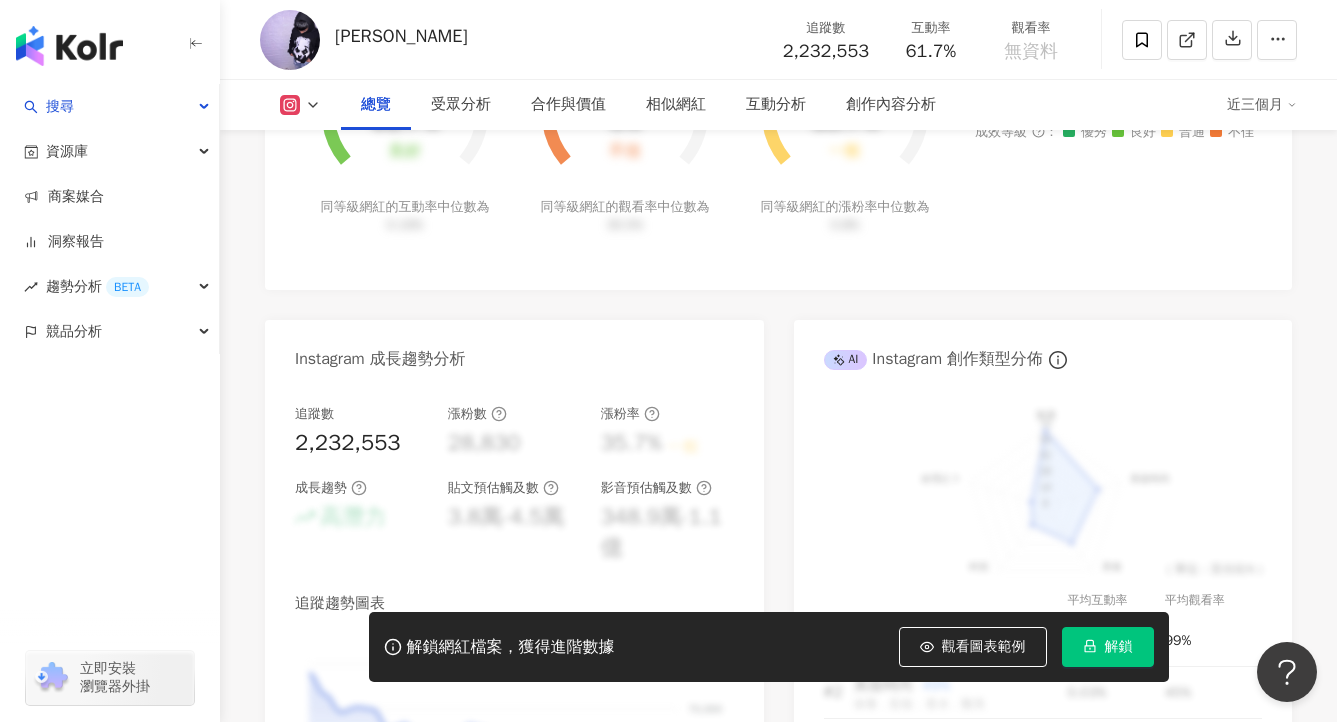 scroll, scrollTop: 909, scrollLeft: 0, axis: vertical 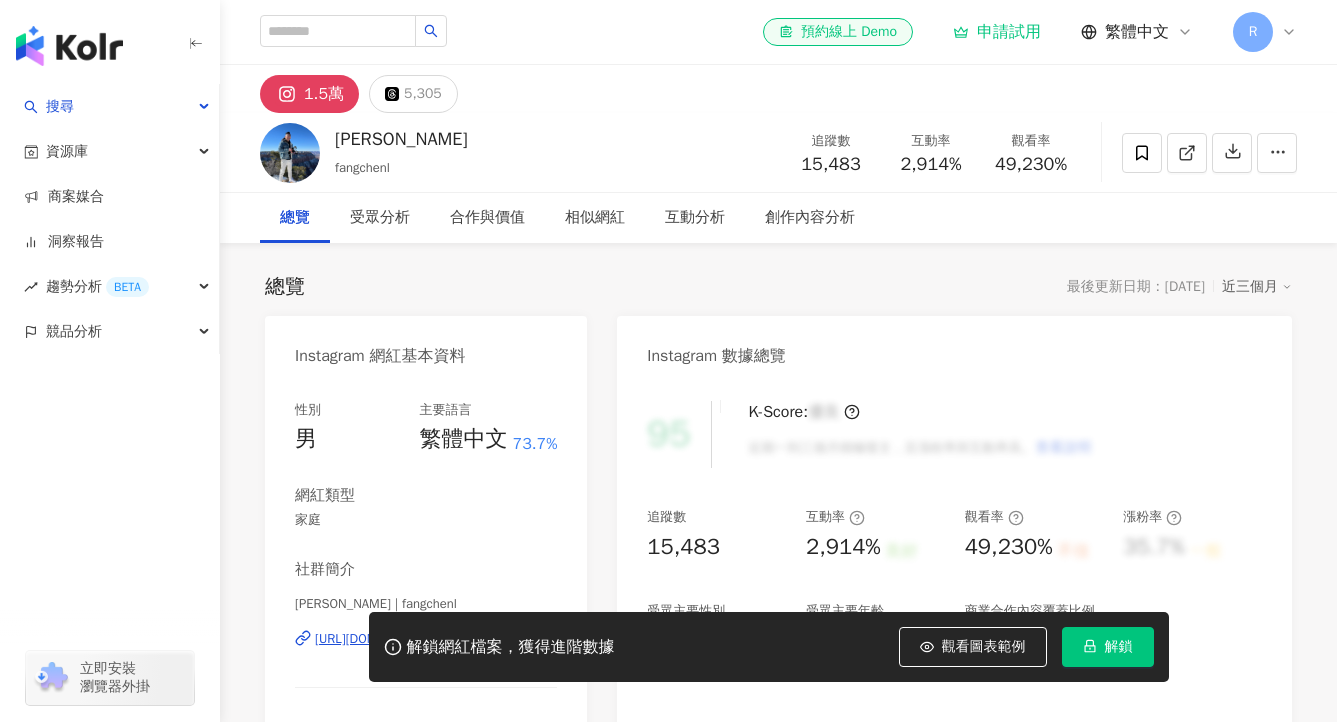 click at bounding box center [290, 153] 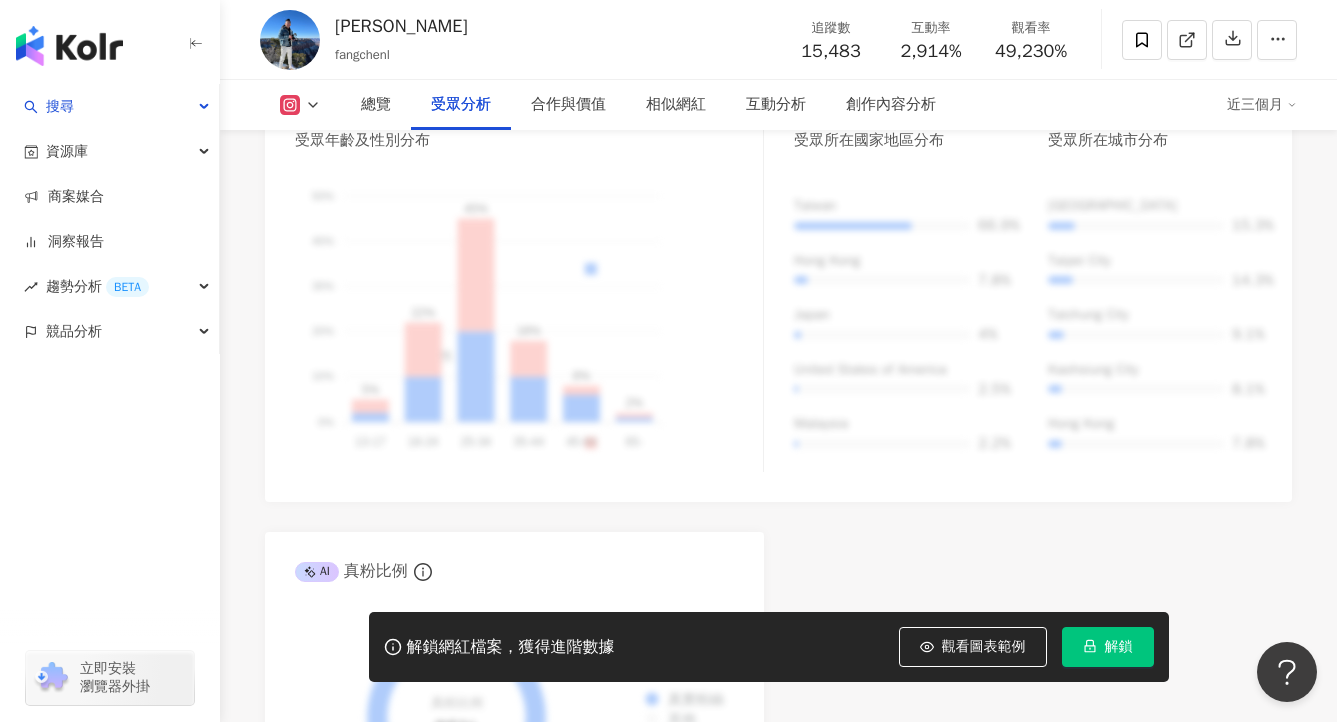 scroll, scrollTop: 1946, scrollLeft: 0, axis: vertical 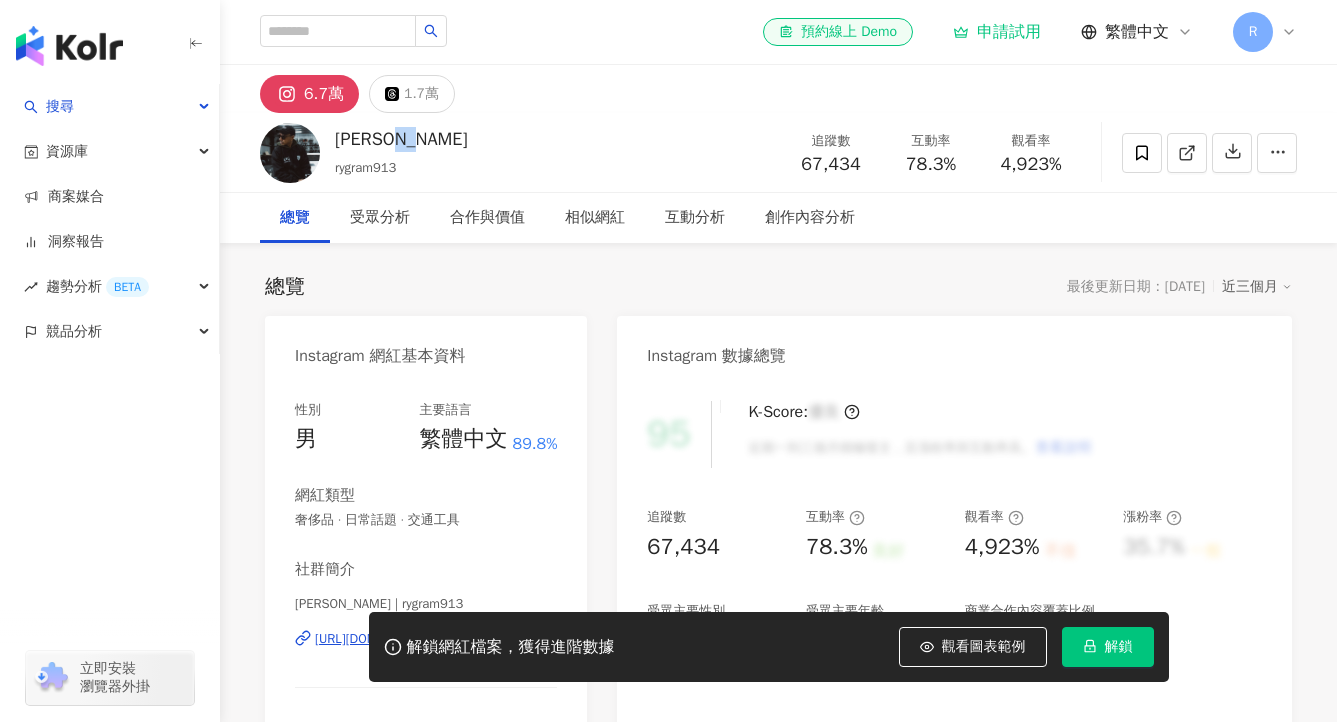 drag, startPoint x: 425, startPoint y: 139, endPoint x: 356, endPoint y: 146, distance: 69.354164 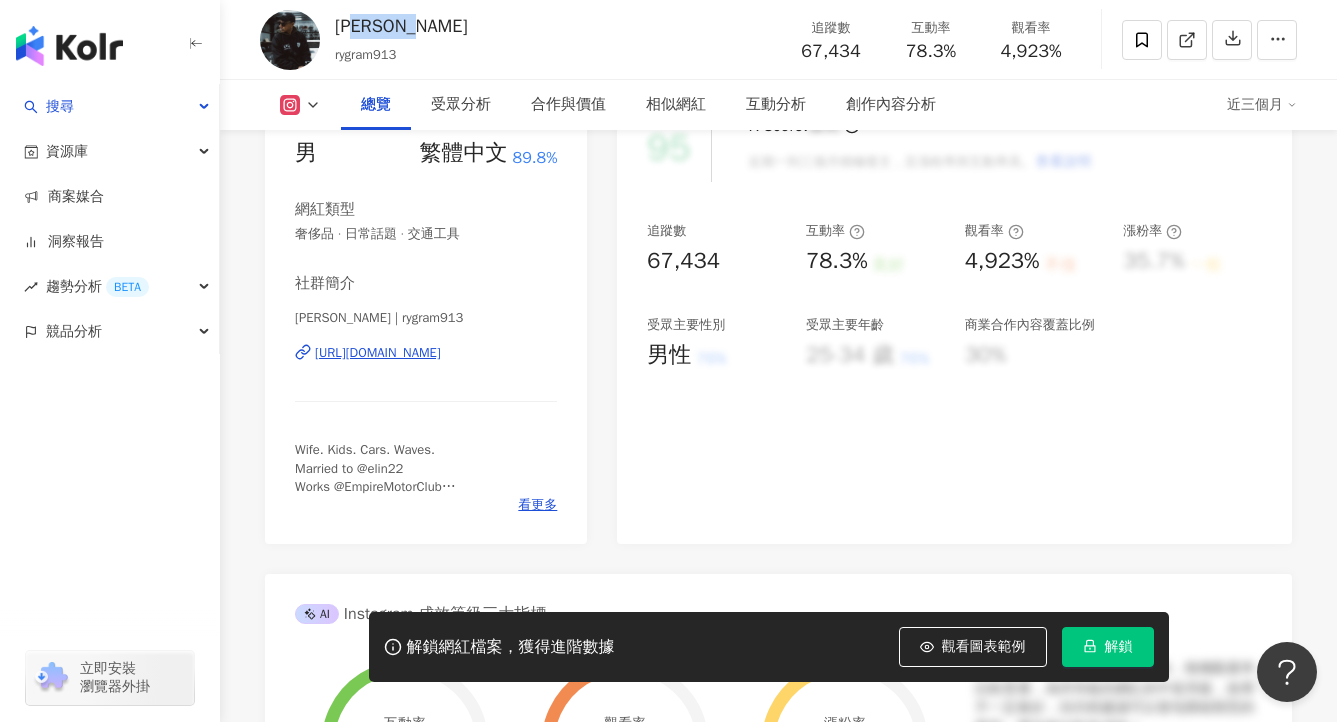 scroll, scrollTop: 0, scrollLeft: 0, axis: both 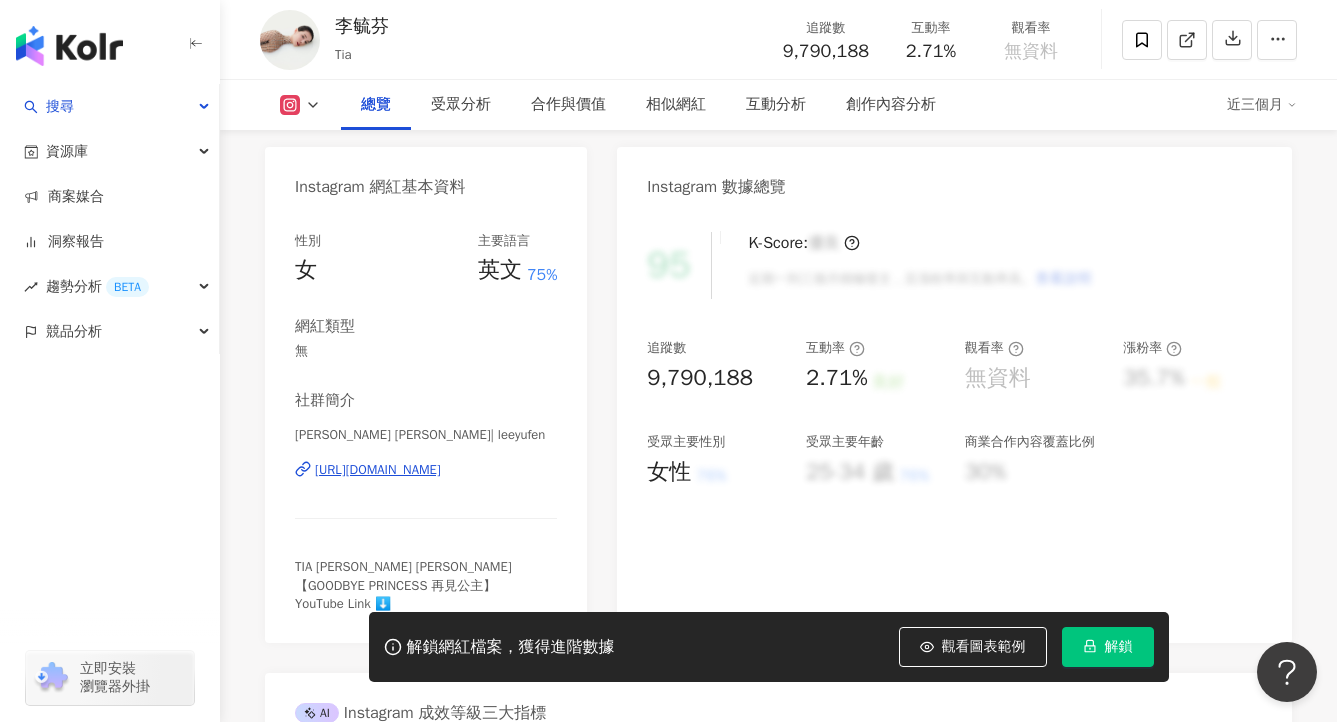 click on "[URL][DOMAIN_NAME]" at bounding box center (378, 470) 